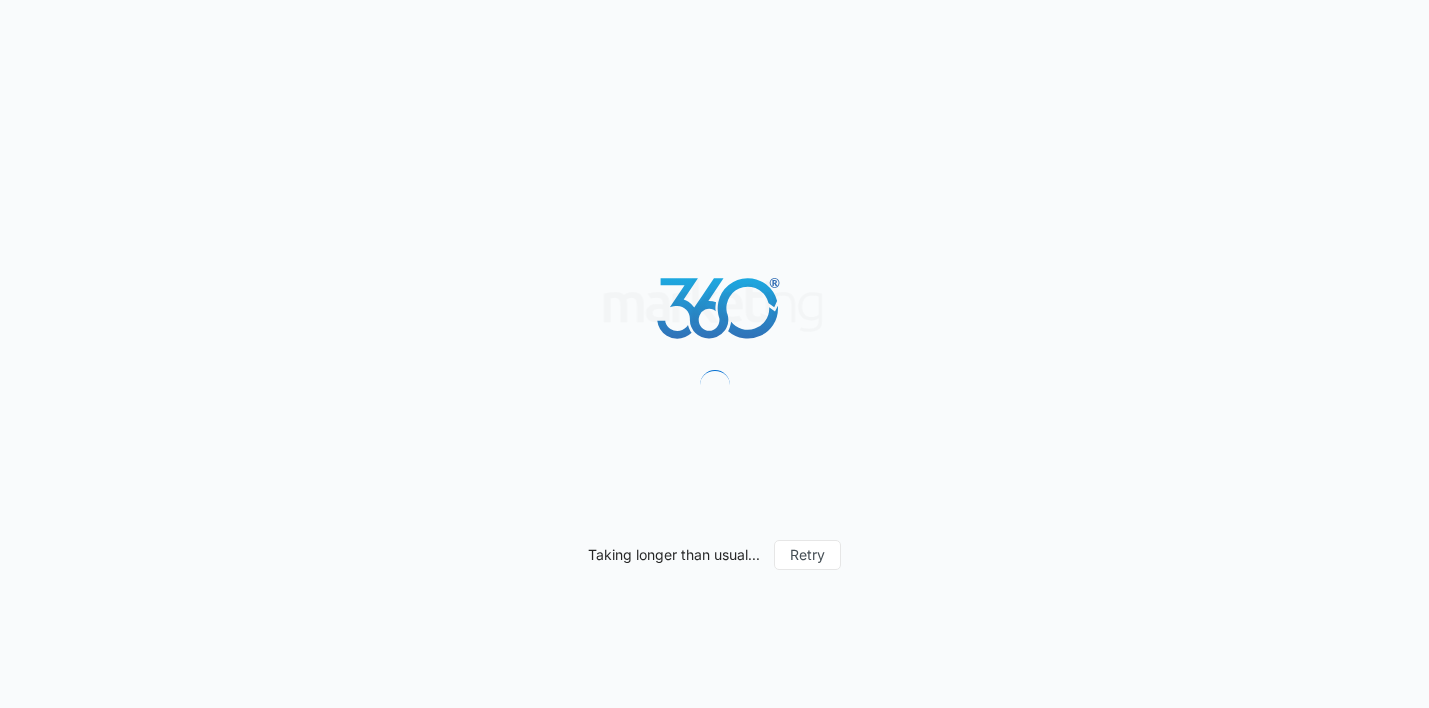 scroll, scrollTop: 0, scrollLeft: 0, axis: both 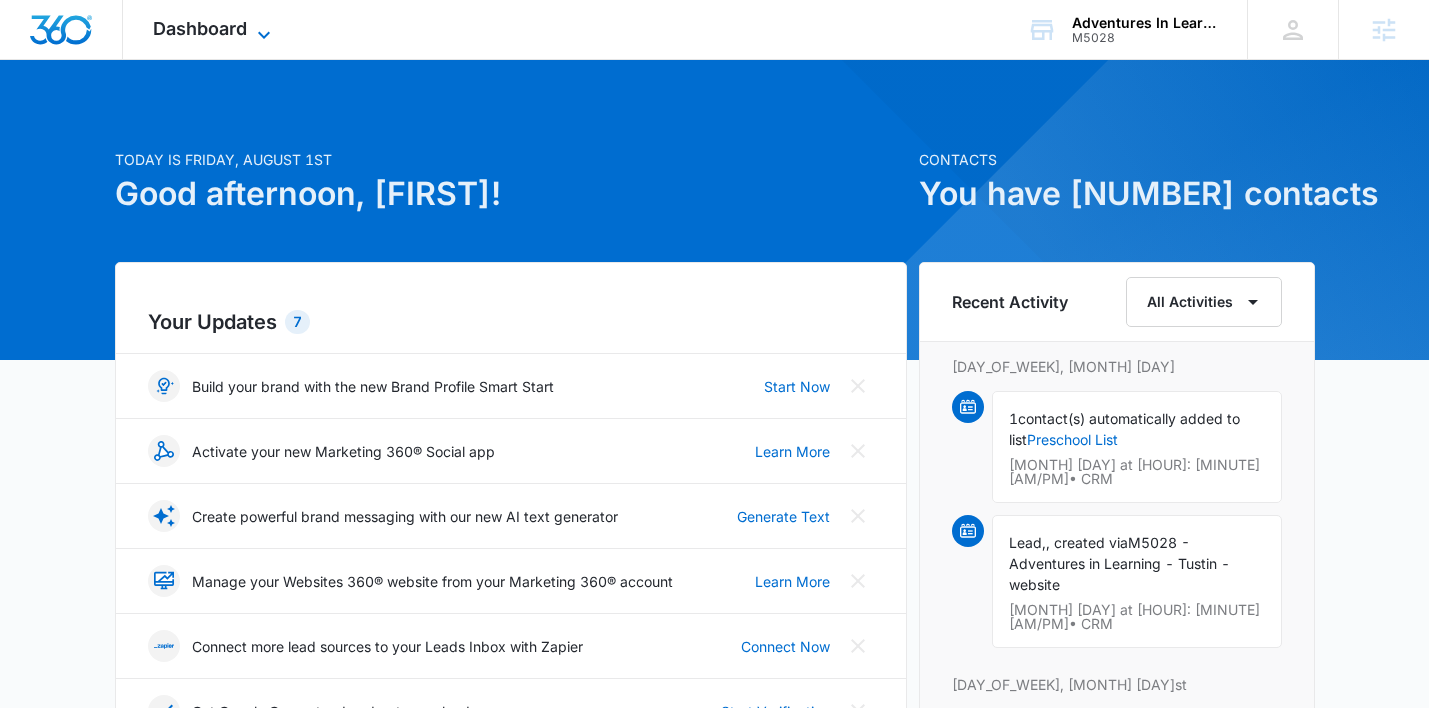 click 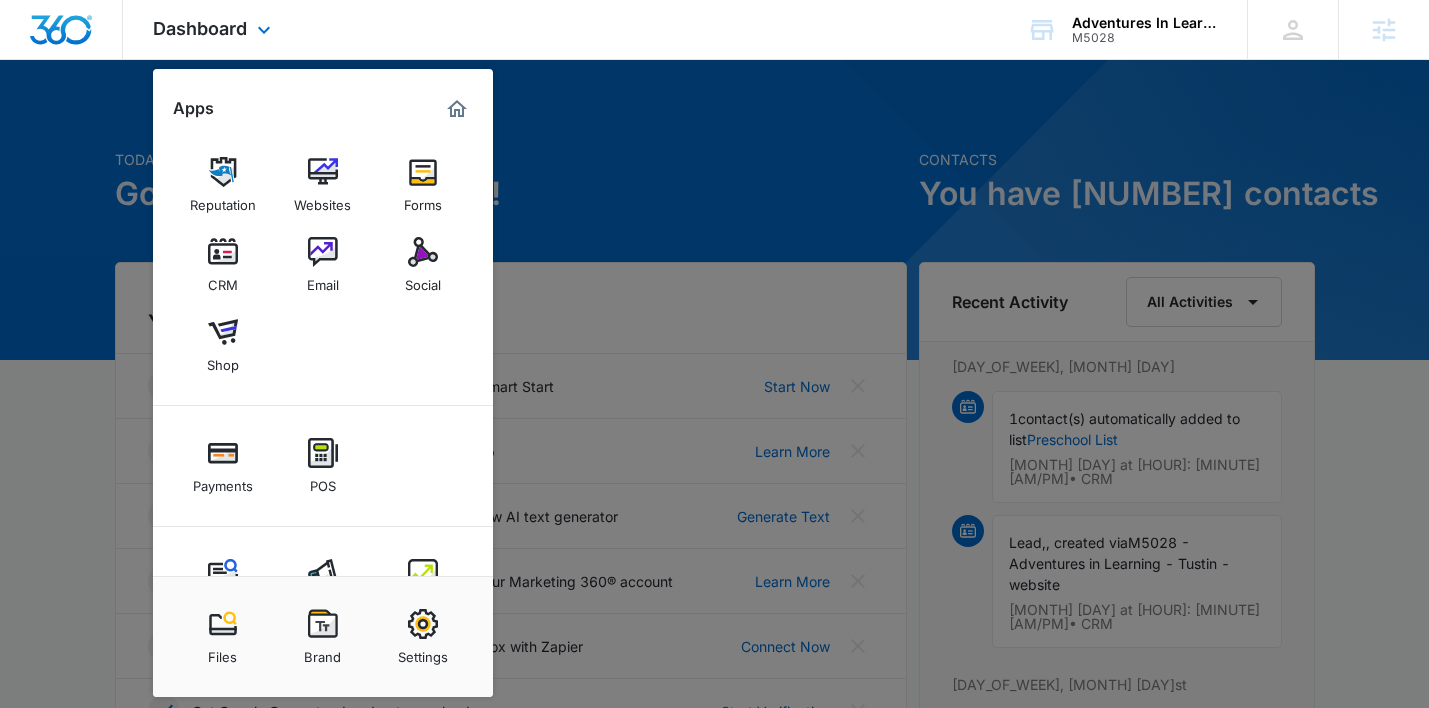 scroll, scrollTop: 72, scrollLeft: 0, axis: vertical 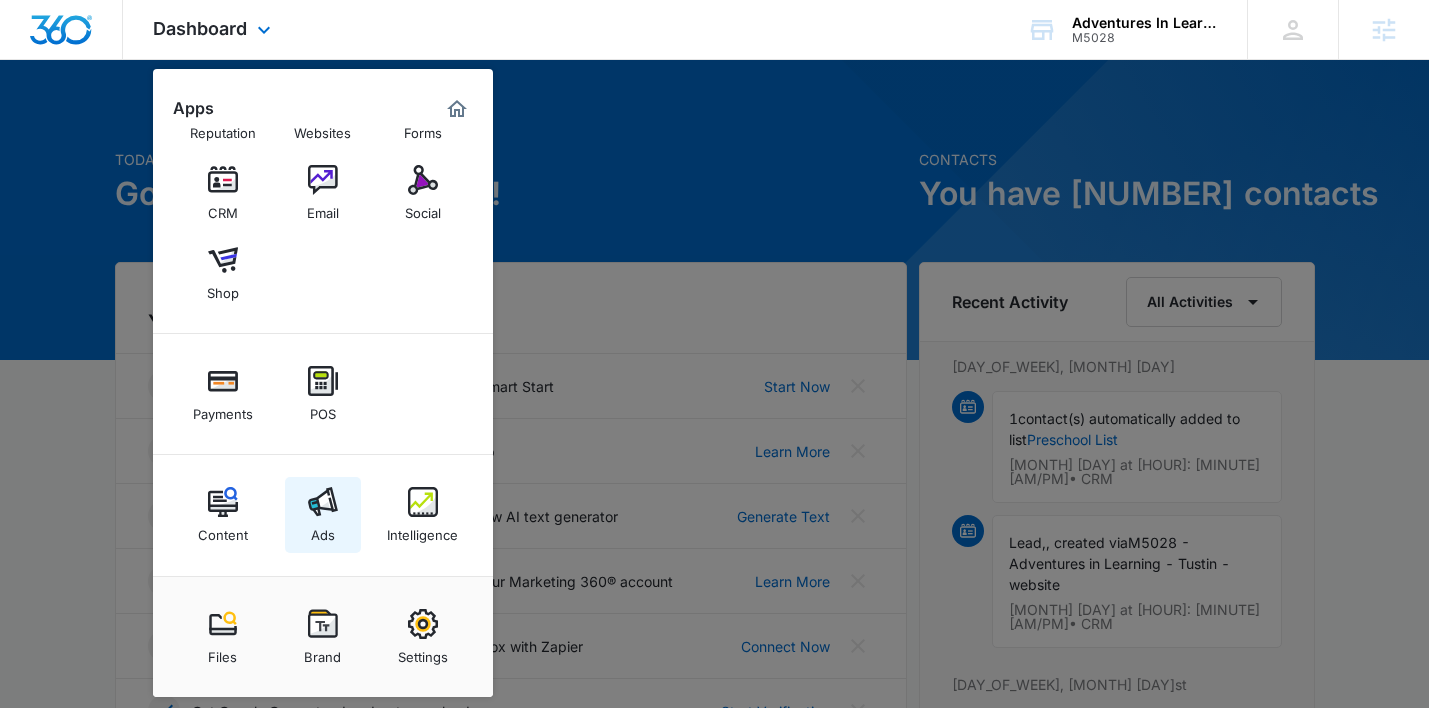 click at bounding box center [323, 502] 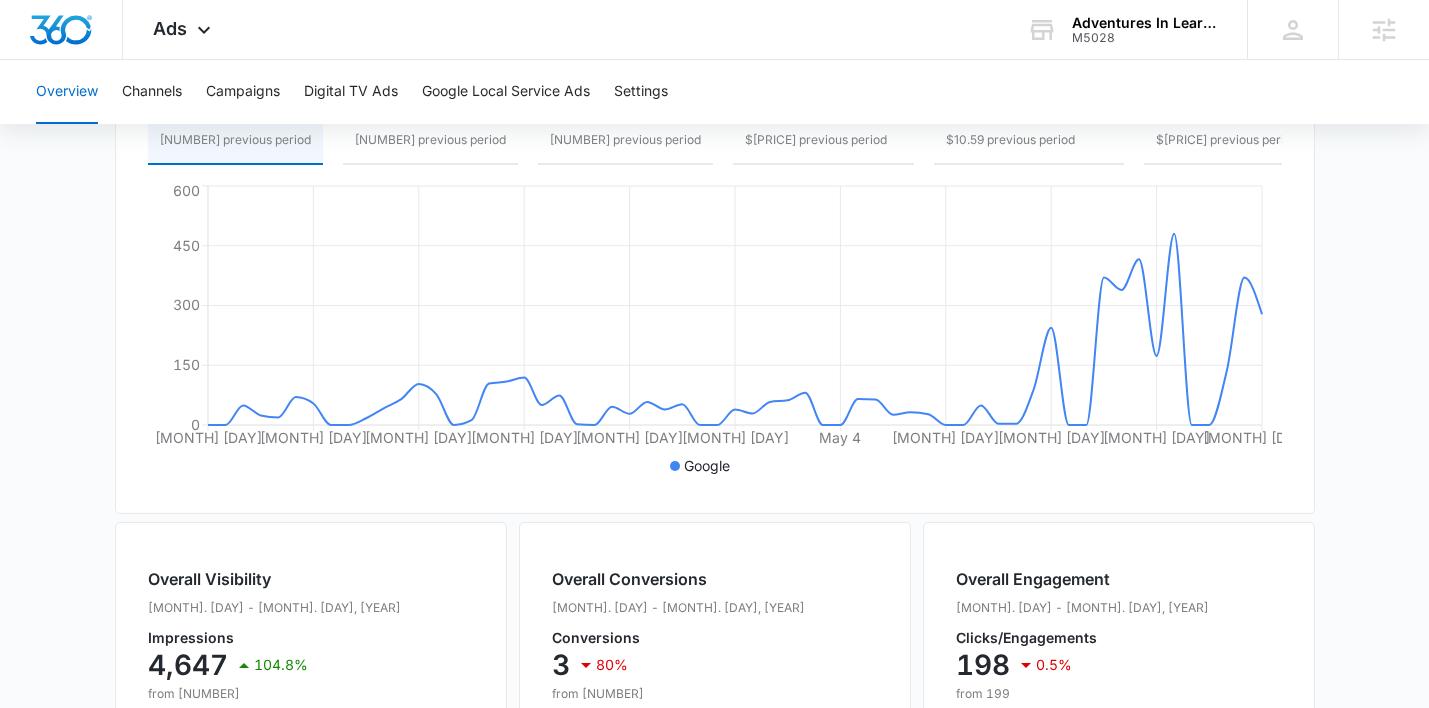 scroll, scrollTop: 22, scrollLeft: 0, axis: vertical 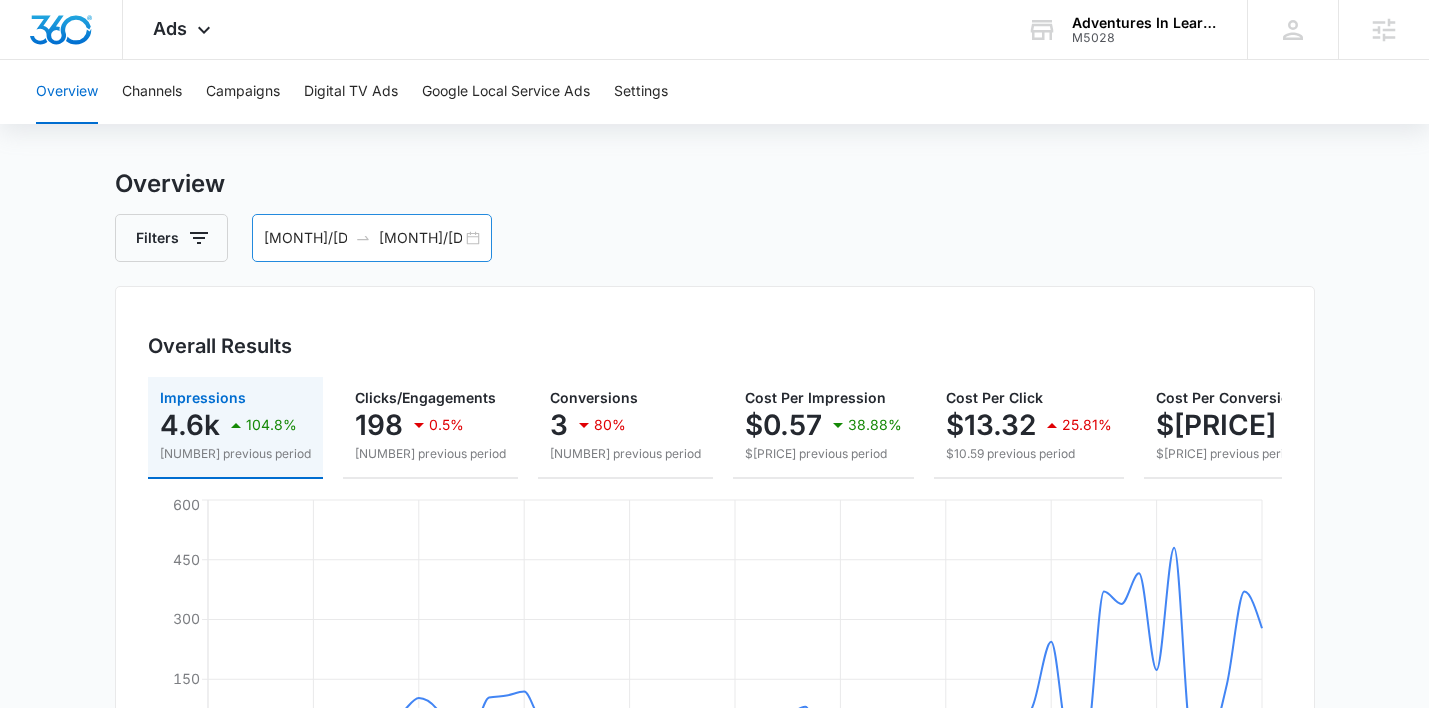click on "[MM]/[DD]/[YEAR] [MM]/[DD]/[YEAR]" at bounding box center [372, 238] 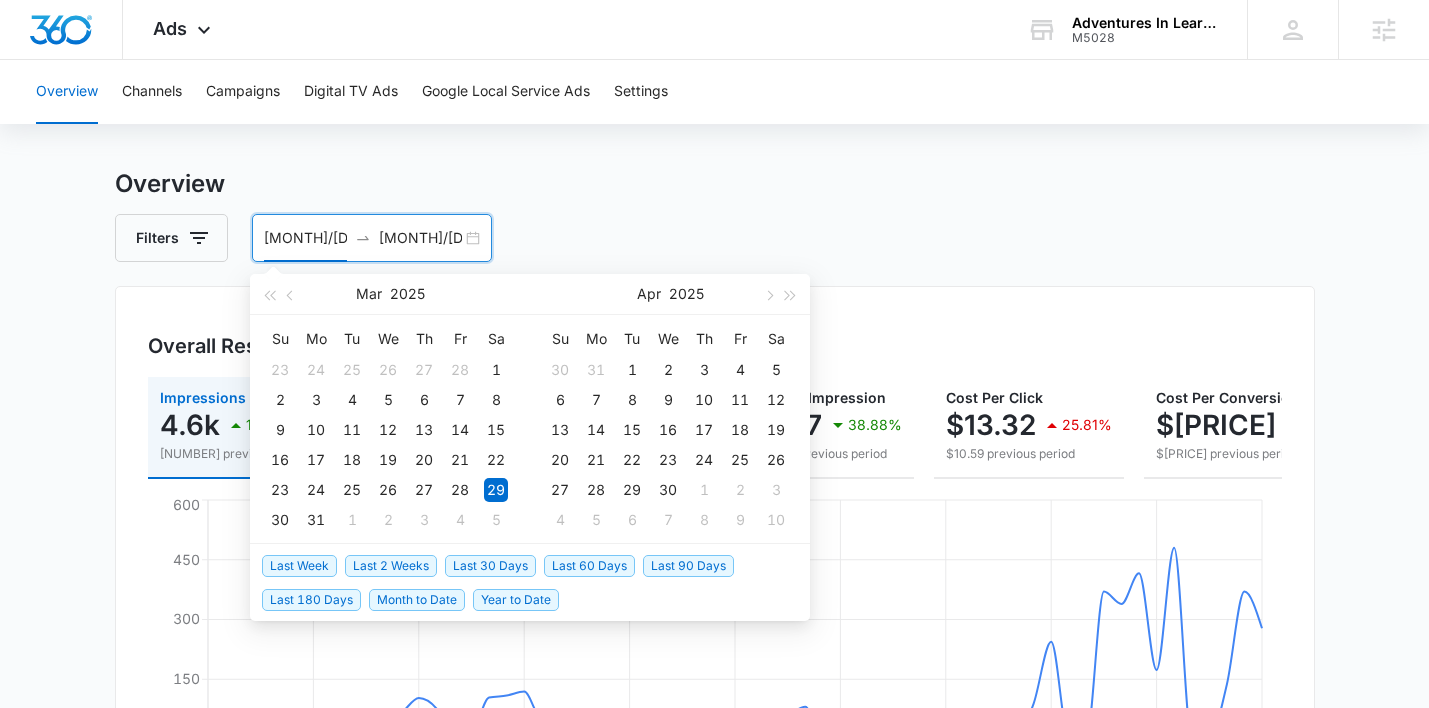click on "Last 30 Days" at bounding box center [490, 566] 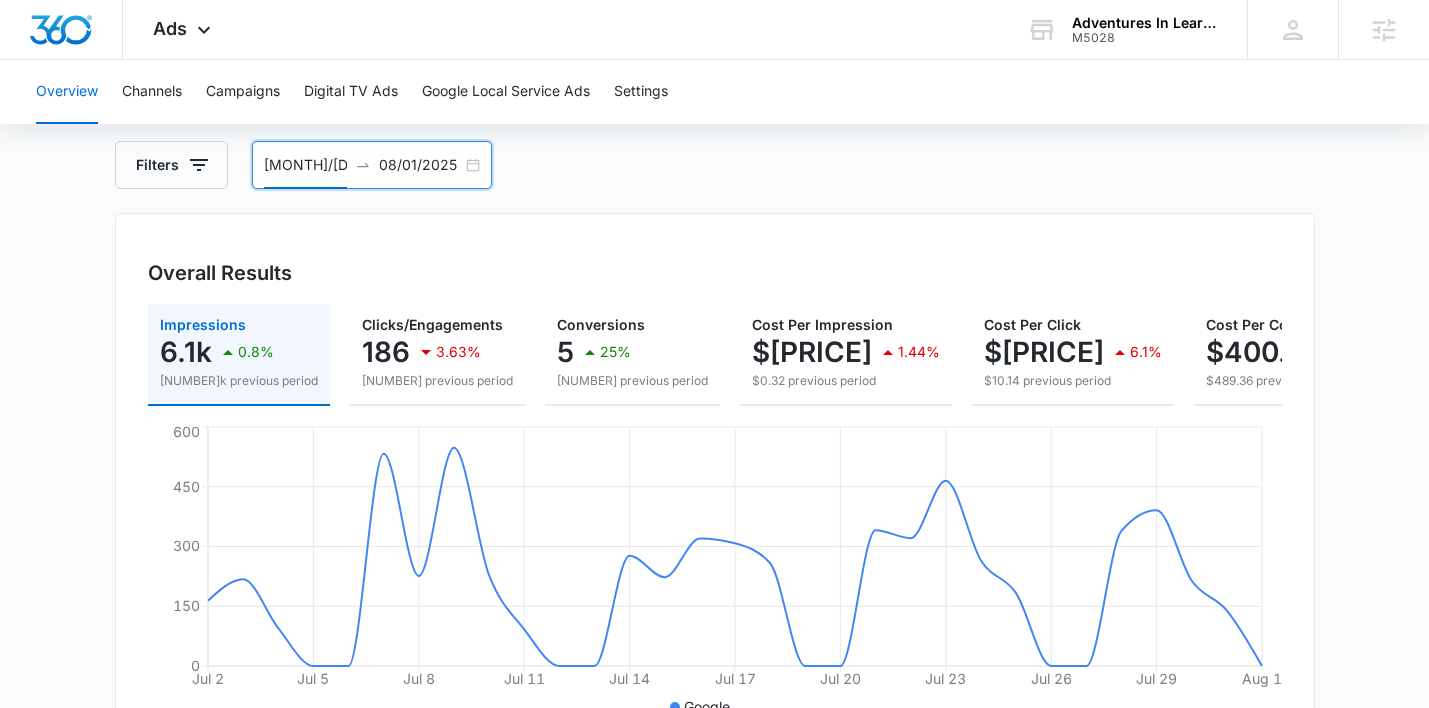 scroll, scrollTop: 65, scrollLeft: 0, axis: vertical 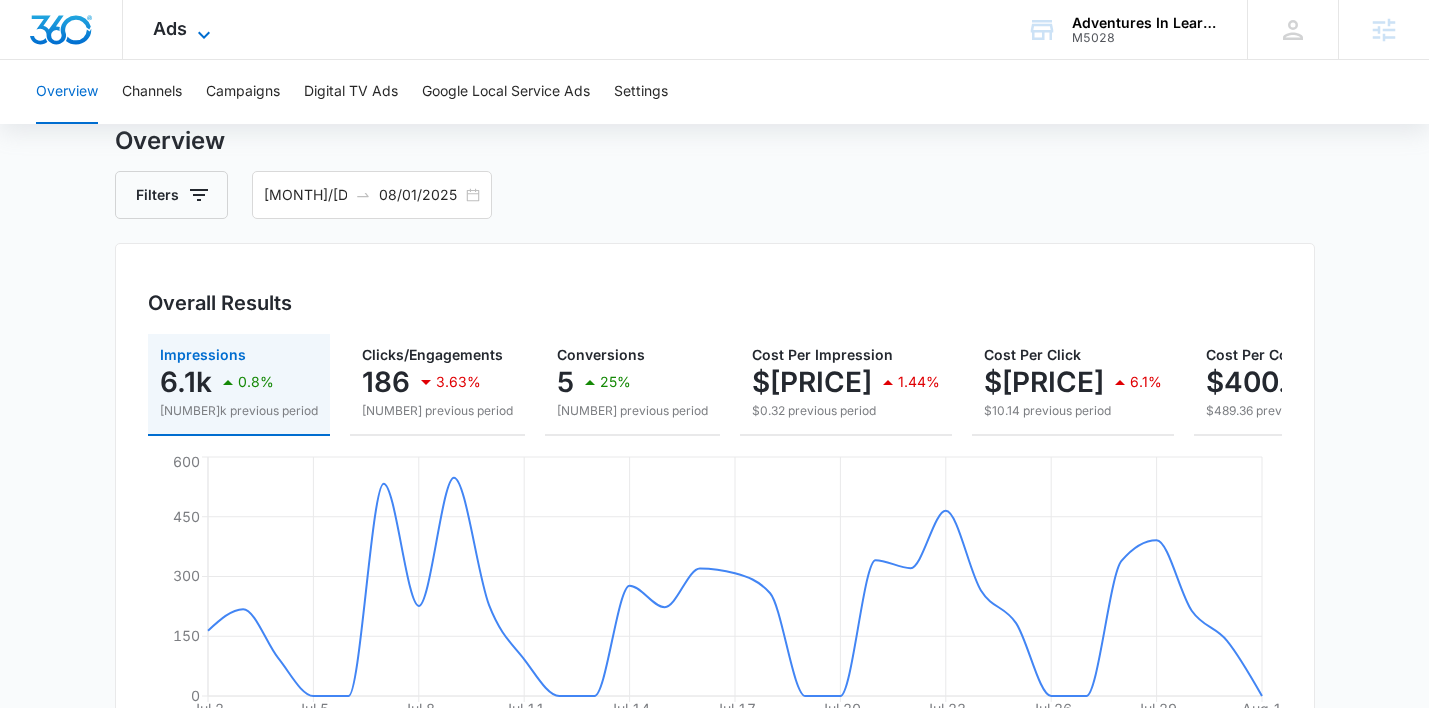 click on "Ads" at bounding box center [170, 28] 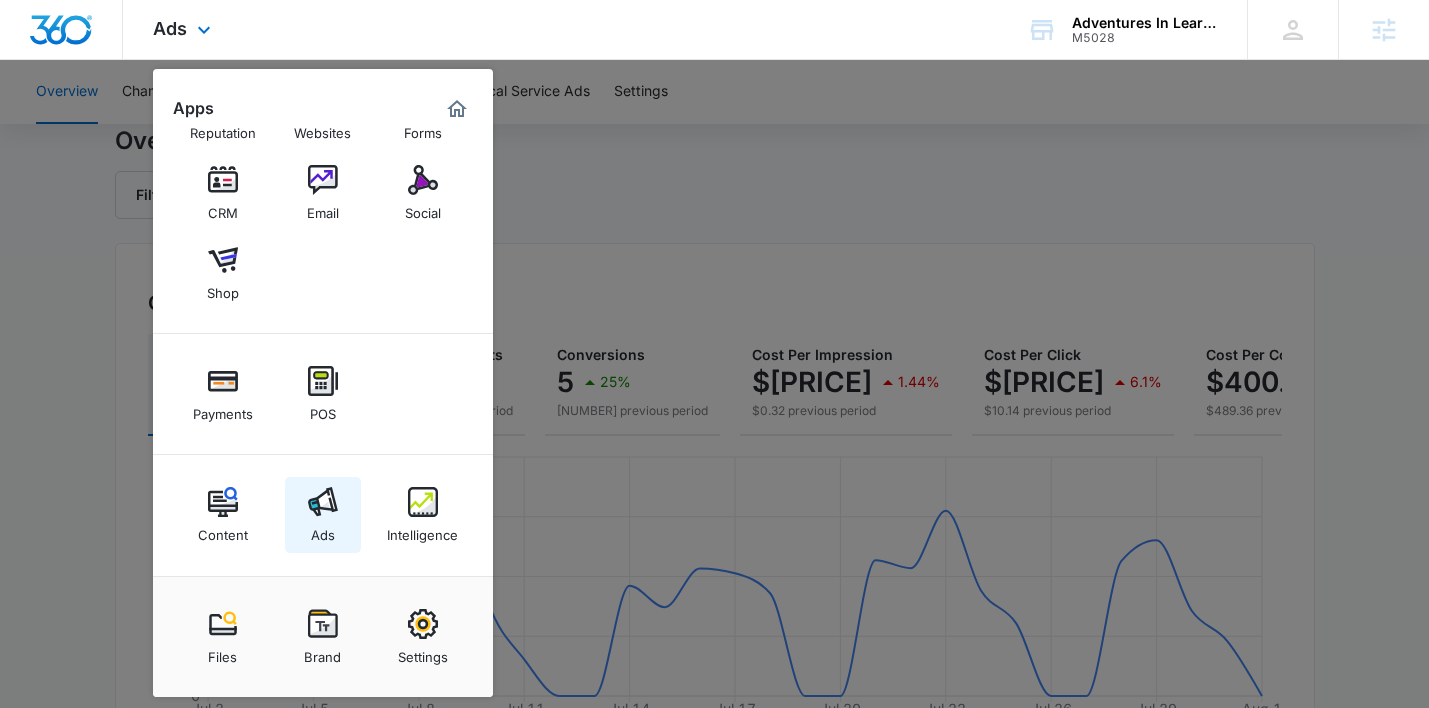 click at bounding box center (323, 502) 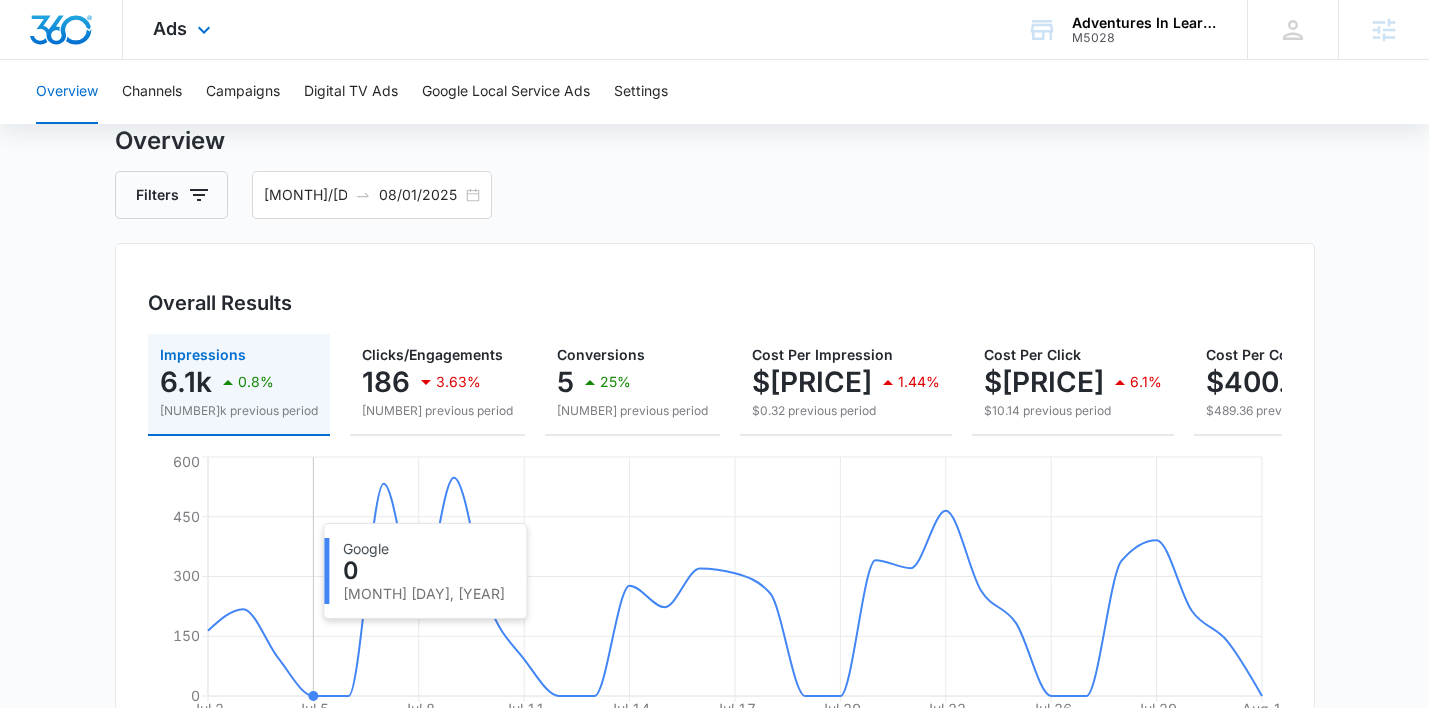 scroll, scrollTop: 0, scrollLeft: 0, axis: both 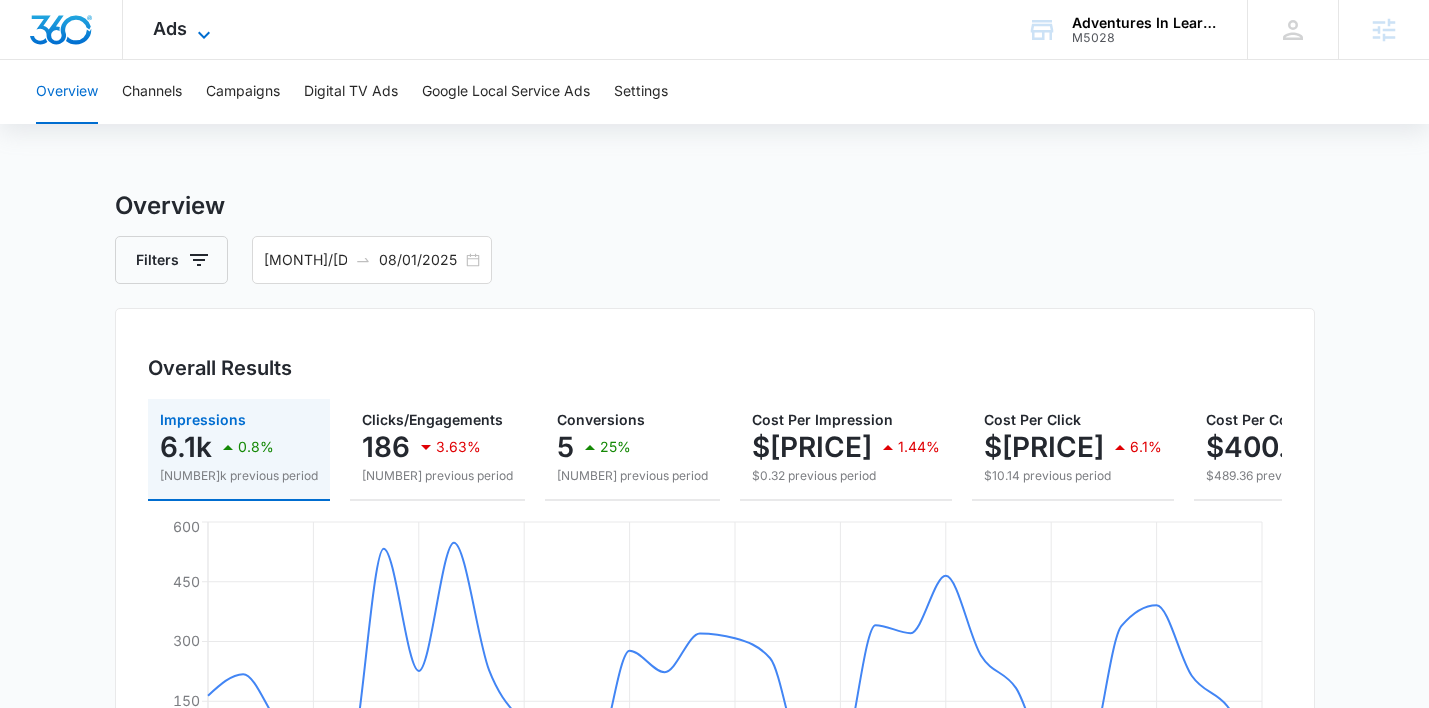 click on "Ads" at bounding box center [170, 28] 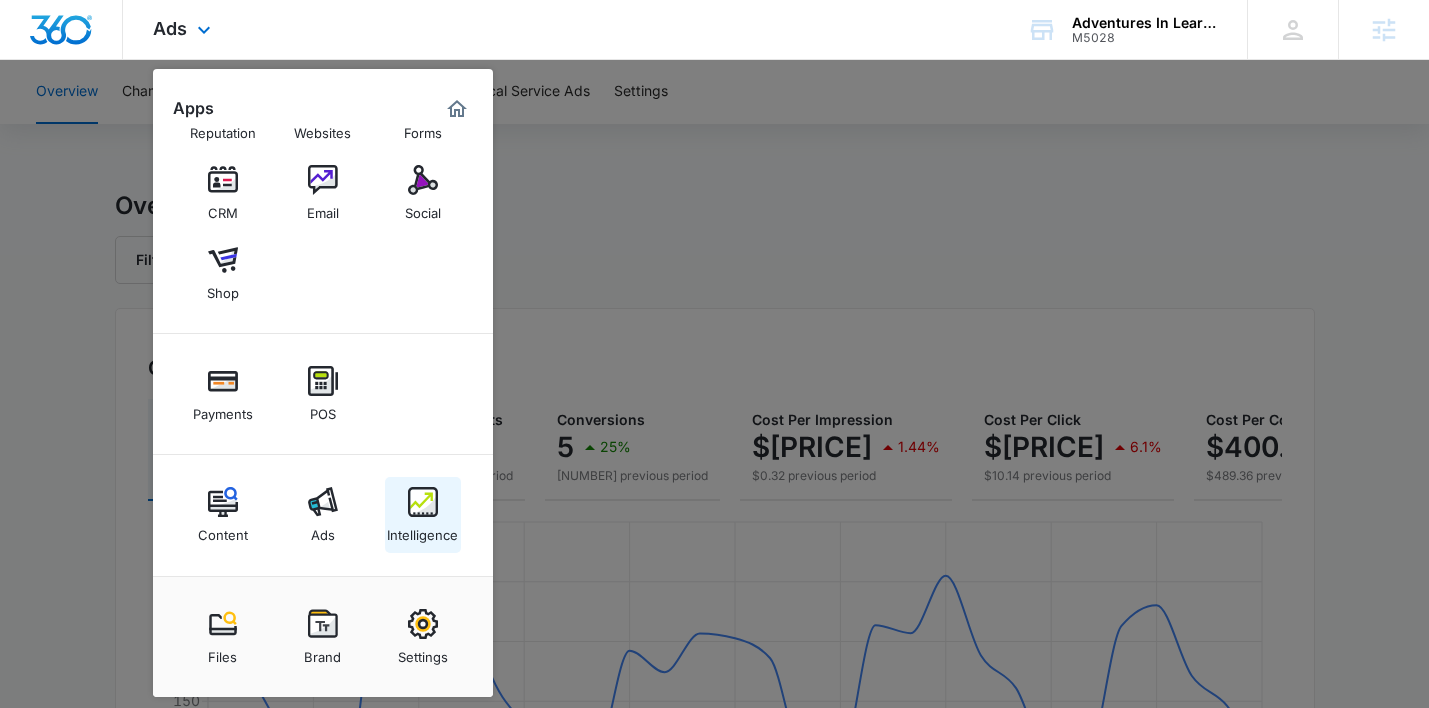 click on "Intelligence" at bounding box center (422, 530) 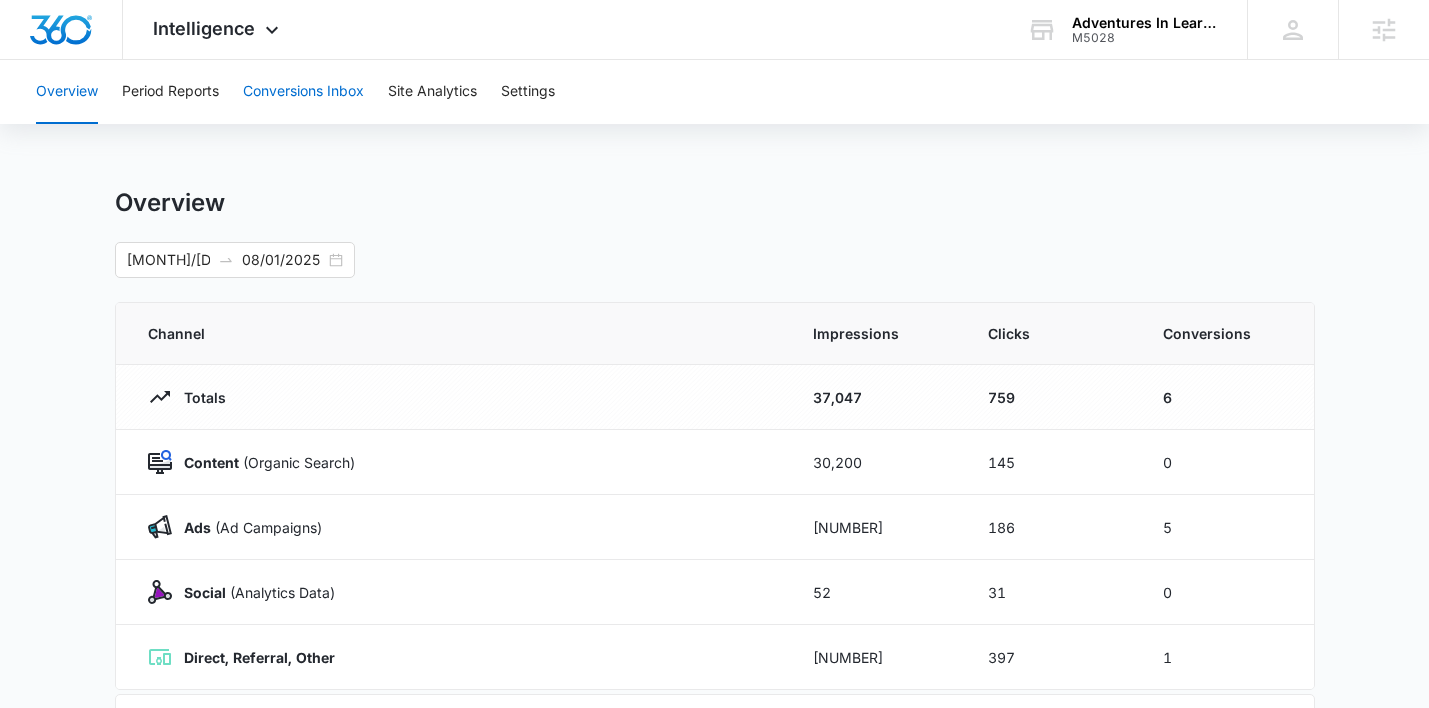 click on "Conversions Inbox" at bounding box center [303, 92] 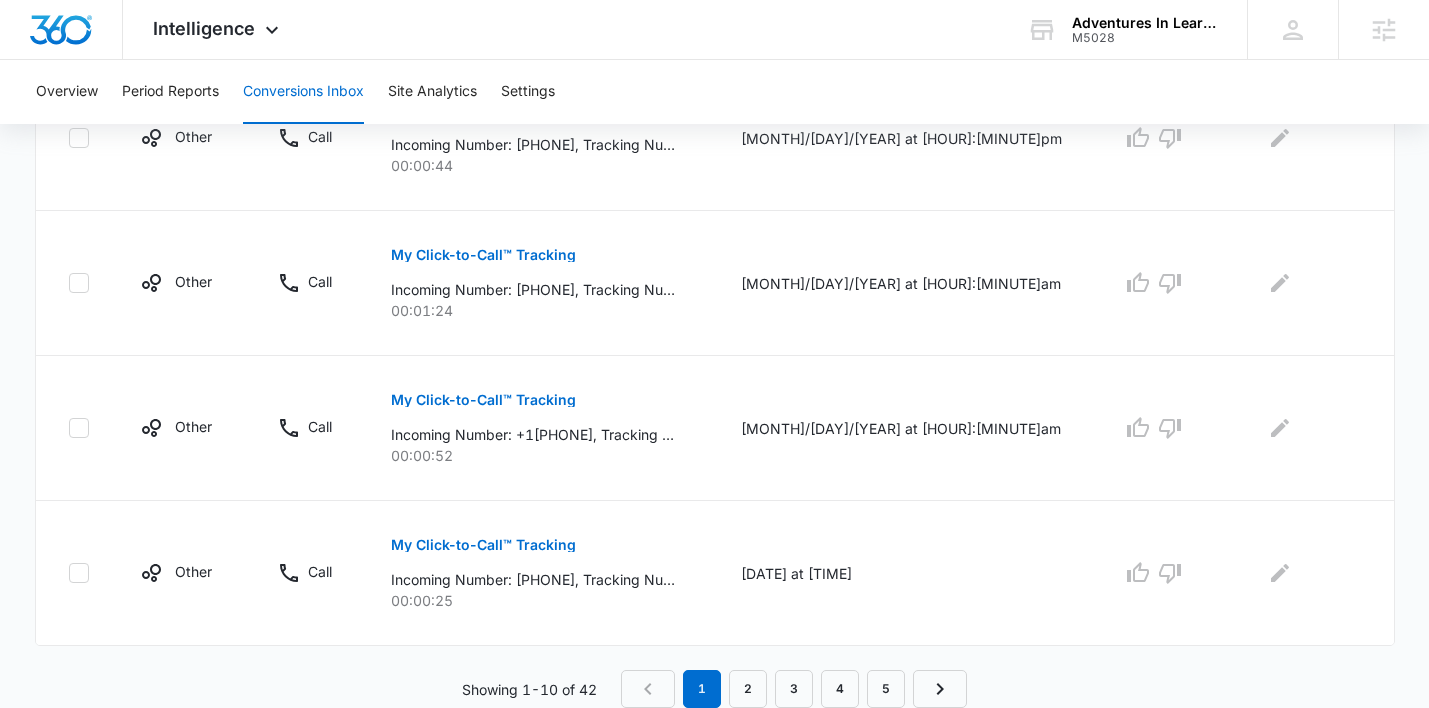 scroll, scrollTop: 1433, scrollLeft: 0, axis: vertical 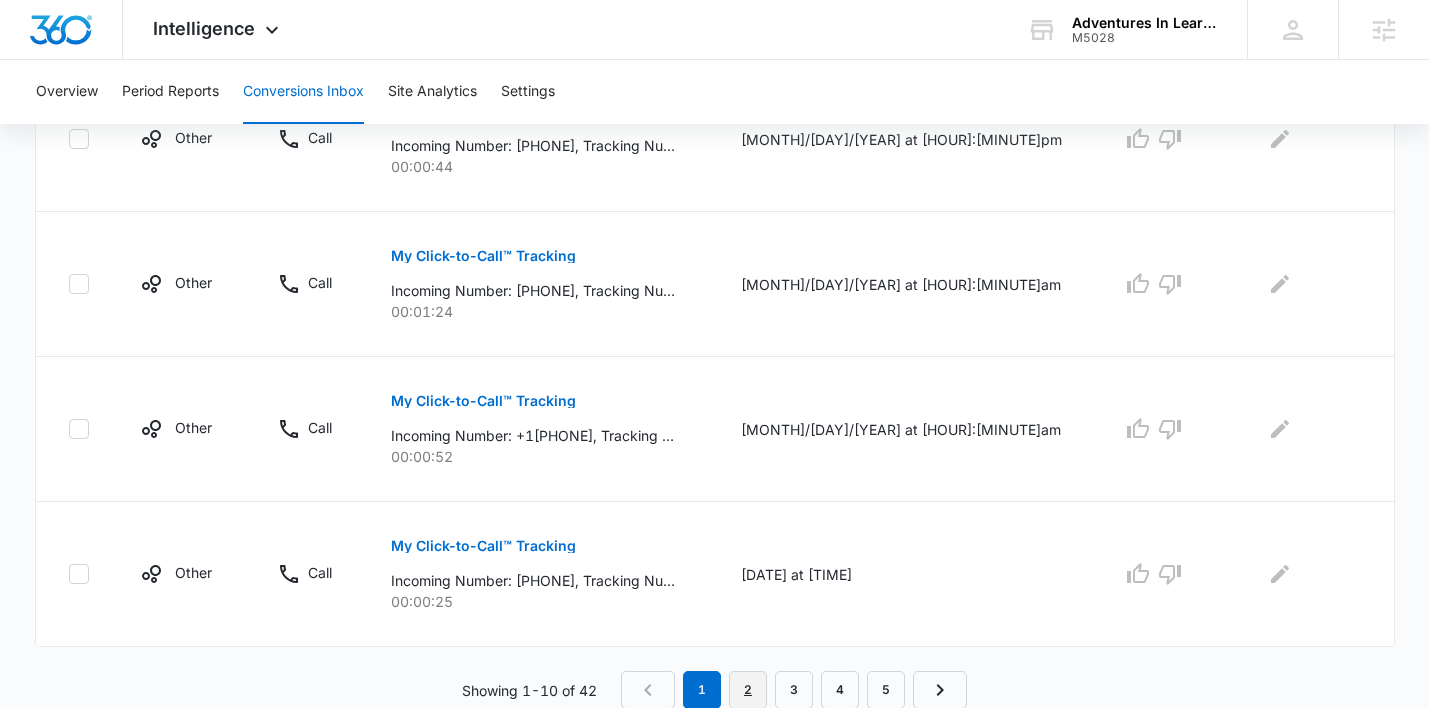 click on "2" at bounding box center (748, 690) 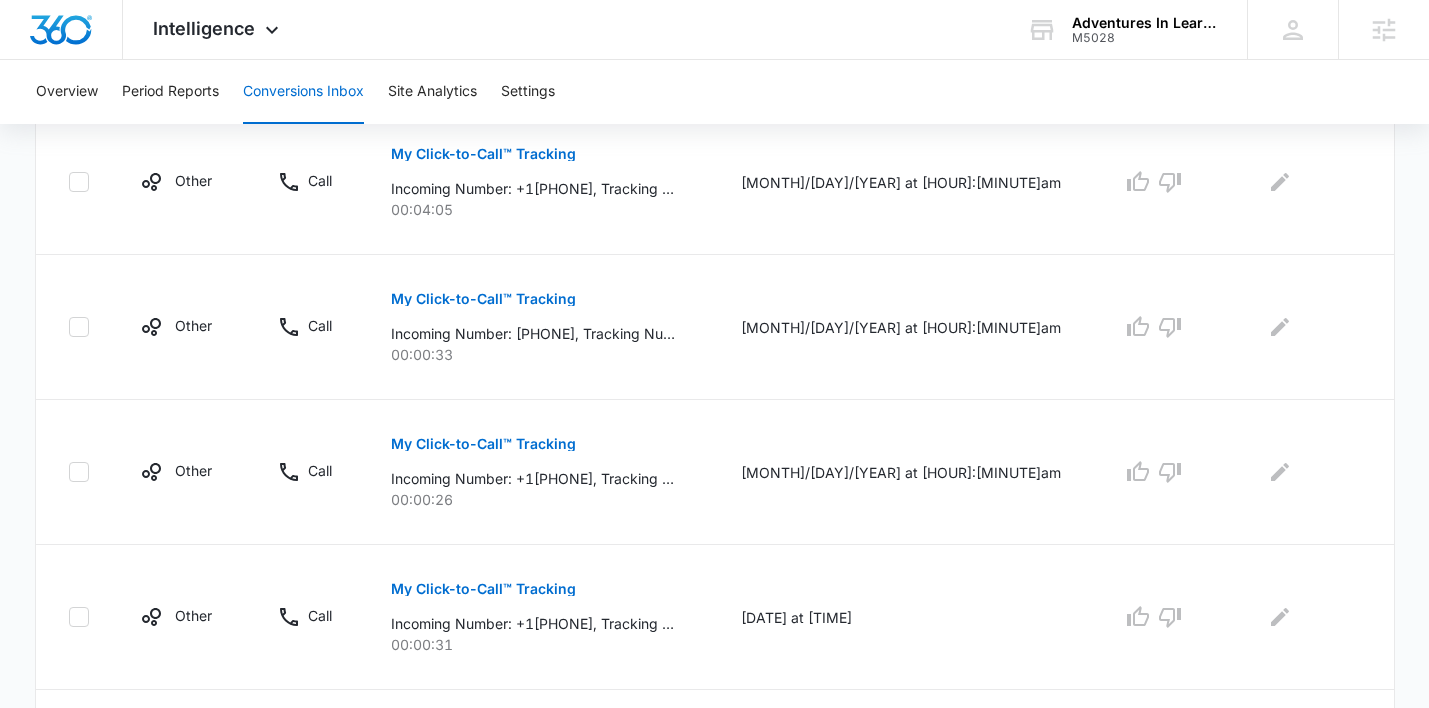 scroll, scrollTop: 649, scrollLeft: 0, axis: vertical 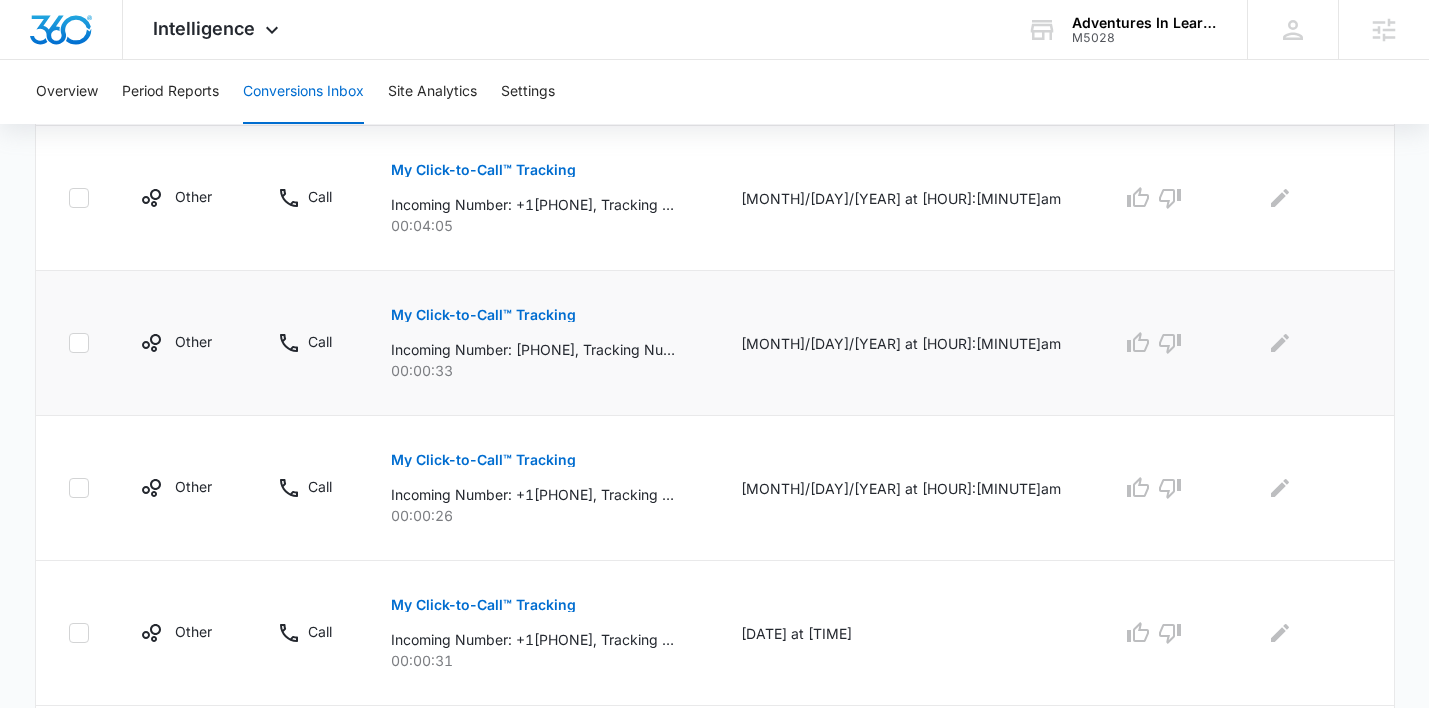 click on "My Click-to-Call™ Tracking" at bounding box center (483, 315) 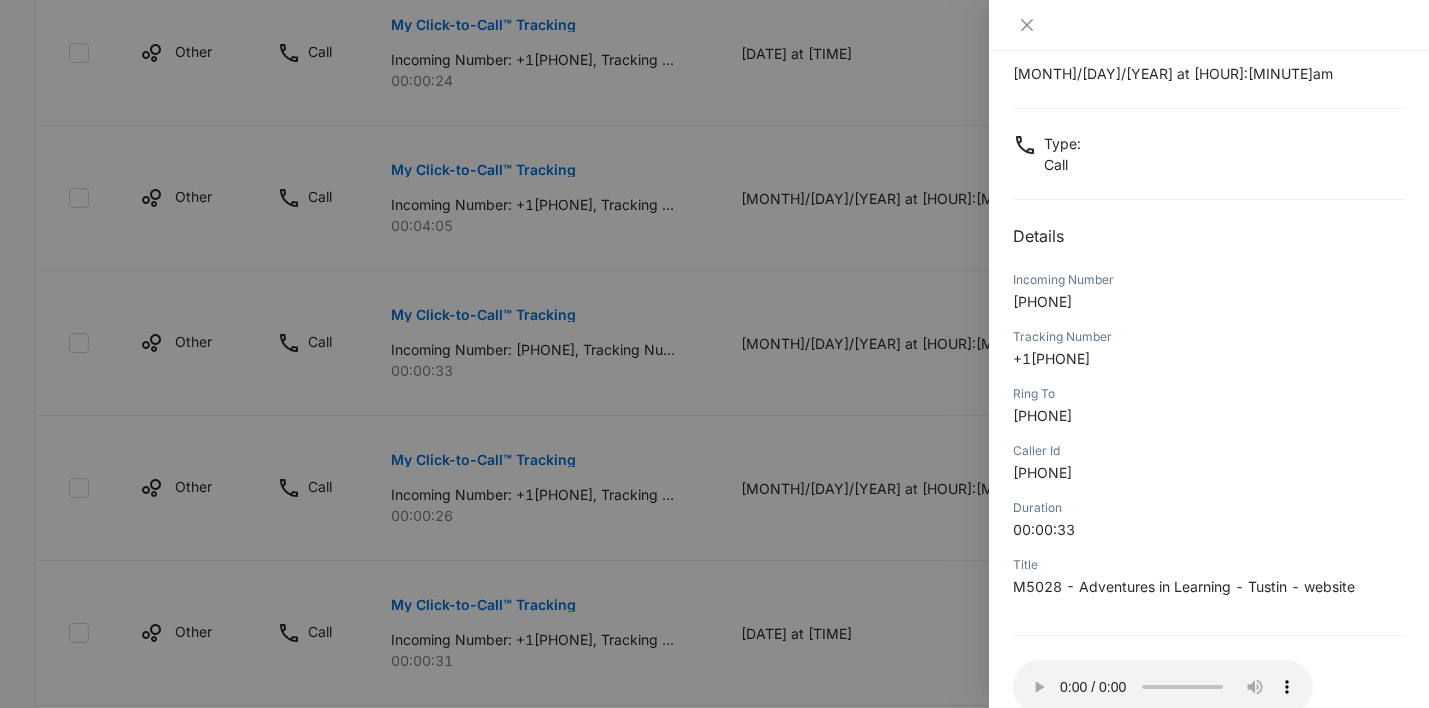 scroll, scrollTop: 59, scrollLeft: 0, axis: vertical 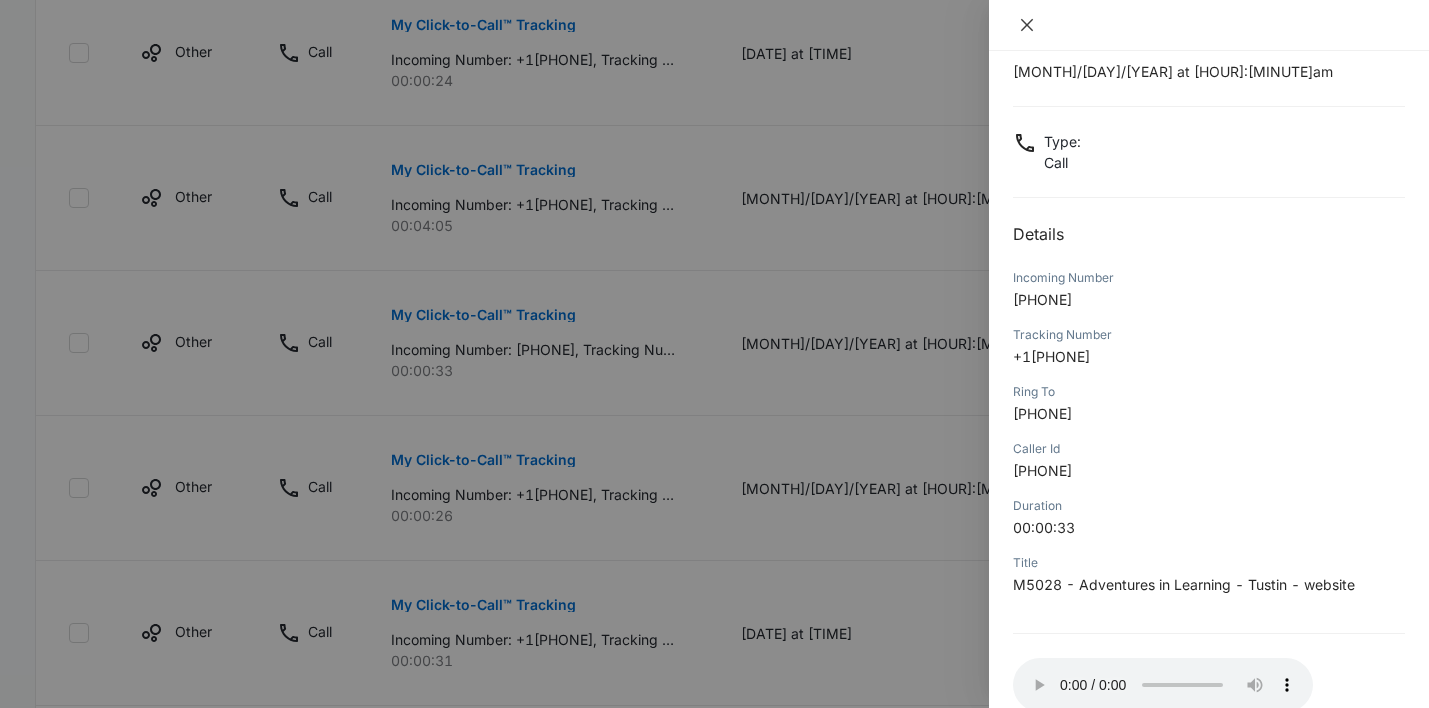 click 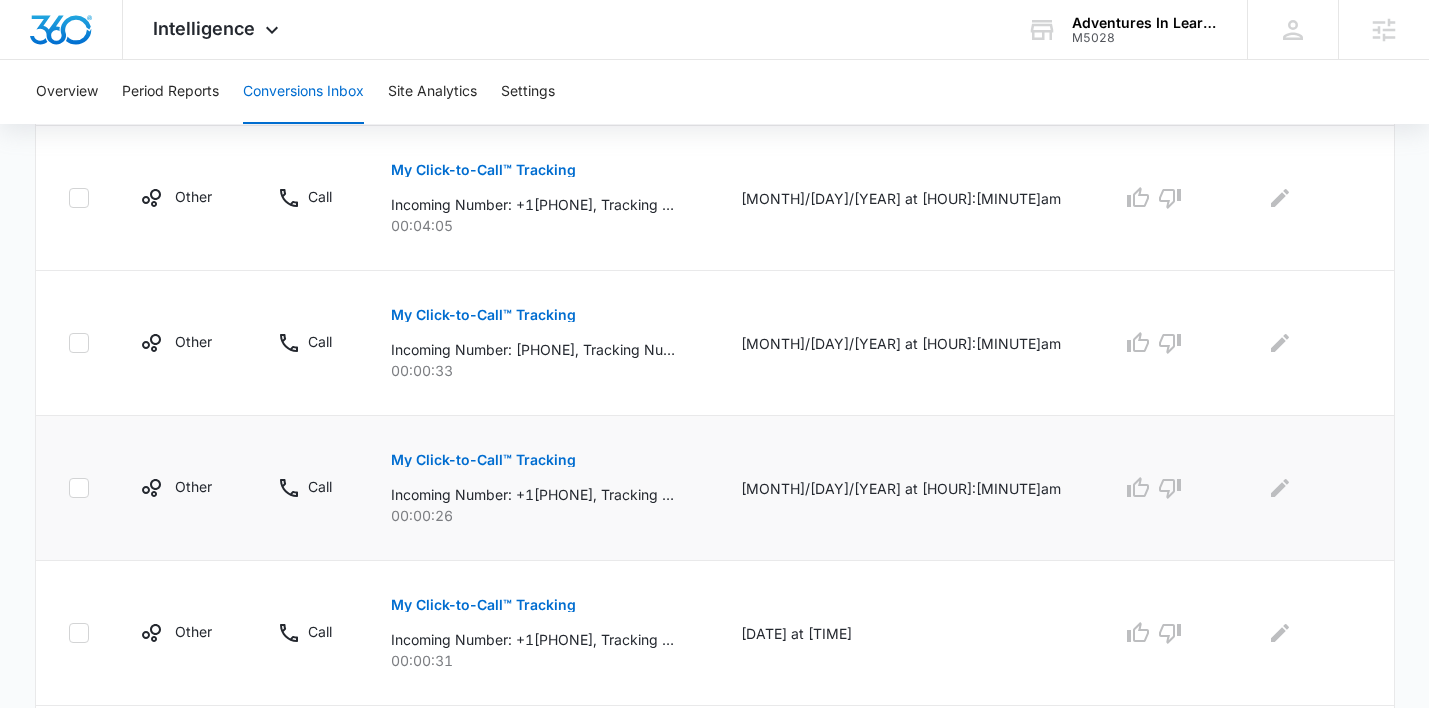 click on "My Click-to-Call™ Tracking" at bounding box center (483, 460) 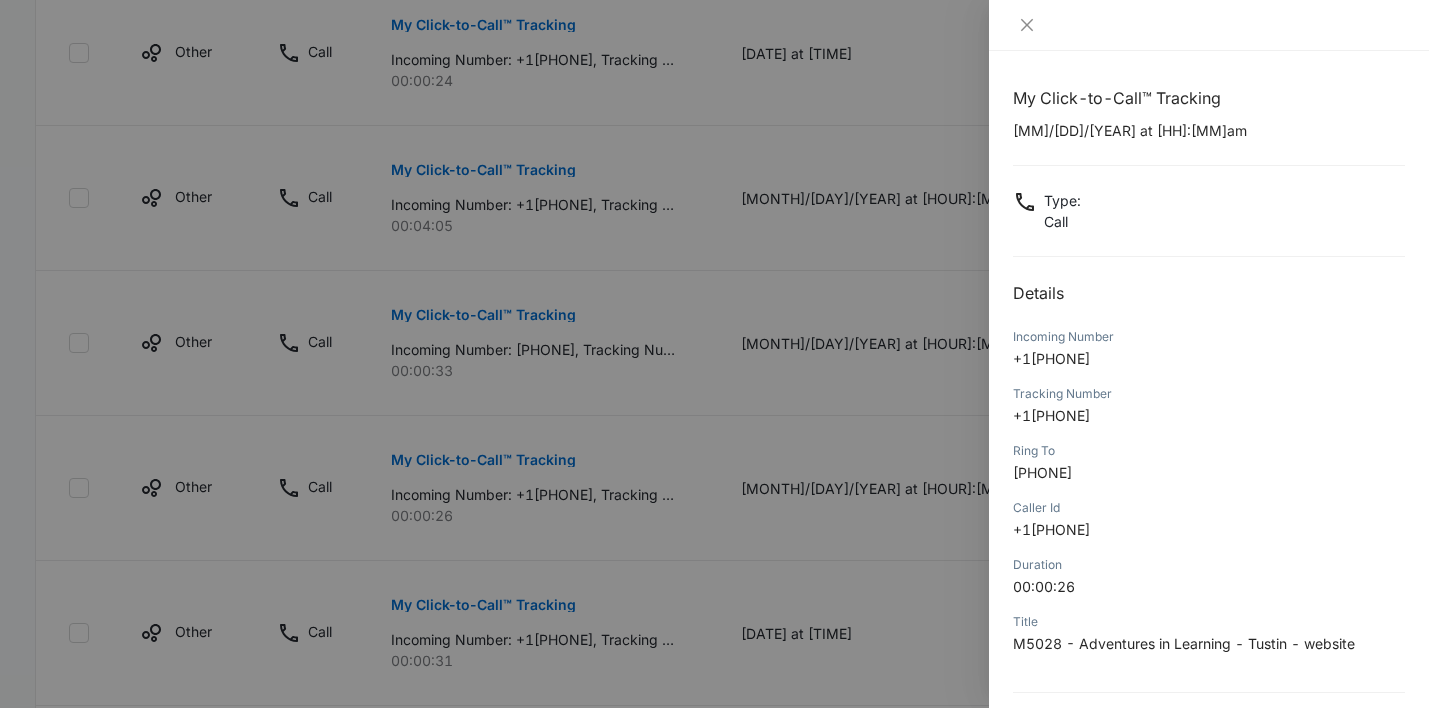 scroll, scrollTop: 180, scrollLeft: 0, axis: vertical 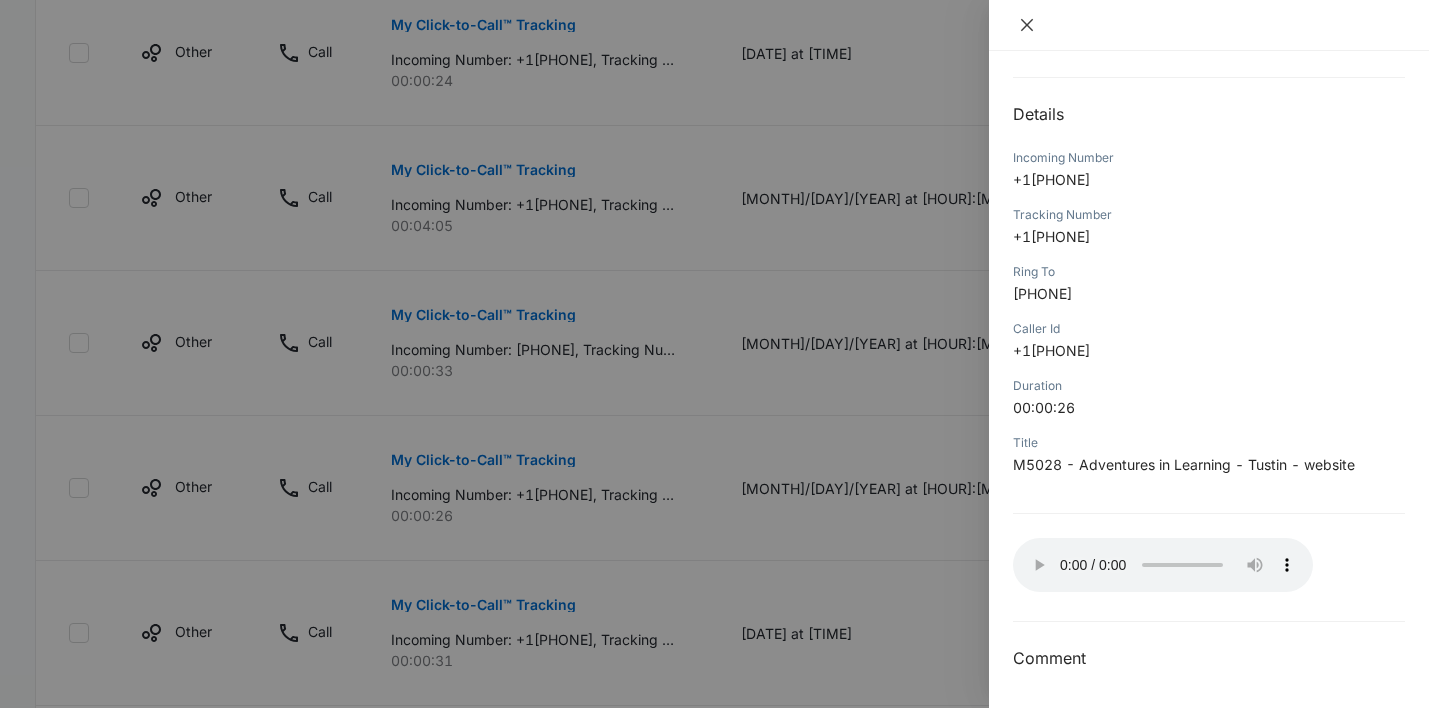 click 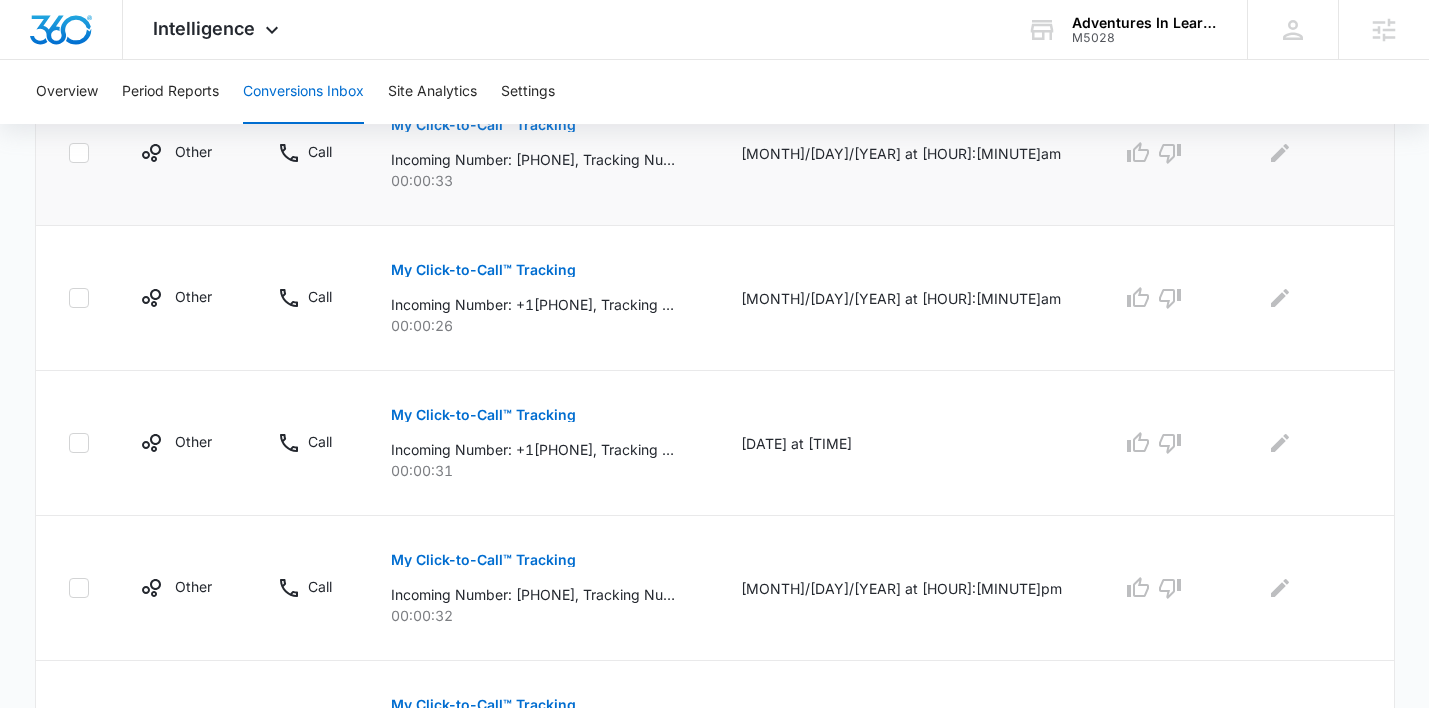 scroll, scrollTop: 841, scrollLeft: 0, axis: vertical 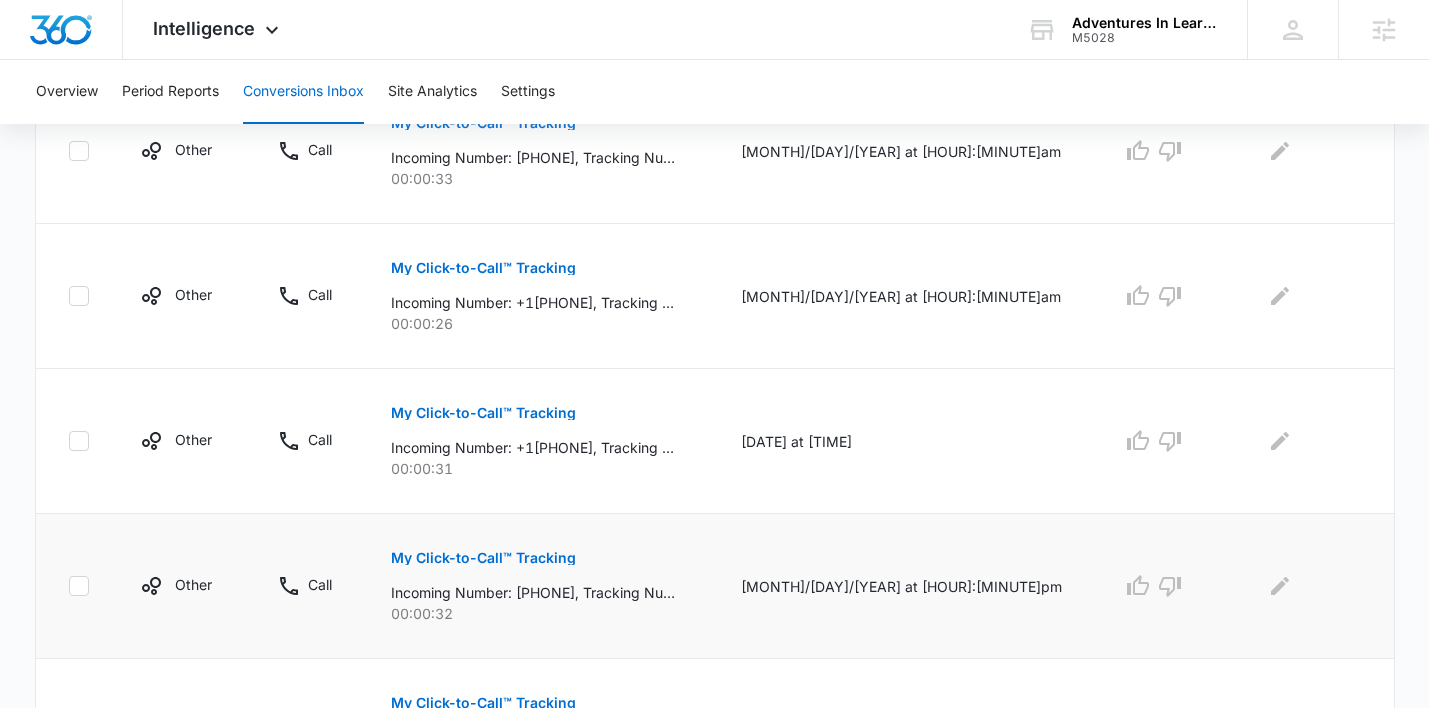 click on "My Click-to-Call™ Tracking" at bounding box center [483, 558] 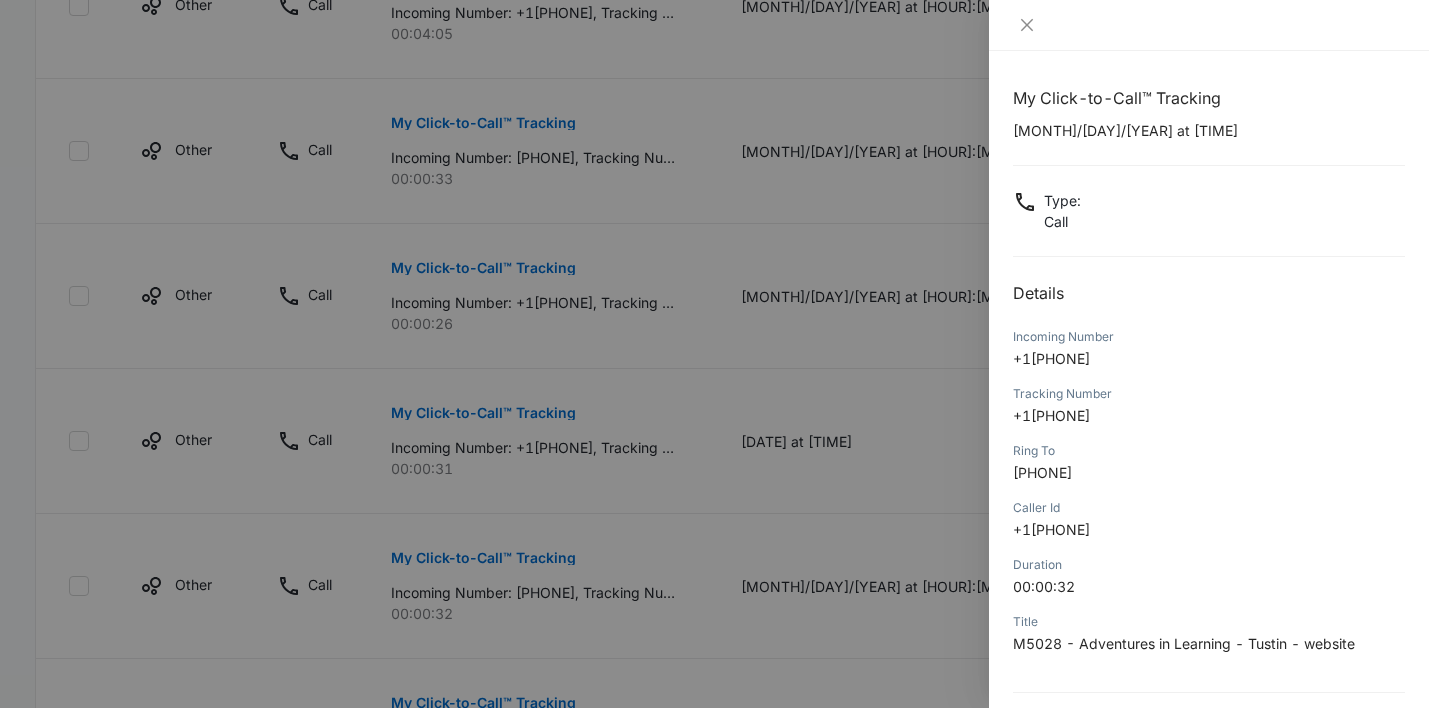 scroll, scrollTop: 180, scrollLeft: 0, axis: vertical 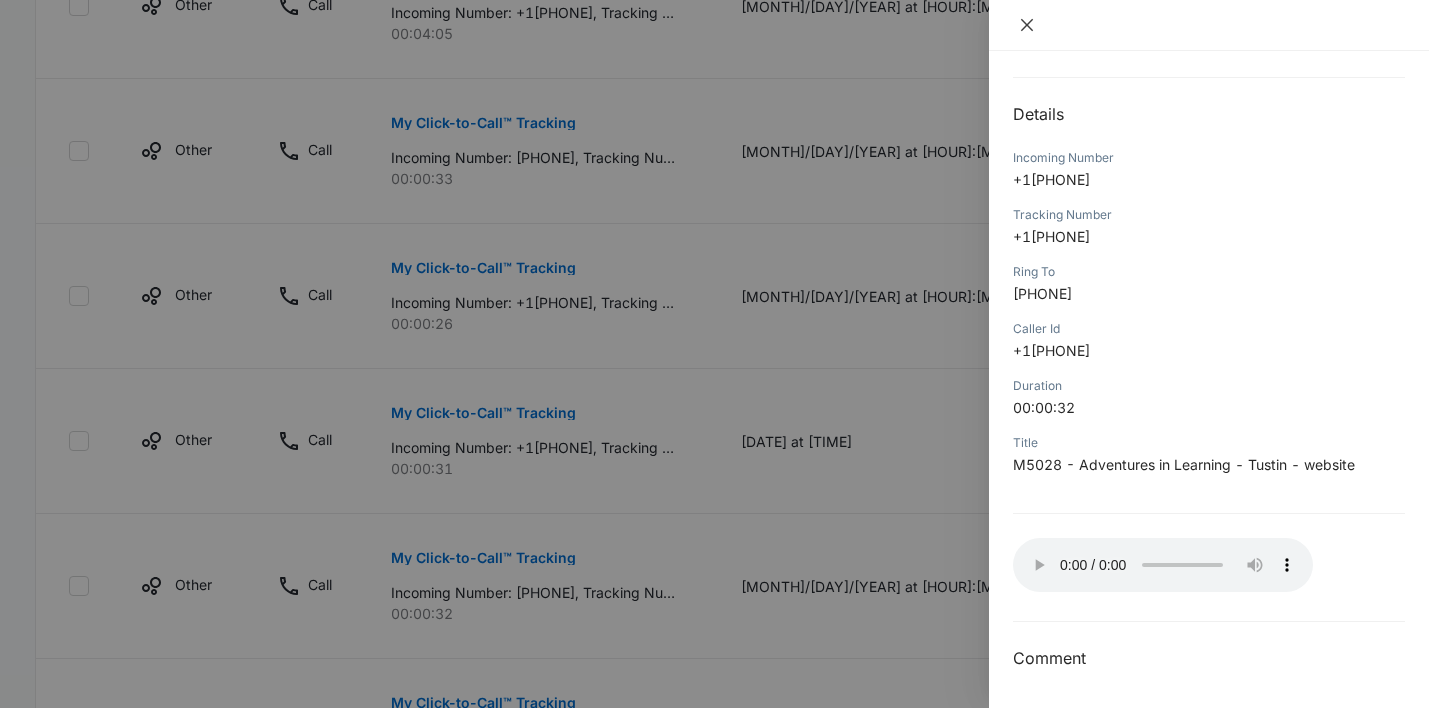 click 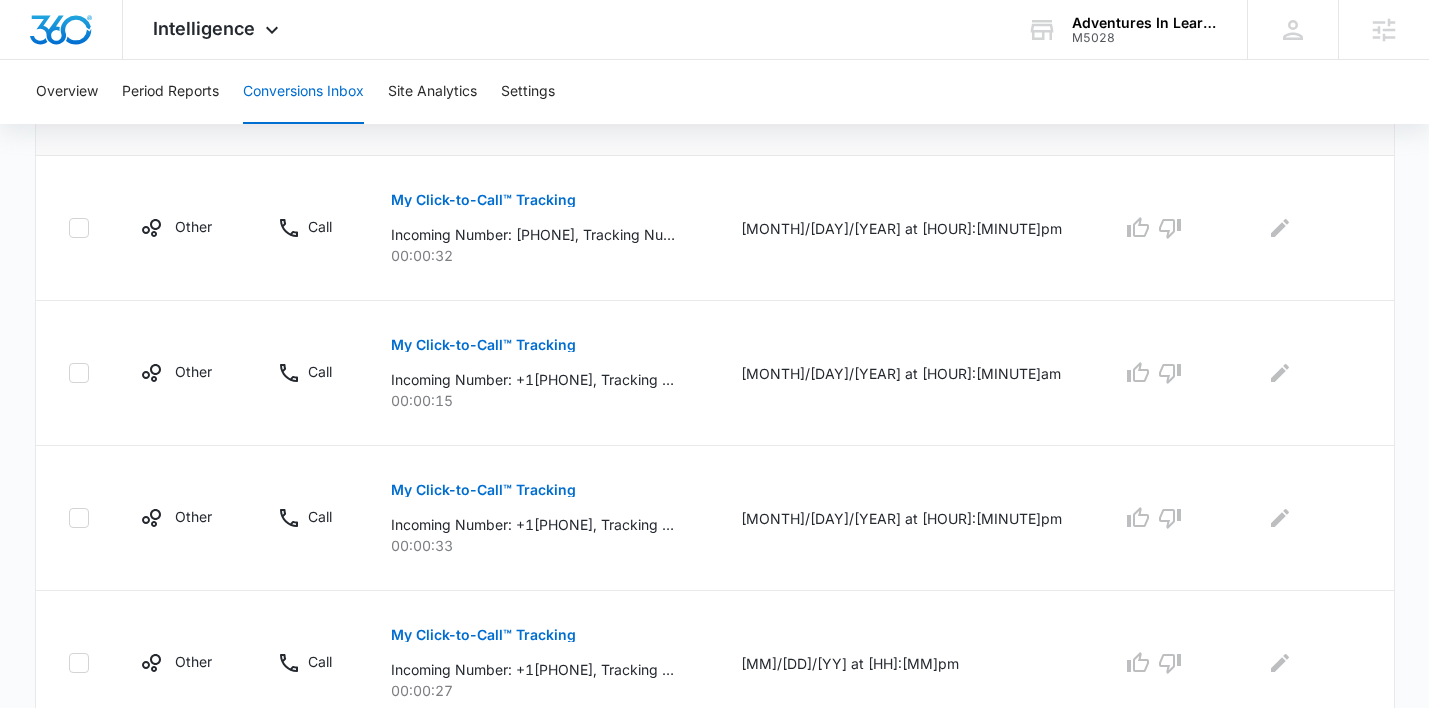 scroll, scrollTop: 1207, scrollLeft: 0, axis: vertical 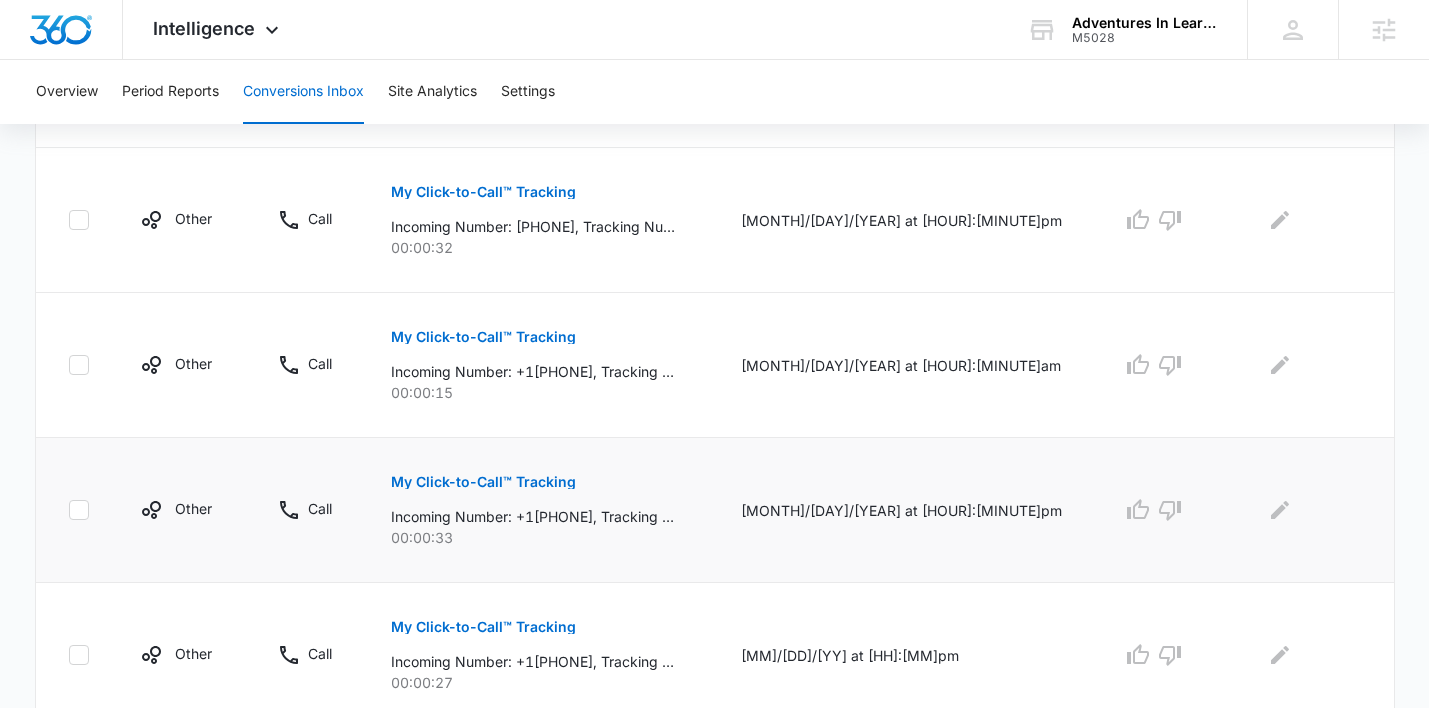 click on "My Click-to-Call™ Tracking" at bounding box center (483, 482) 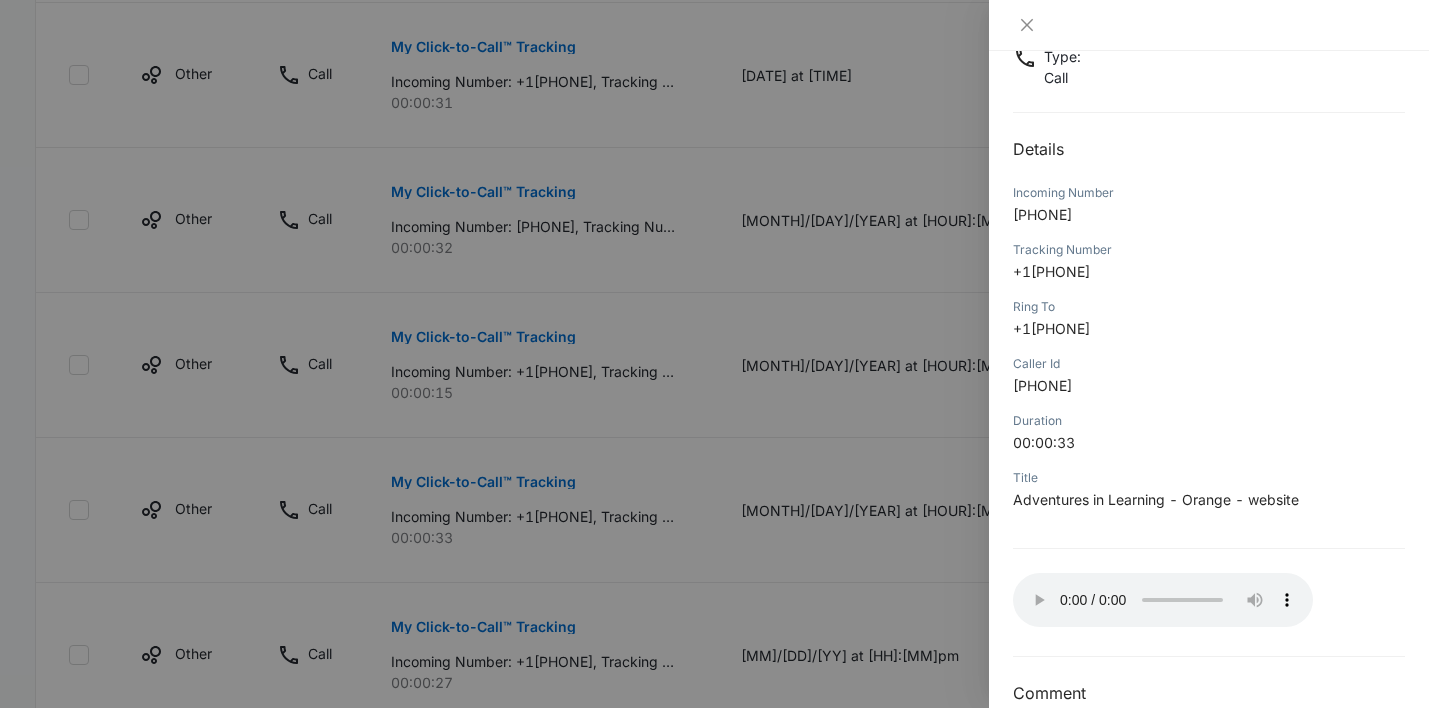 scroll, scrollTop: 180, scrollLeft: 0, axis: vertical 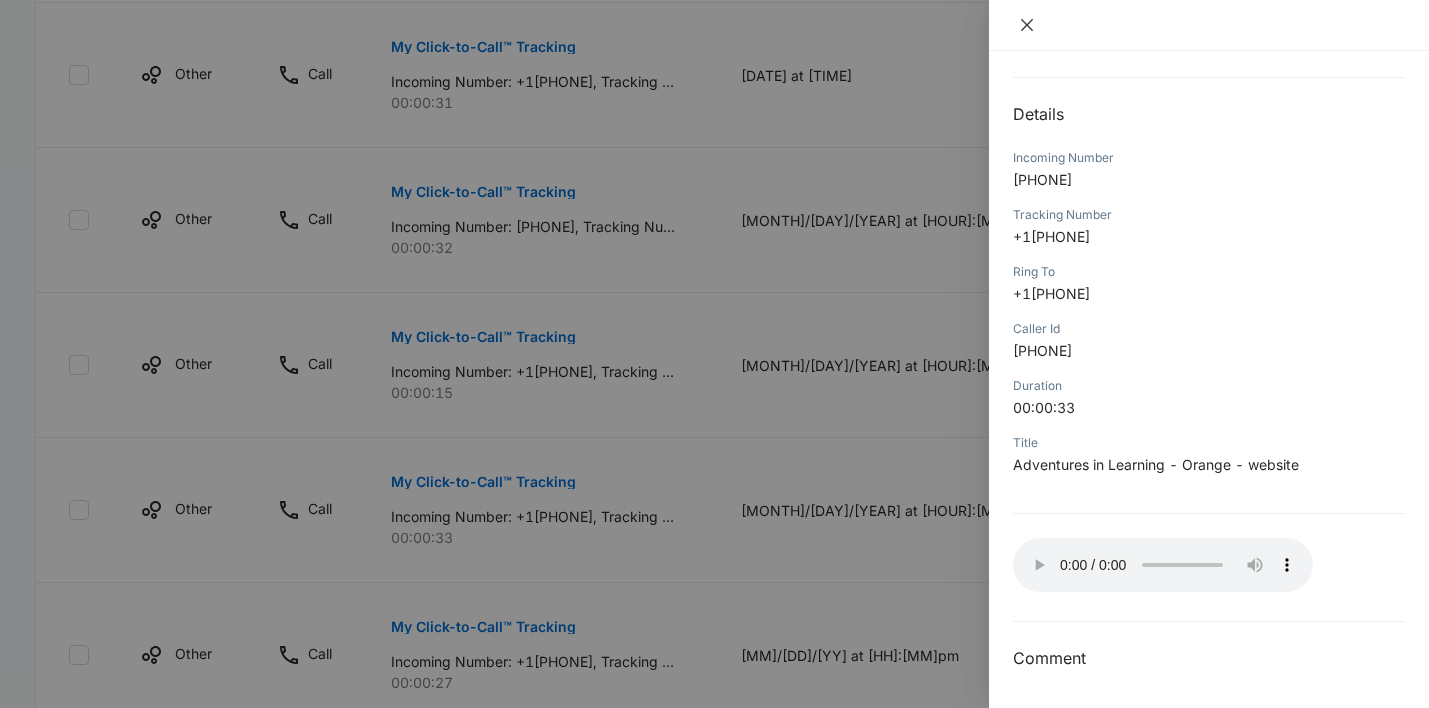click 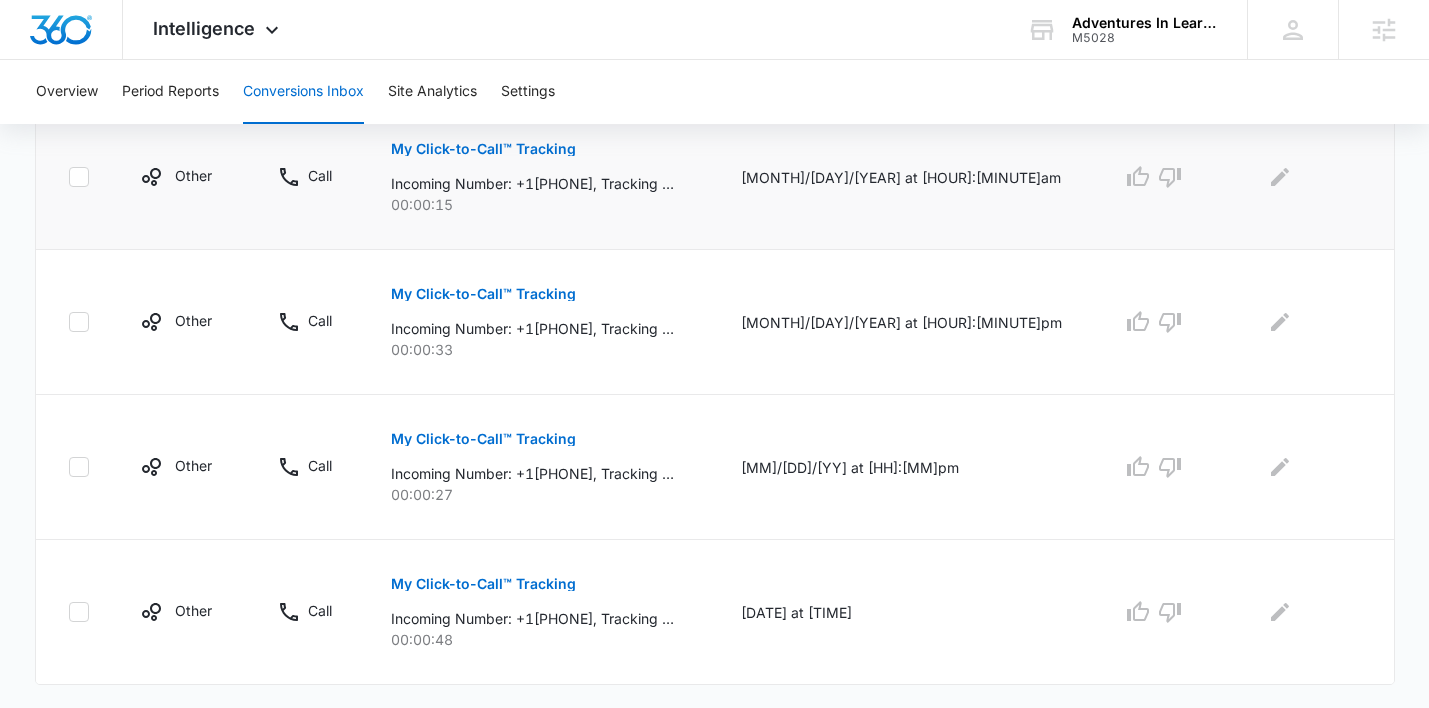 scroll, scrollTop: 1434, scrollLeft: 0, axis: vertical 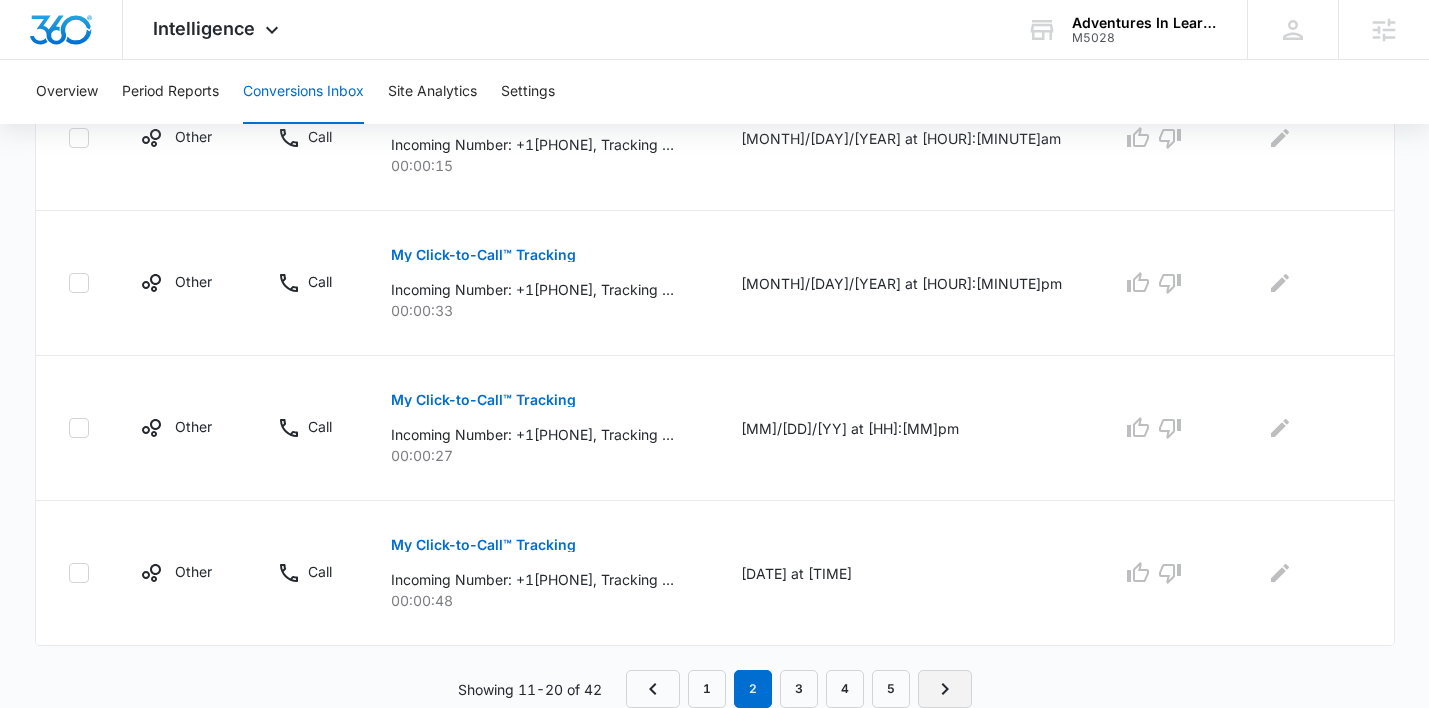 click 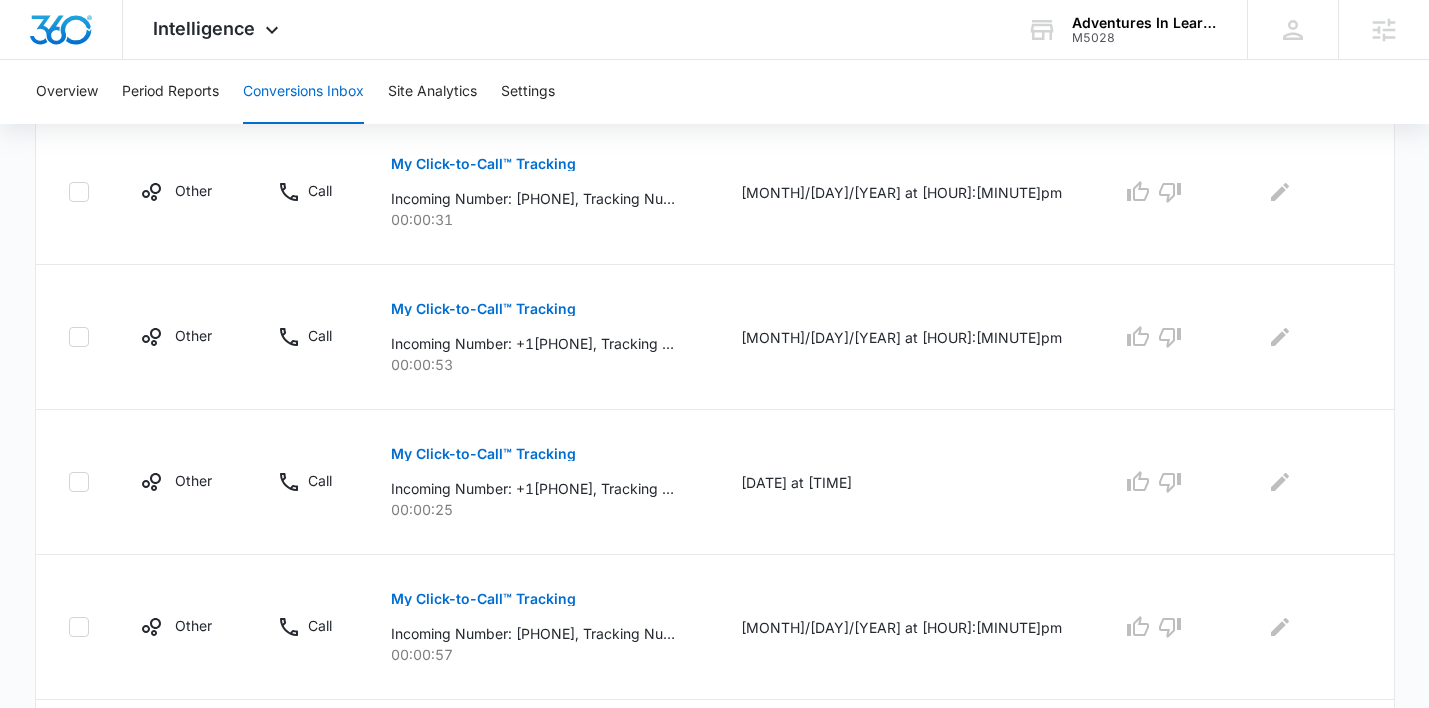scroll, scrollTop: 1434, scrollLeft: 0, axis: vertical 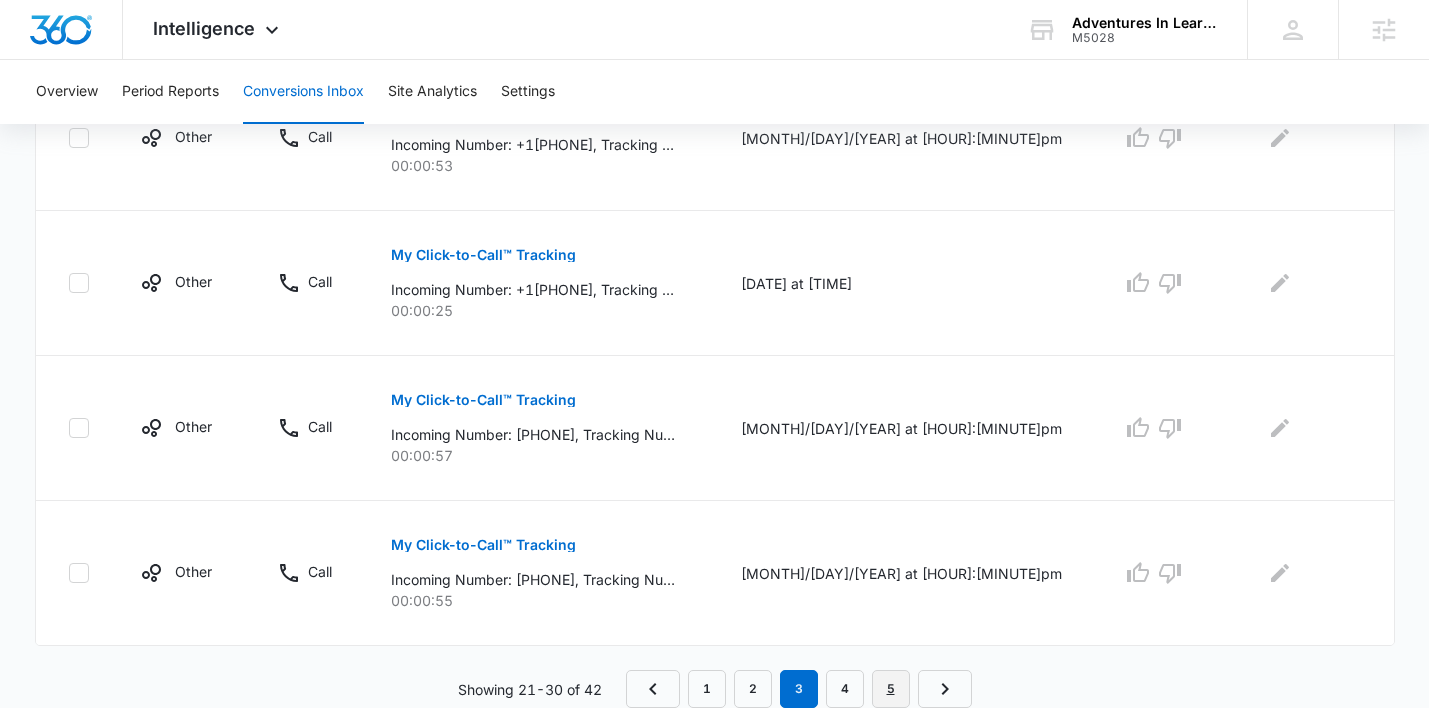 click on "5" at bounding box center [891, 689] 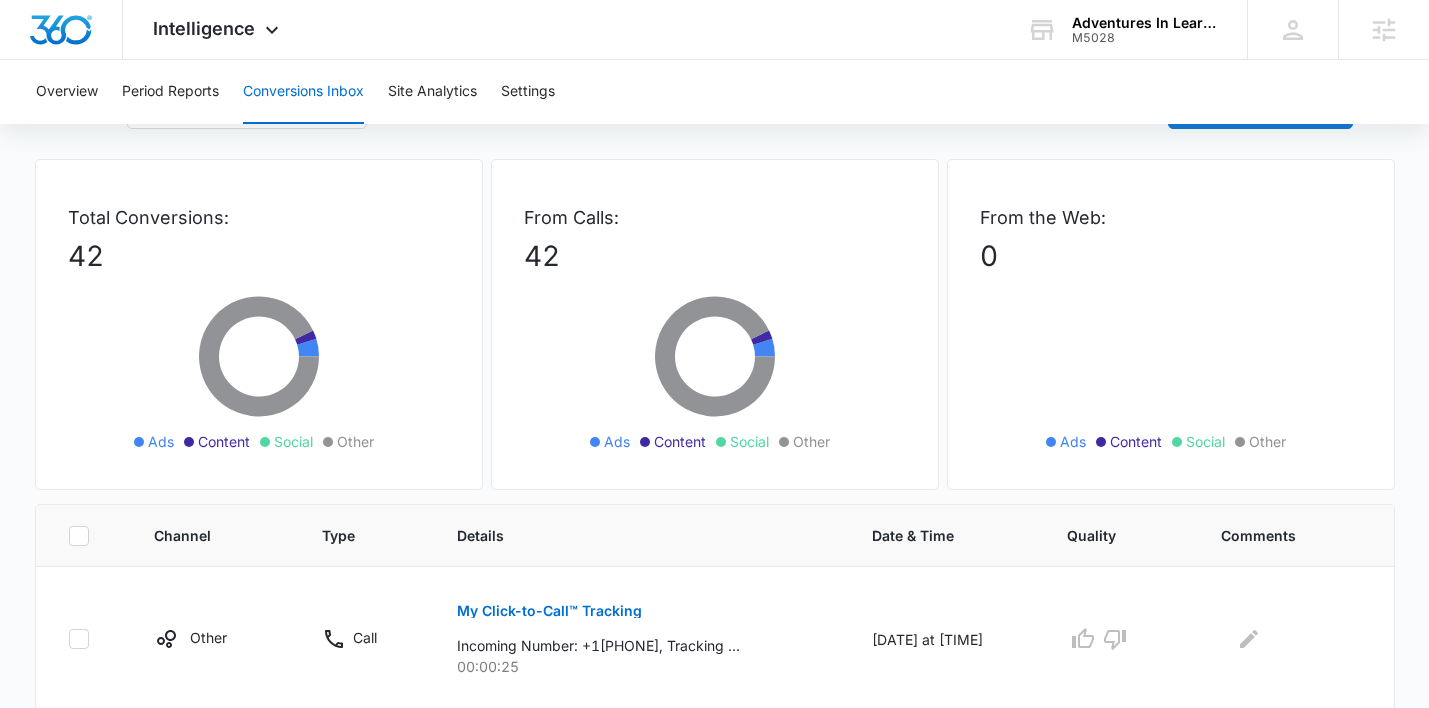 scroll, scrollTop: 0, scrollLeft: 0, axis: both 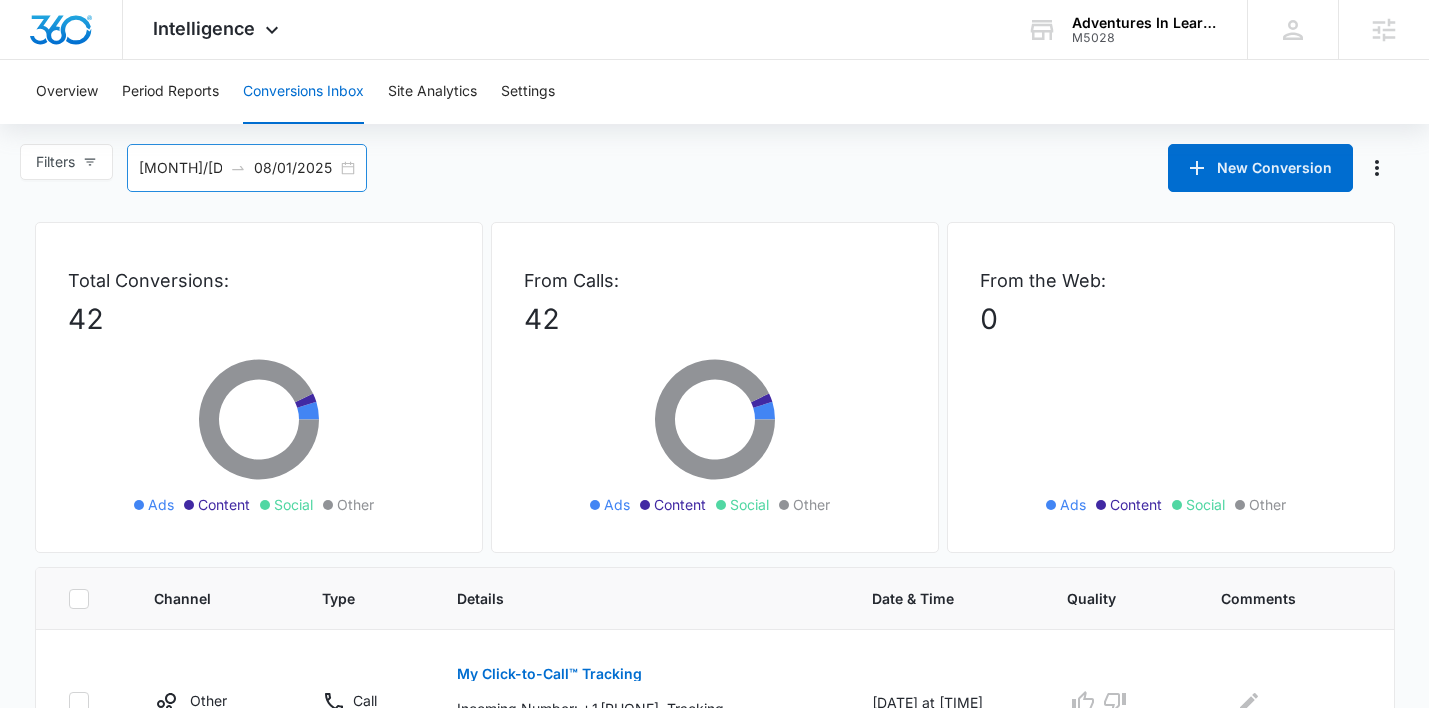click on "08/01/2025" at bounding box center (295, 168) 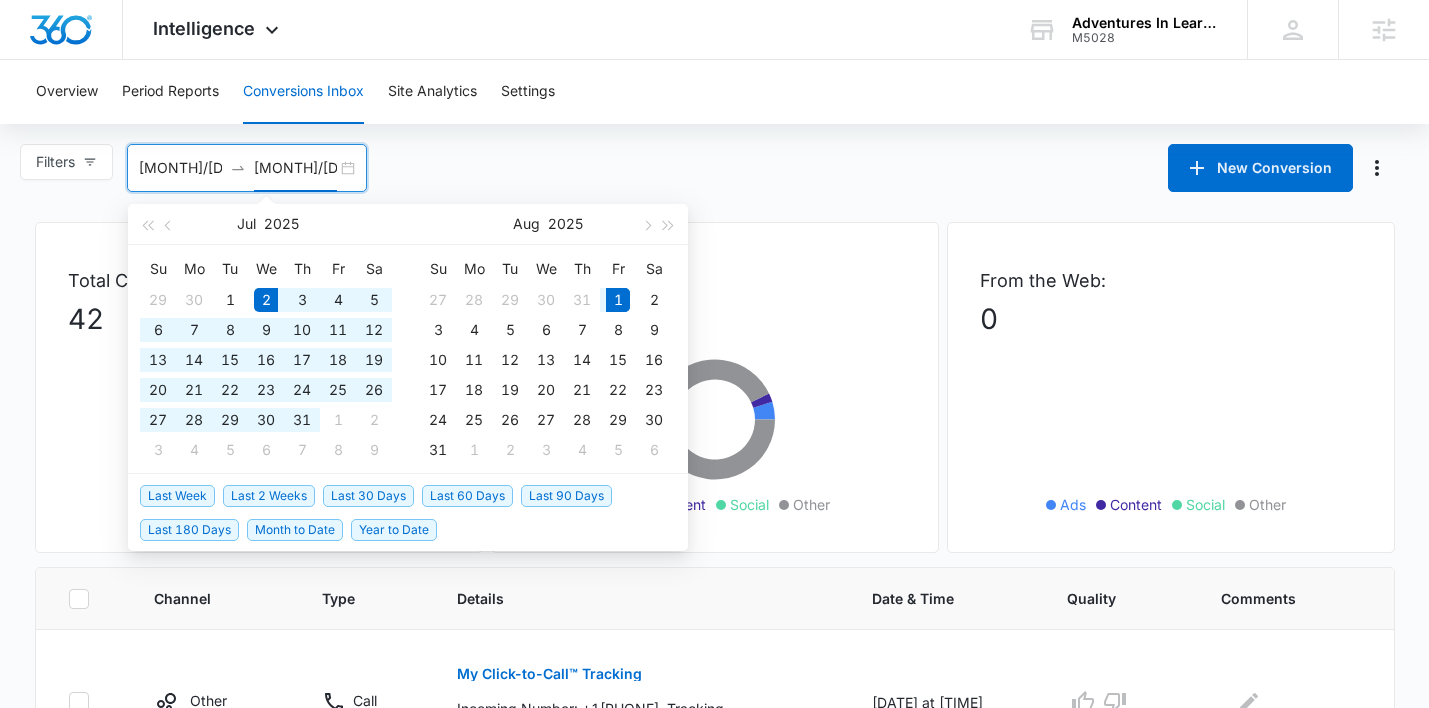 type on "08/01/2025" 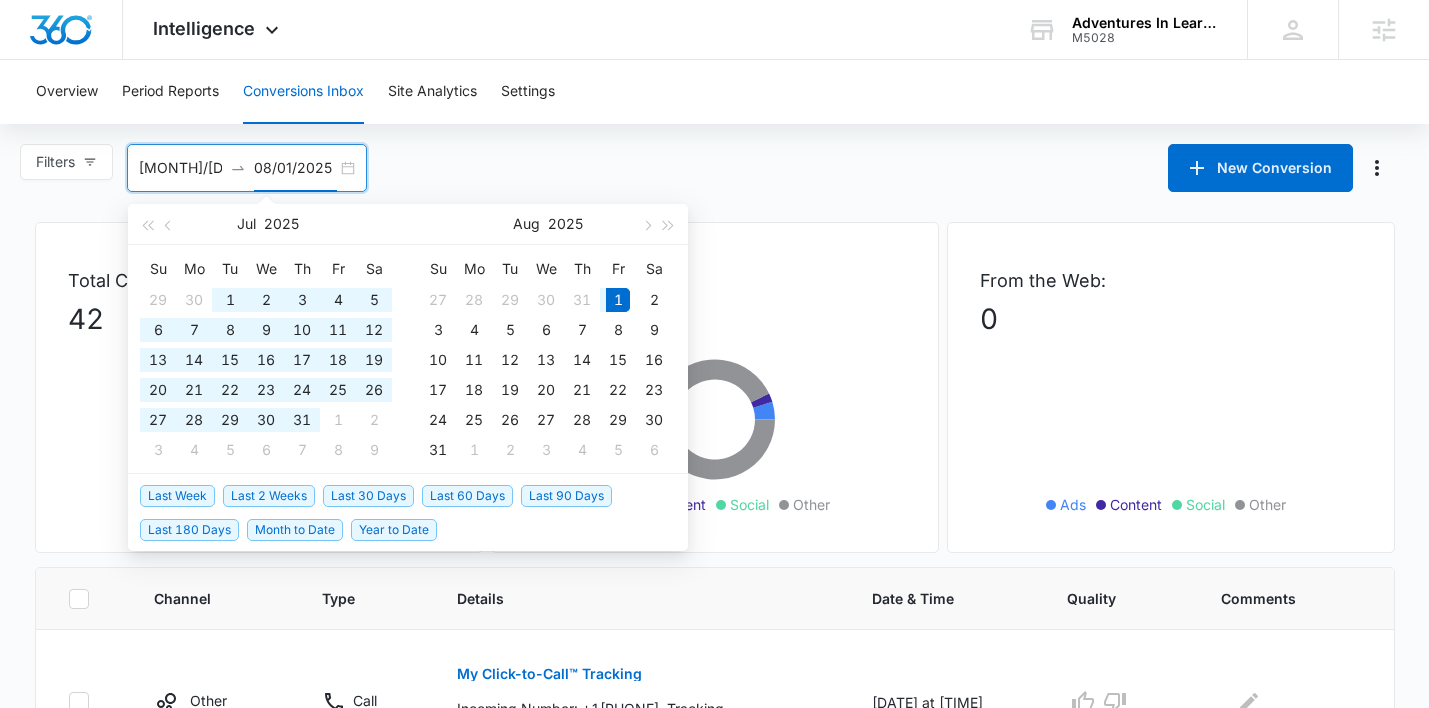 click on "Last 60 Days" at bounding box center [467, 496] 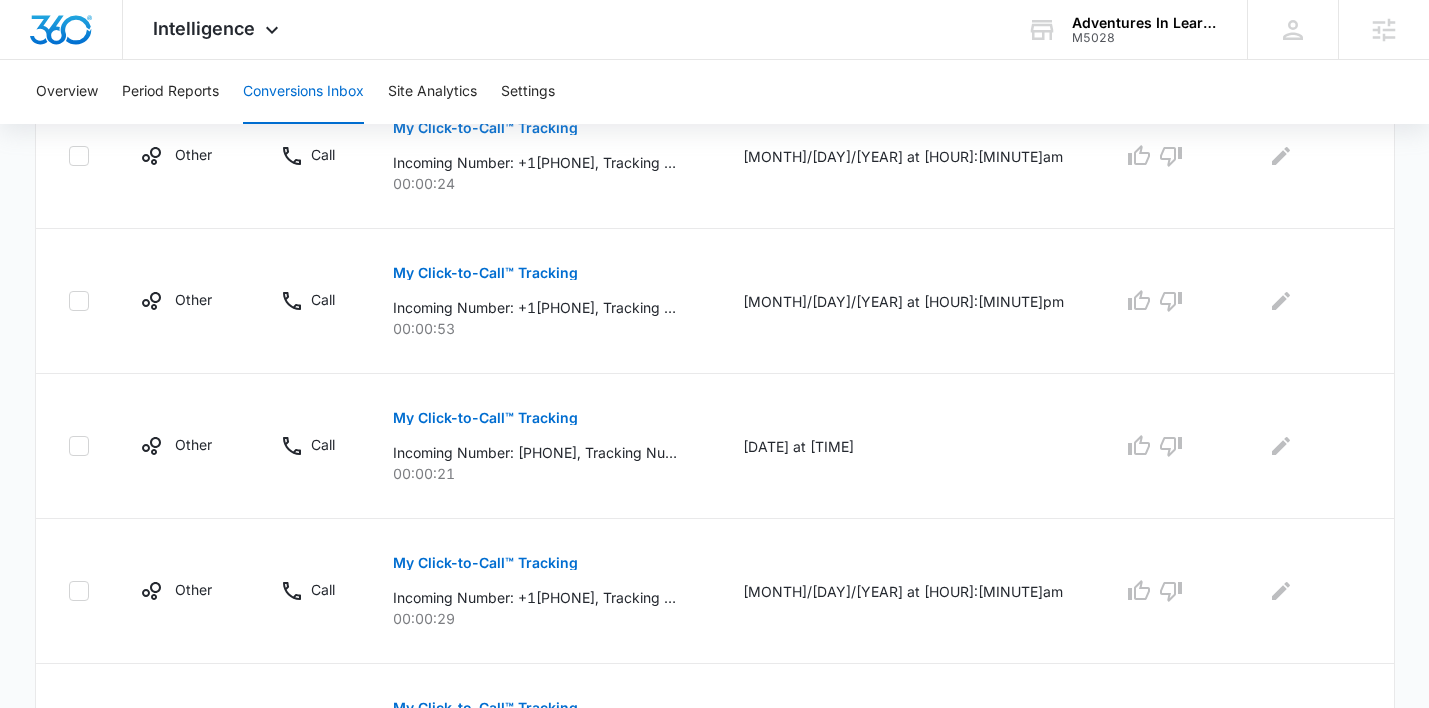 scroll, scrollTop: 1434, scrollLeft: 0, axis: vertical 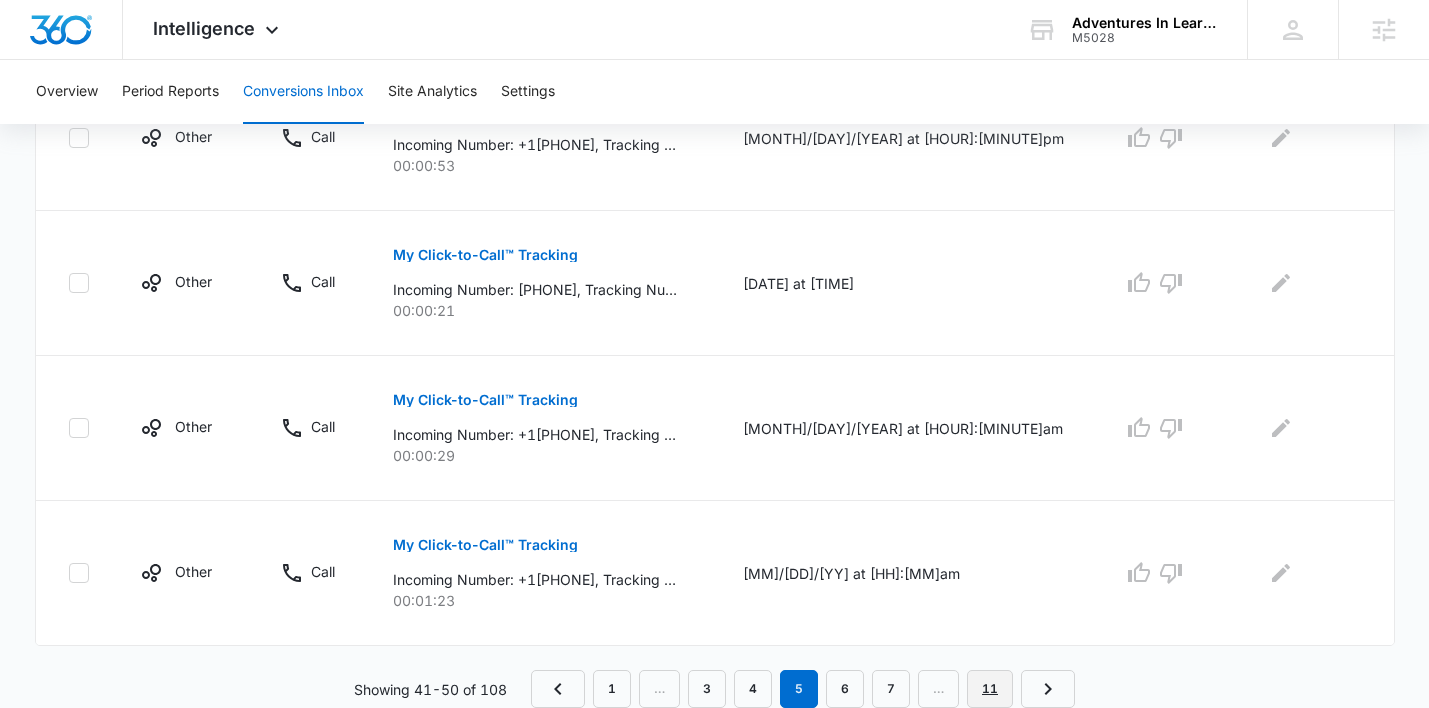 click on "11" at bounding box center (990, 689) 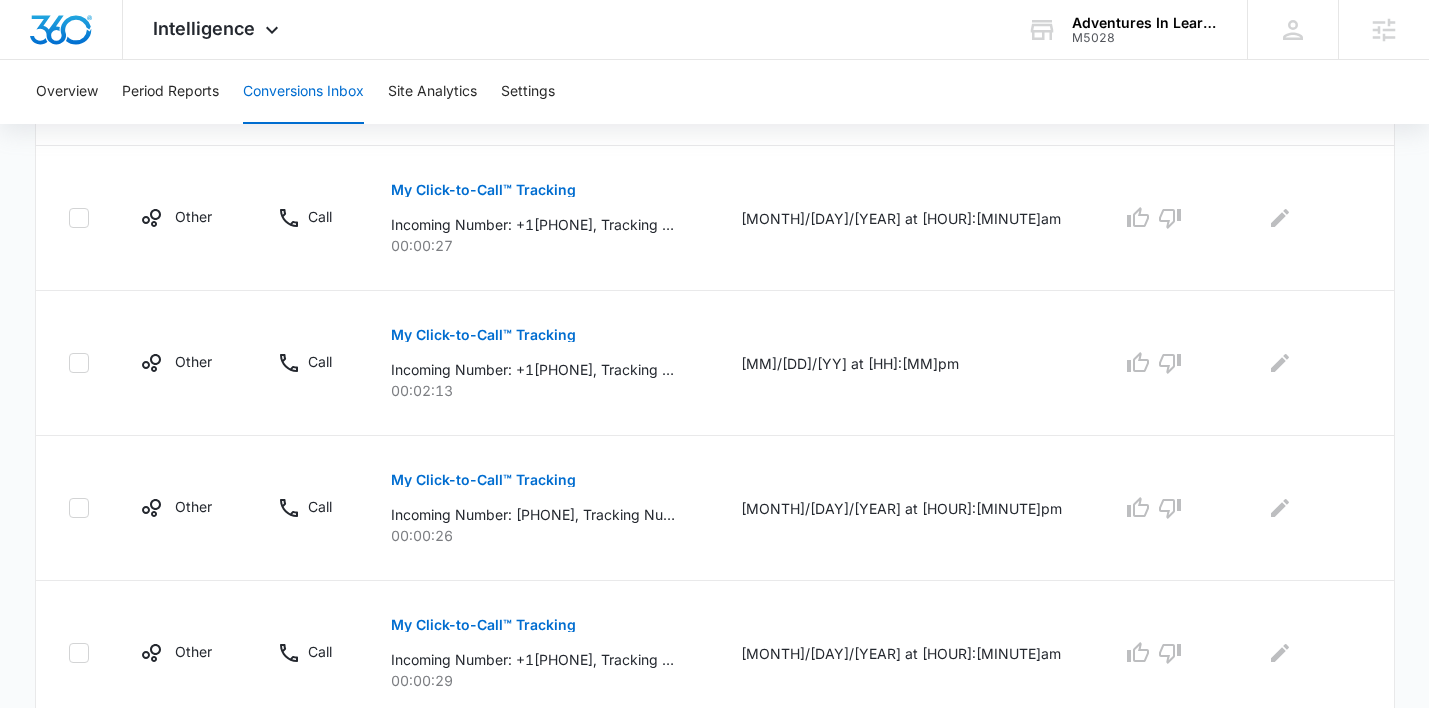 scroll, scrollTop: 983, scrollLeft: 0, axis: vertical 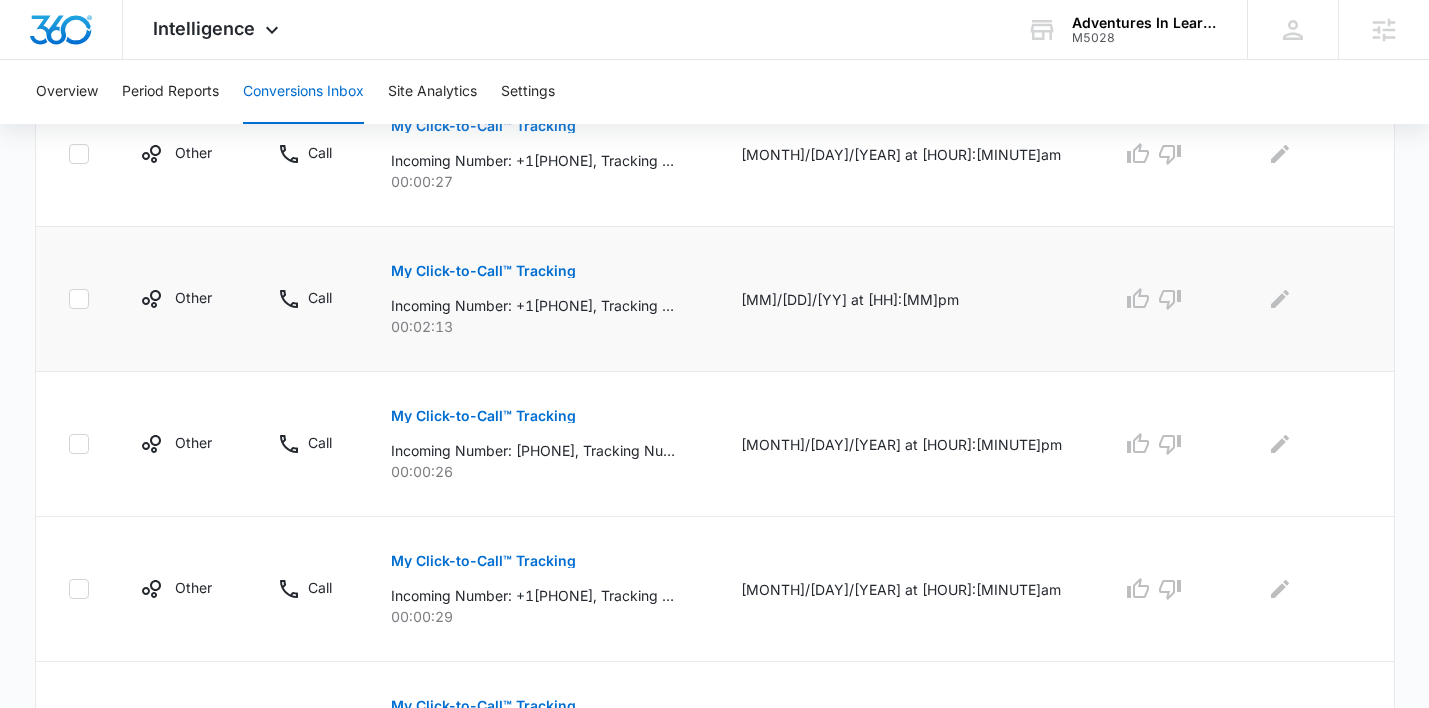click on "My Click-to-Call™ Tracking" at bounding box center [483, 271] 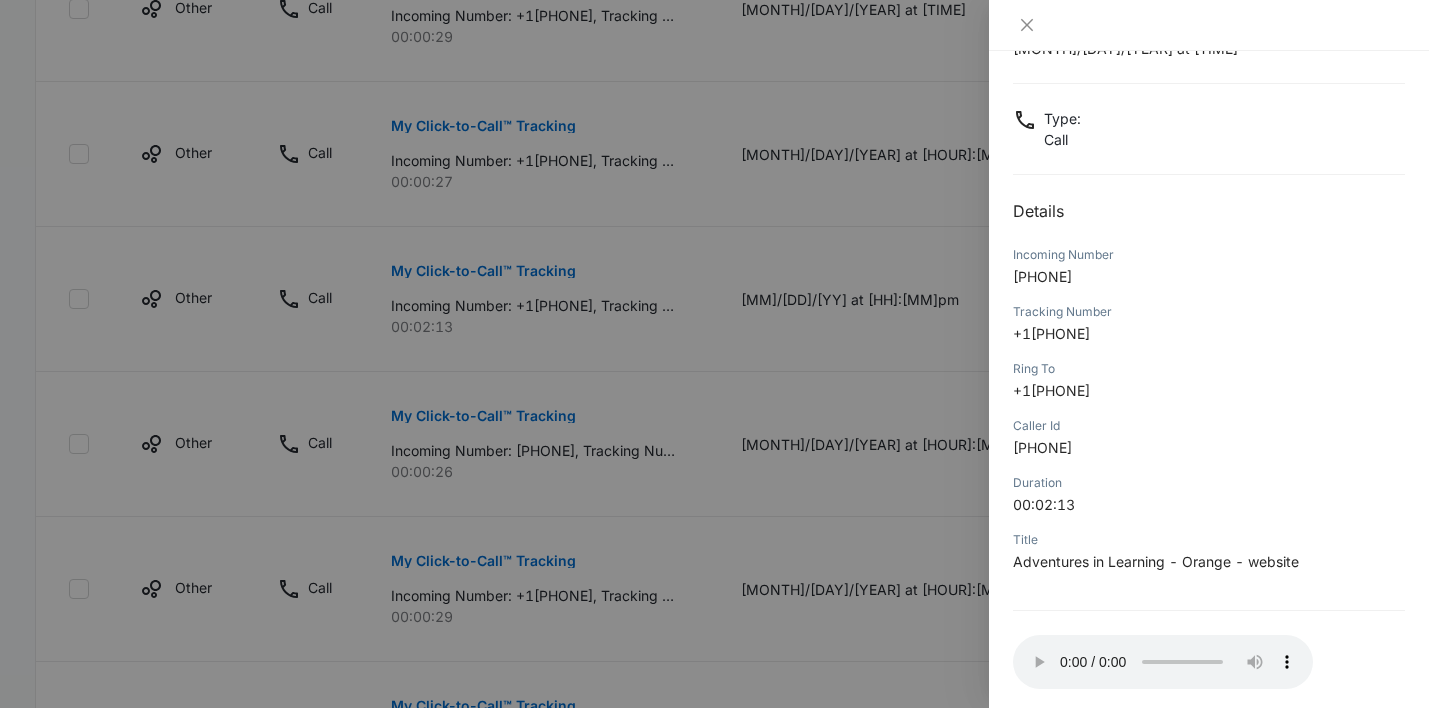 scroll, scrollTop: 180, scrollLeft: 0, axis: vertical 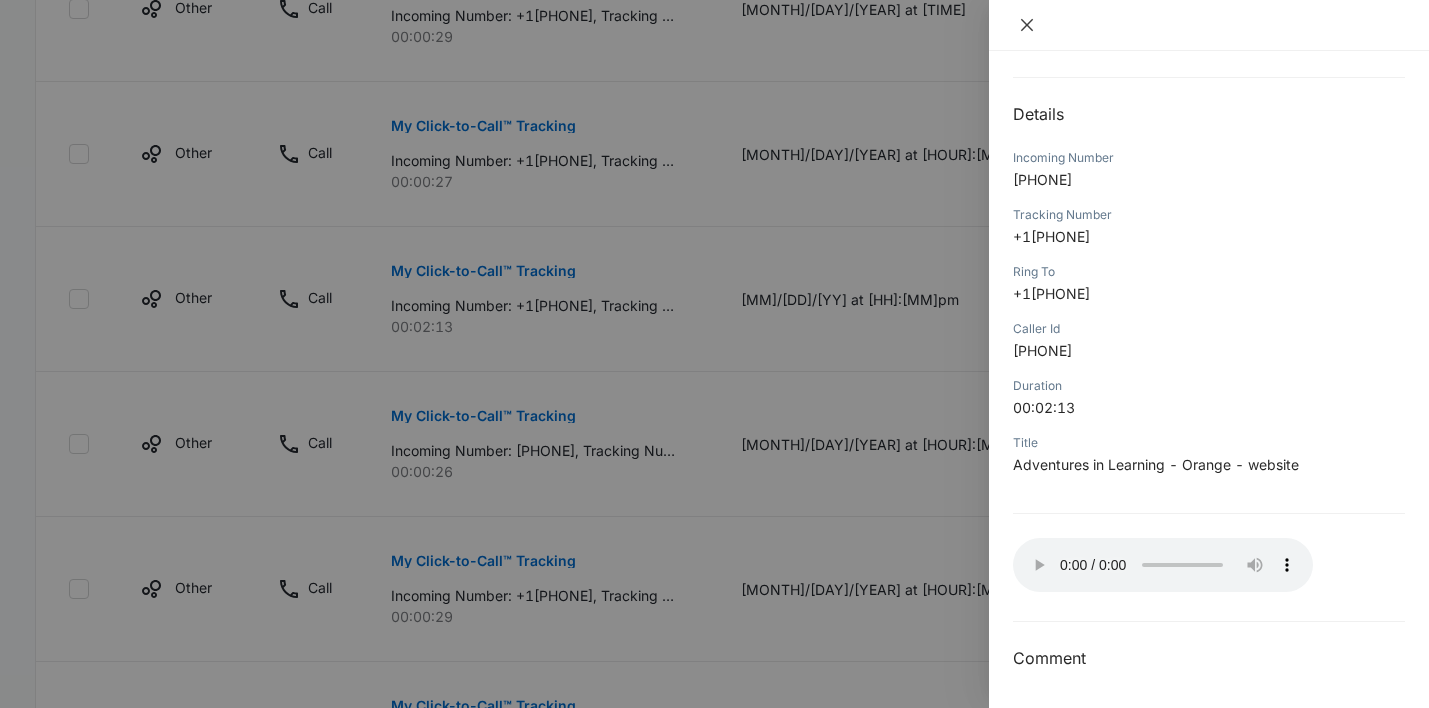 click 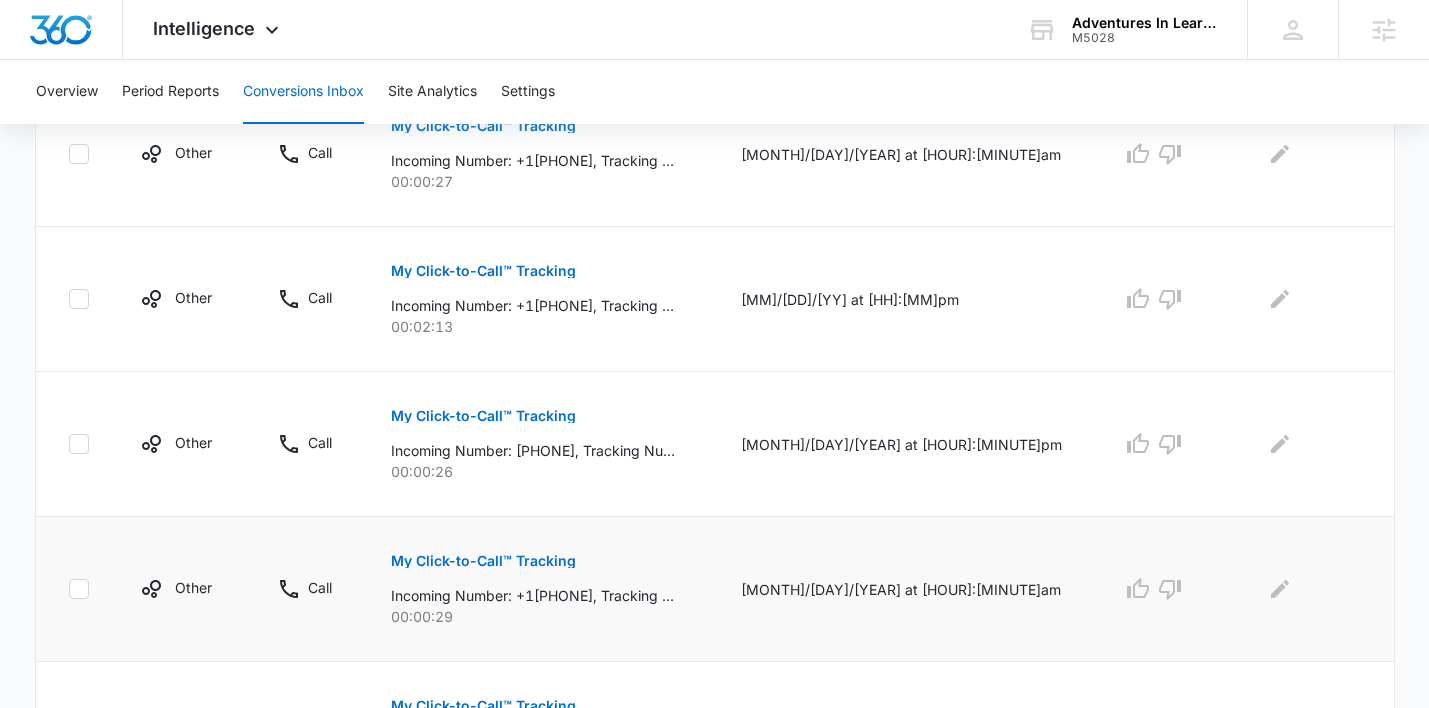 click on "My Click-to-Call™ Tracking" at bounding box center [483, 561] 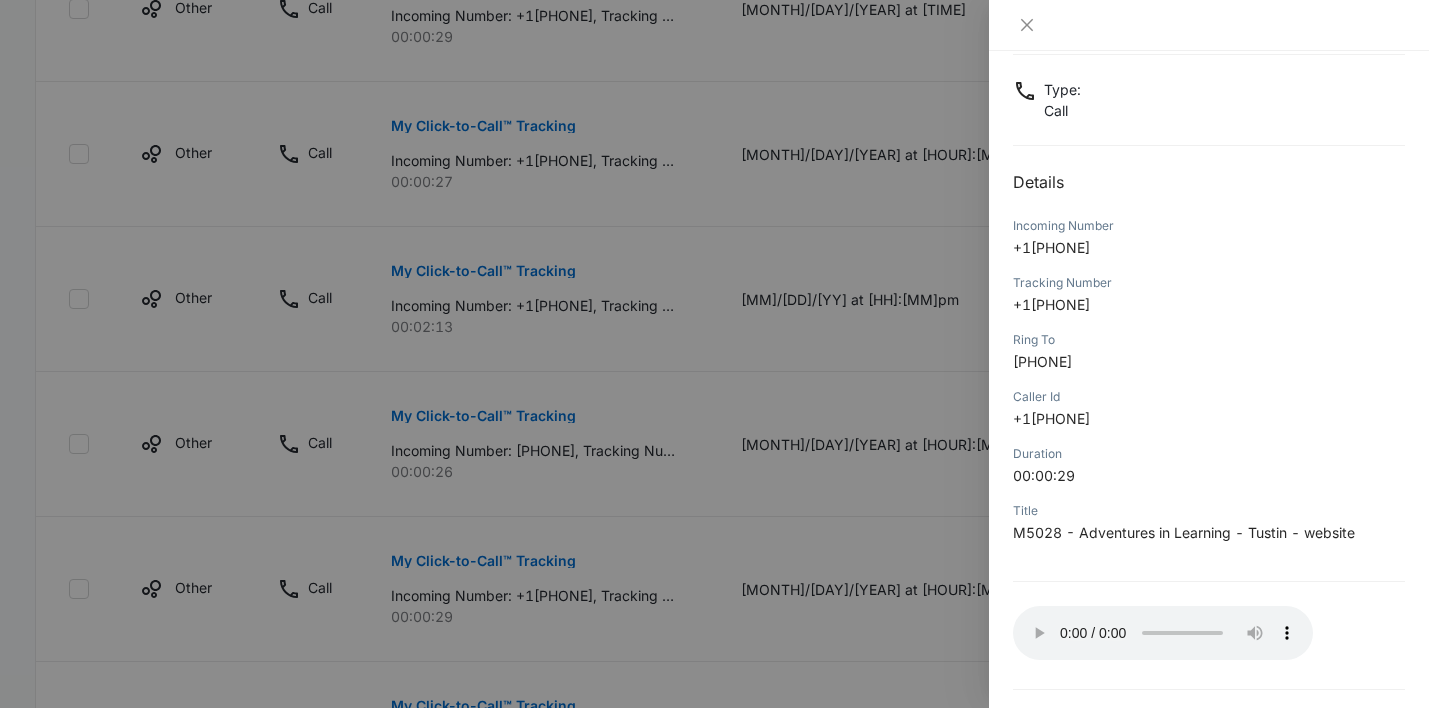 scroll, scrollTop: 180, scrollLeft: 0, axis: vertical 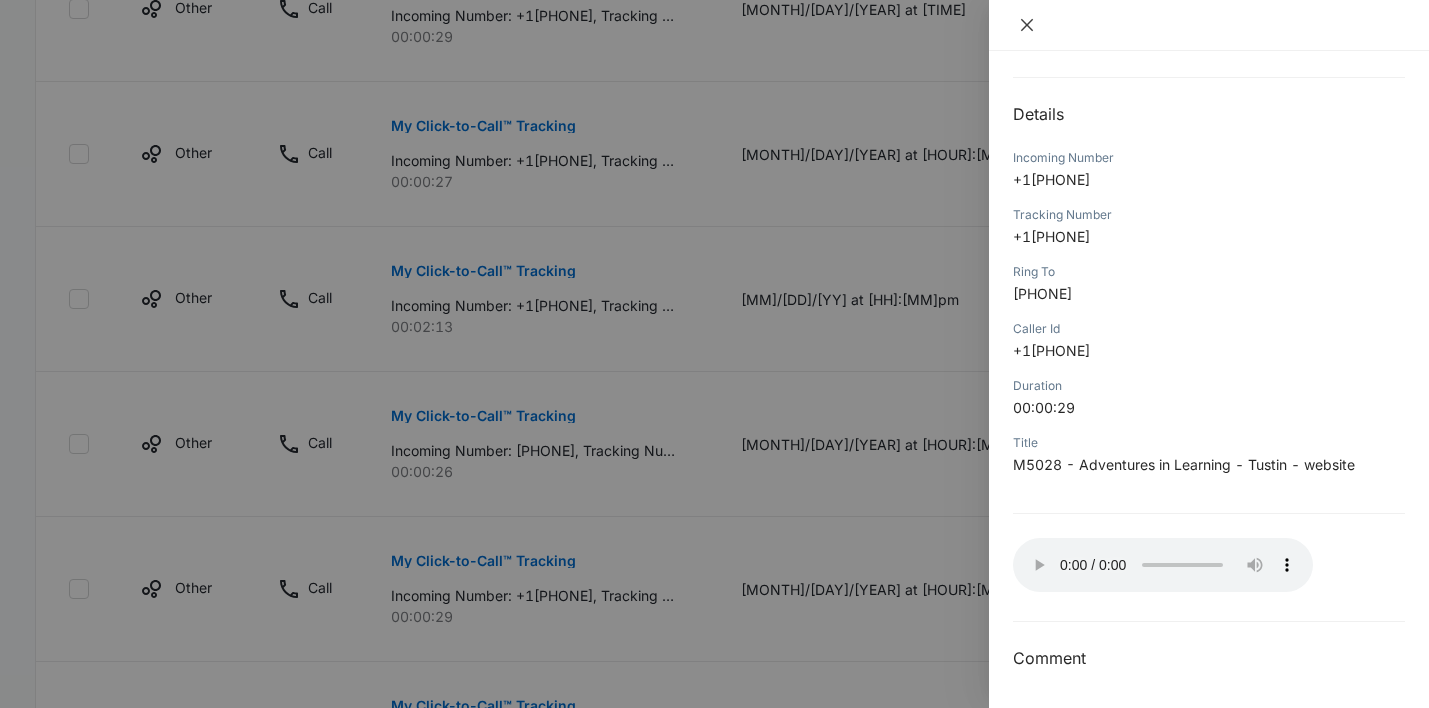click 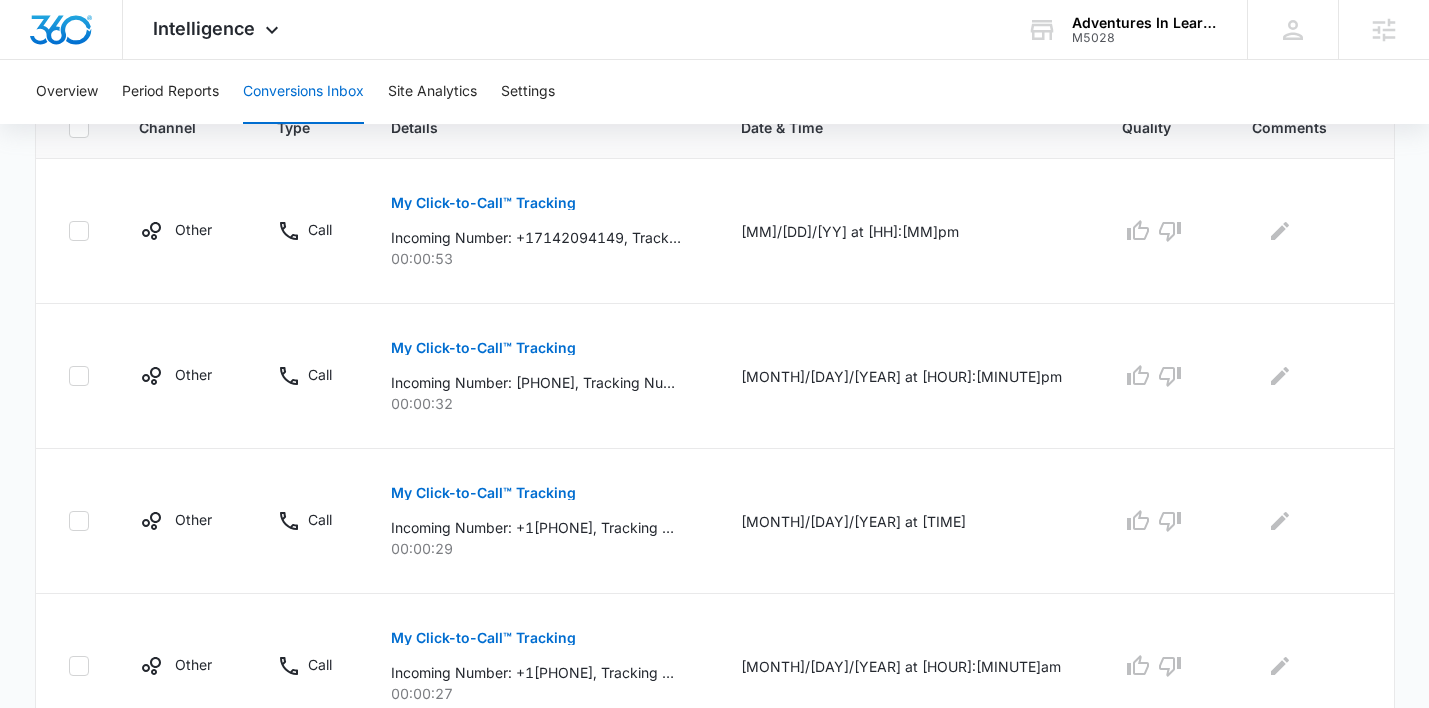scroll, scrollTop: 0, scrollLeft: 0, axis: both 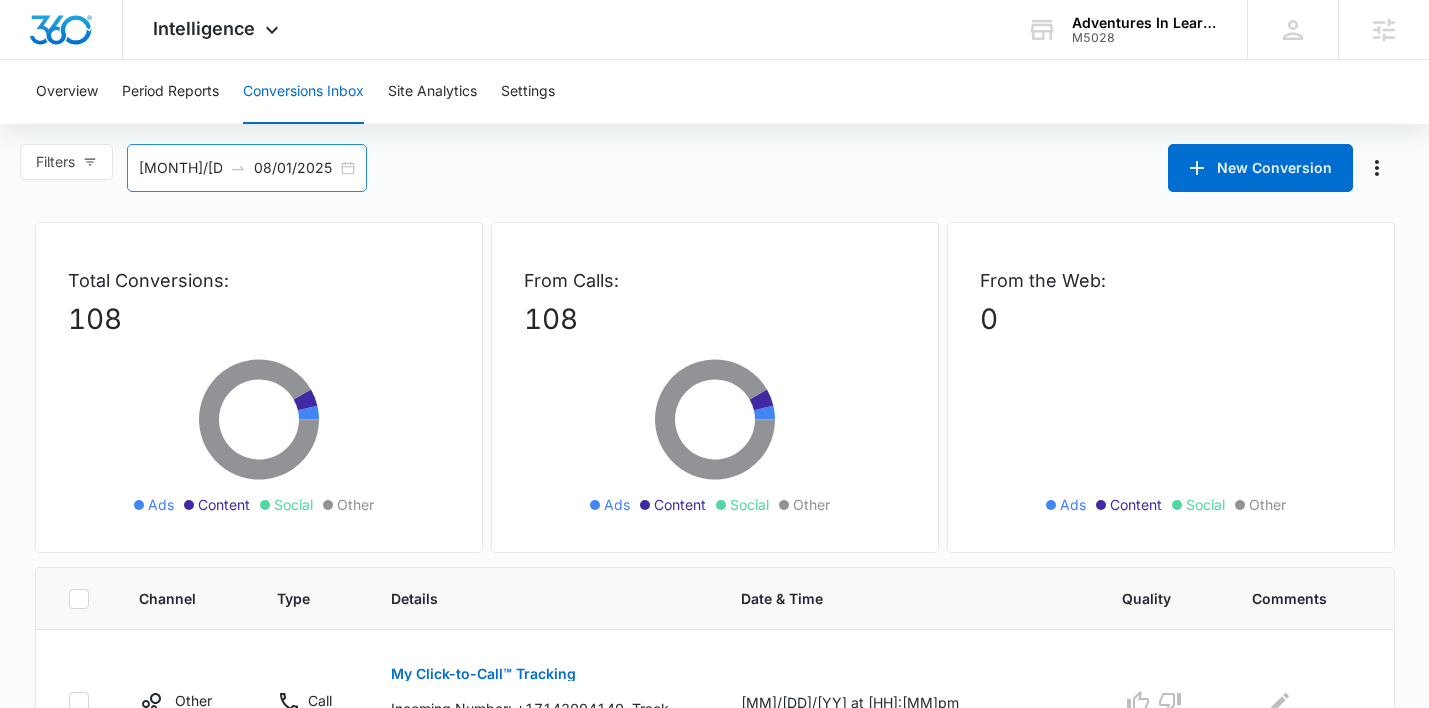 click on "[MONTH]/[DAY]/[YEAR] [MONTH]/[DAY]/[YEAR]" at bounding box center [247, 168] 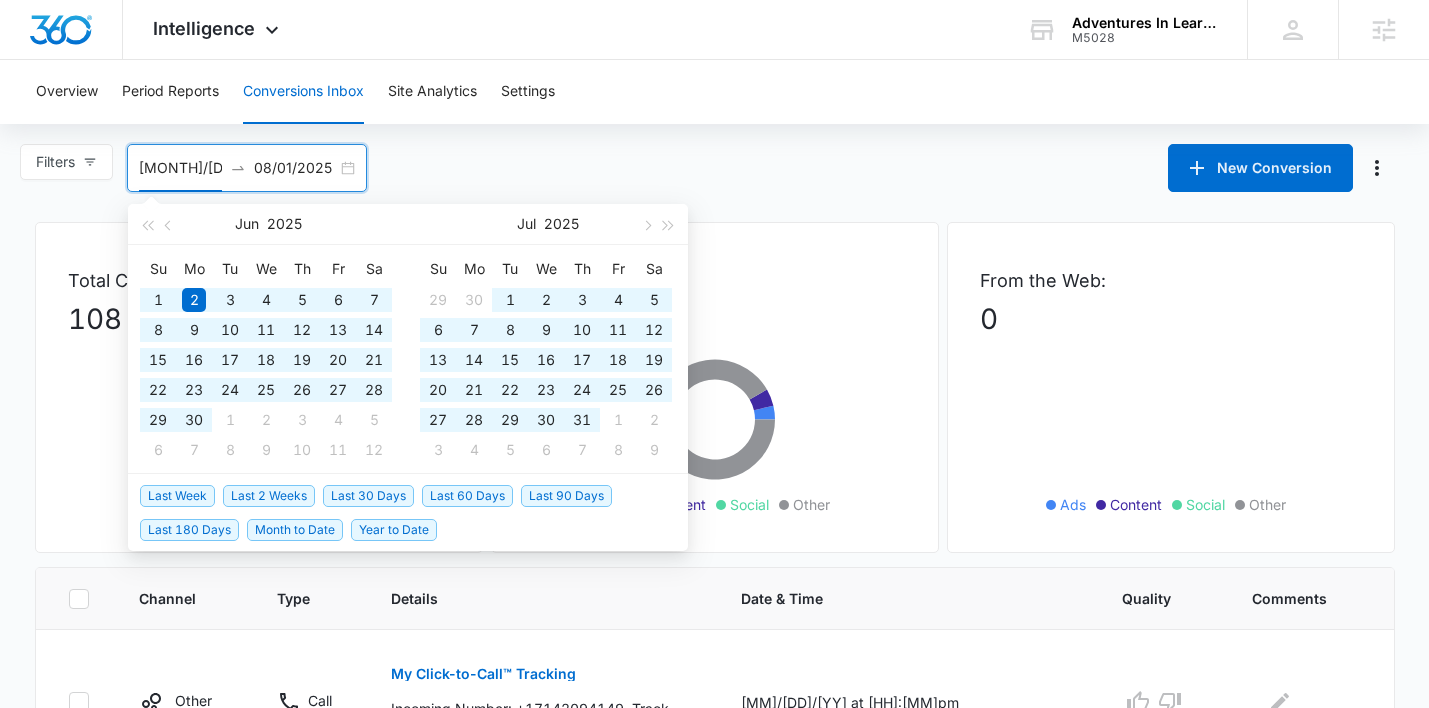 click on "Last 90 Days" at bounding box center (566, 496) 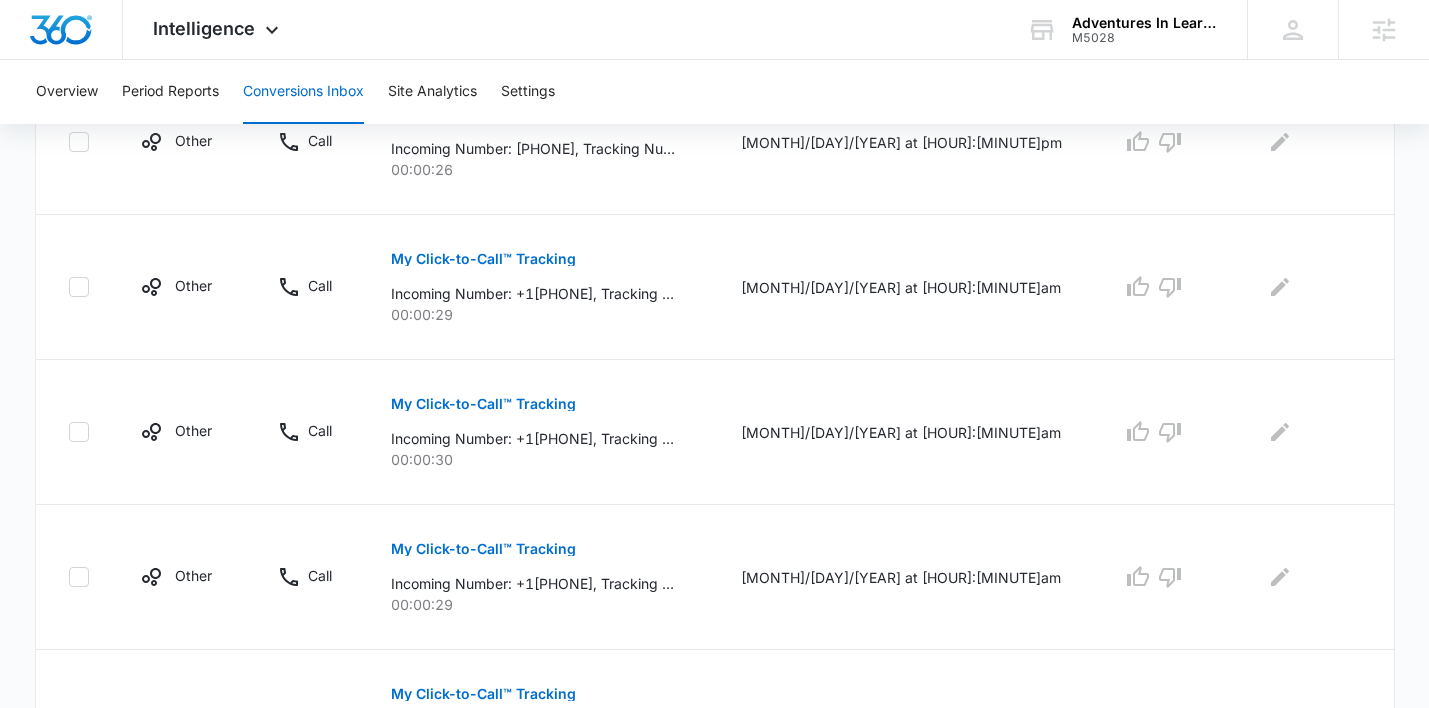 scroll, scrollTop: 1434, scrollLeft: 0, axis: vertical 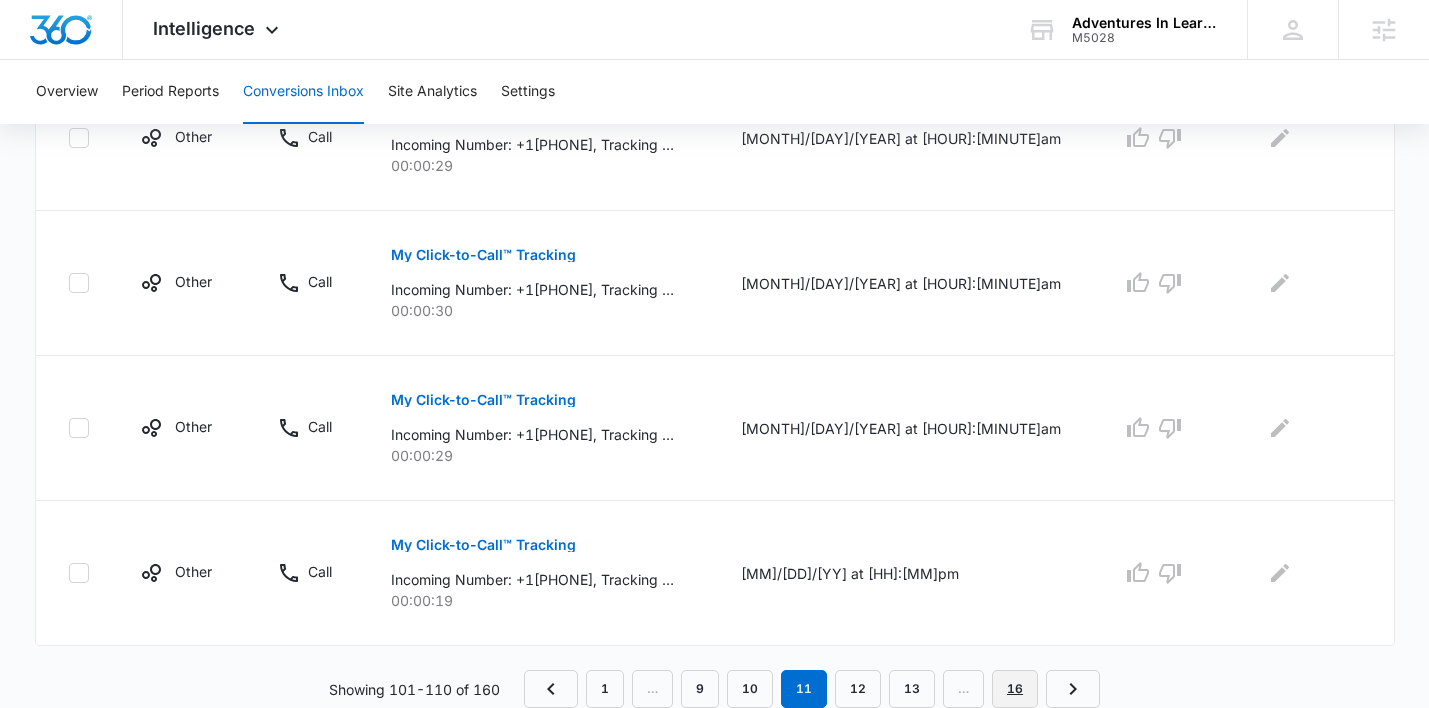 click on "16" at bounding box center (1015, 689) 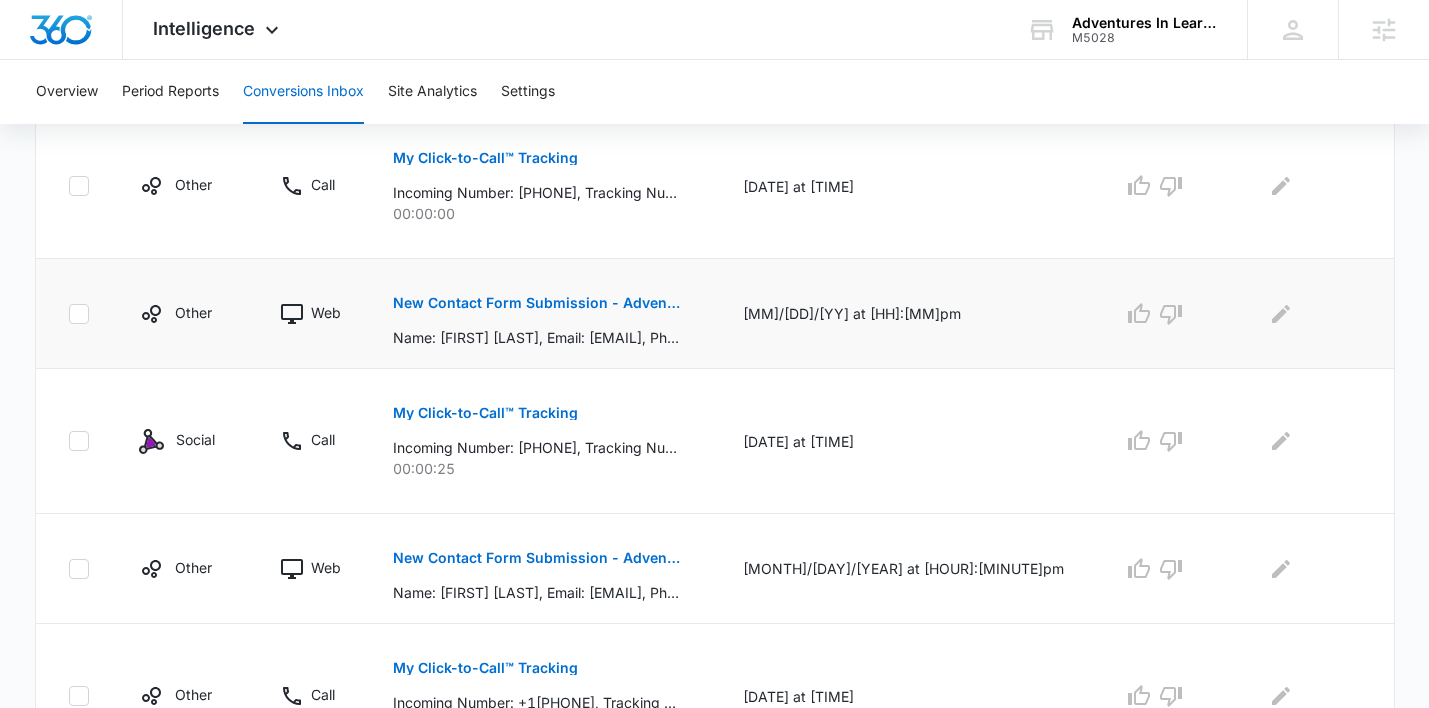 scroll, scrollTop: 1313, scrollLeft: 0, axis: vertical 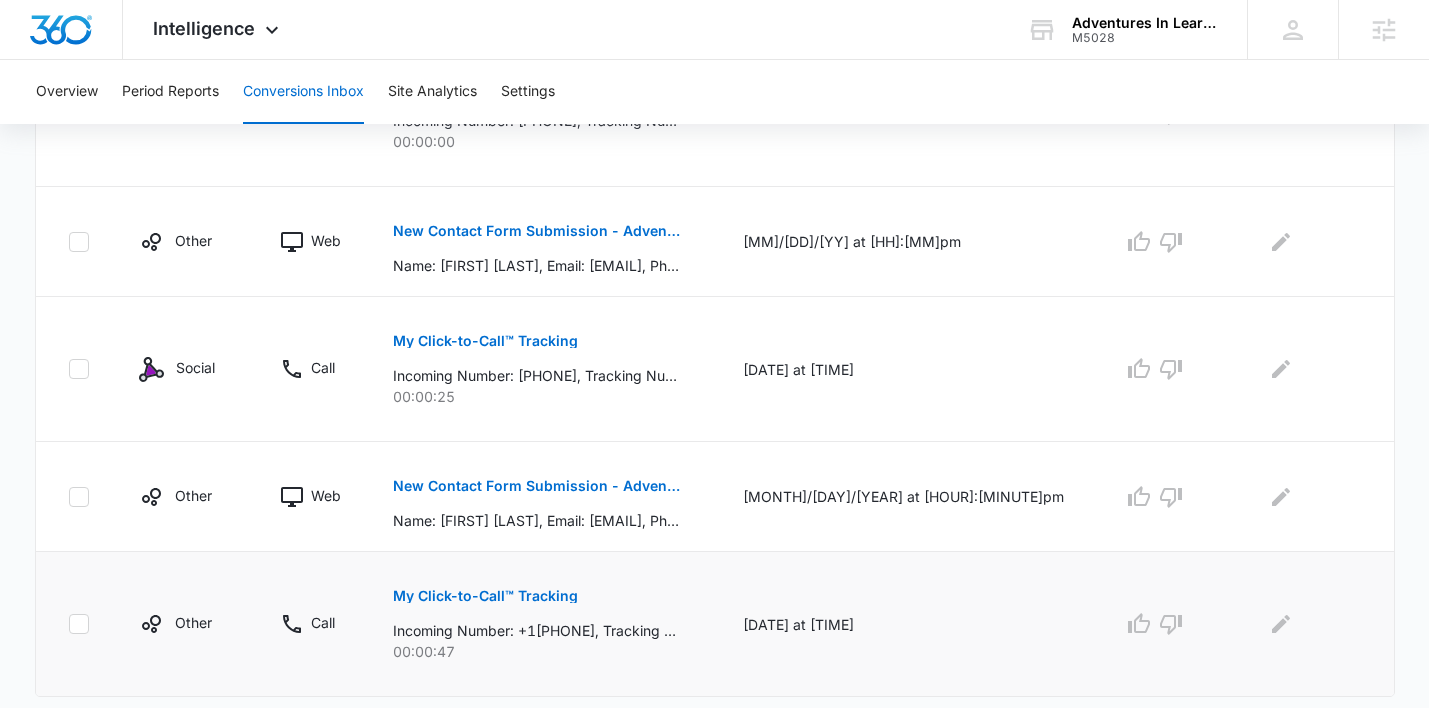 click on "My Click-to-Call™ Tracking" at bounding box center [485, 596] 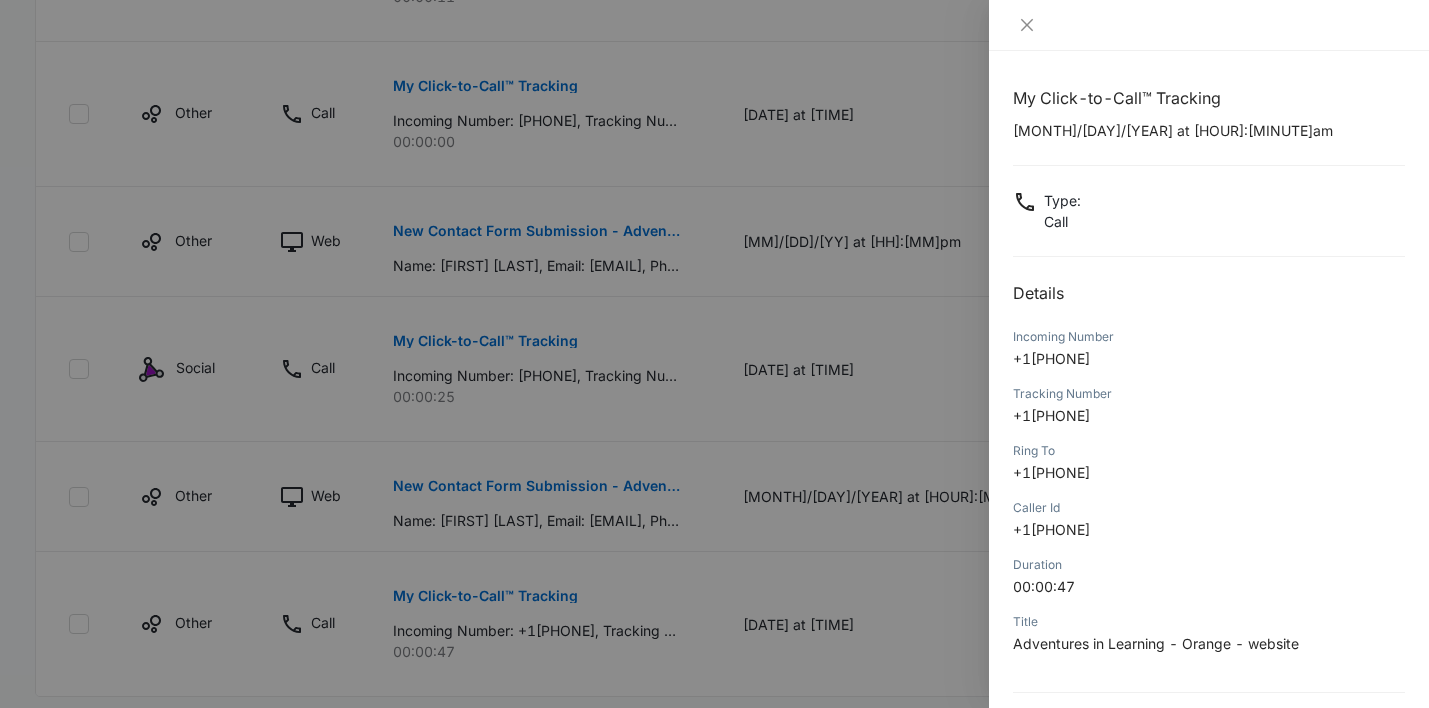 scroll, scrollTop: 180, scrollLeft: 0, axis: vertical 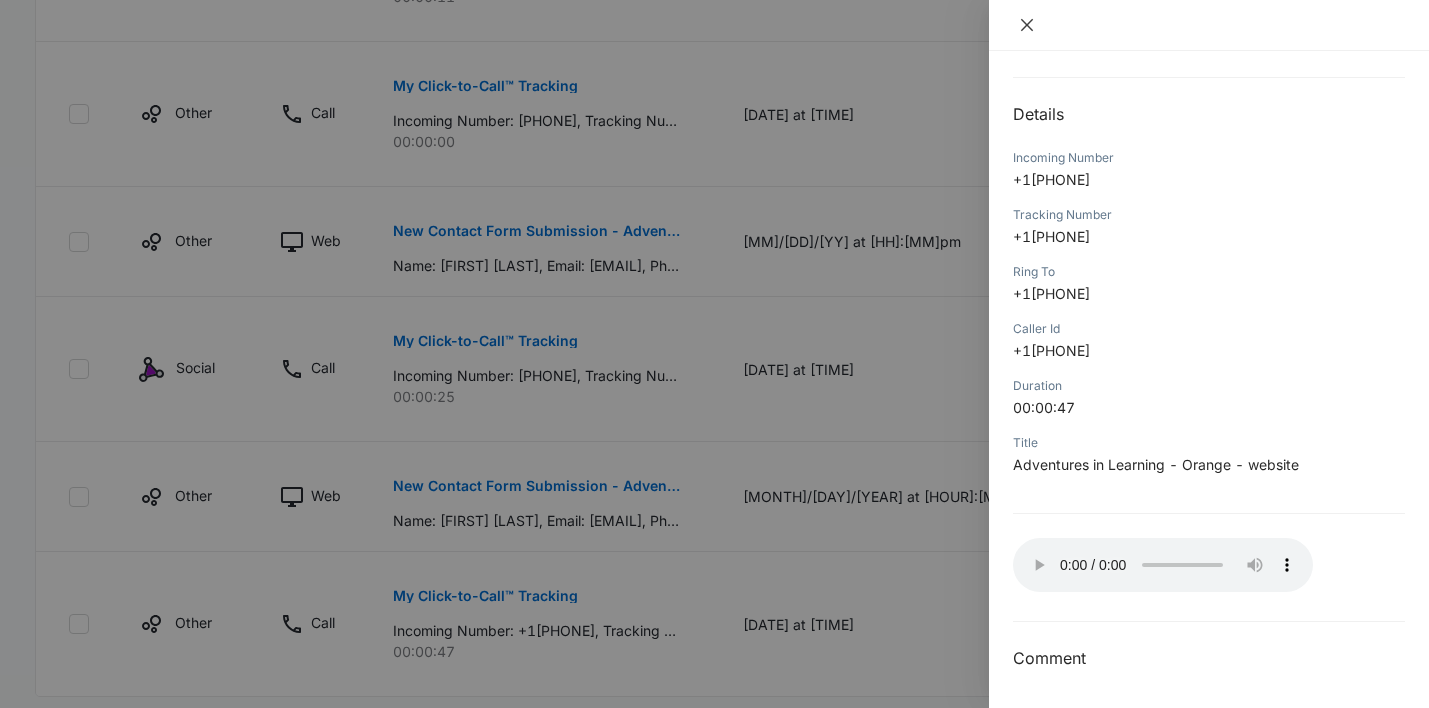 click 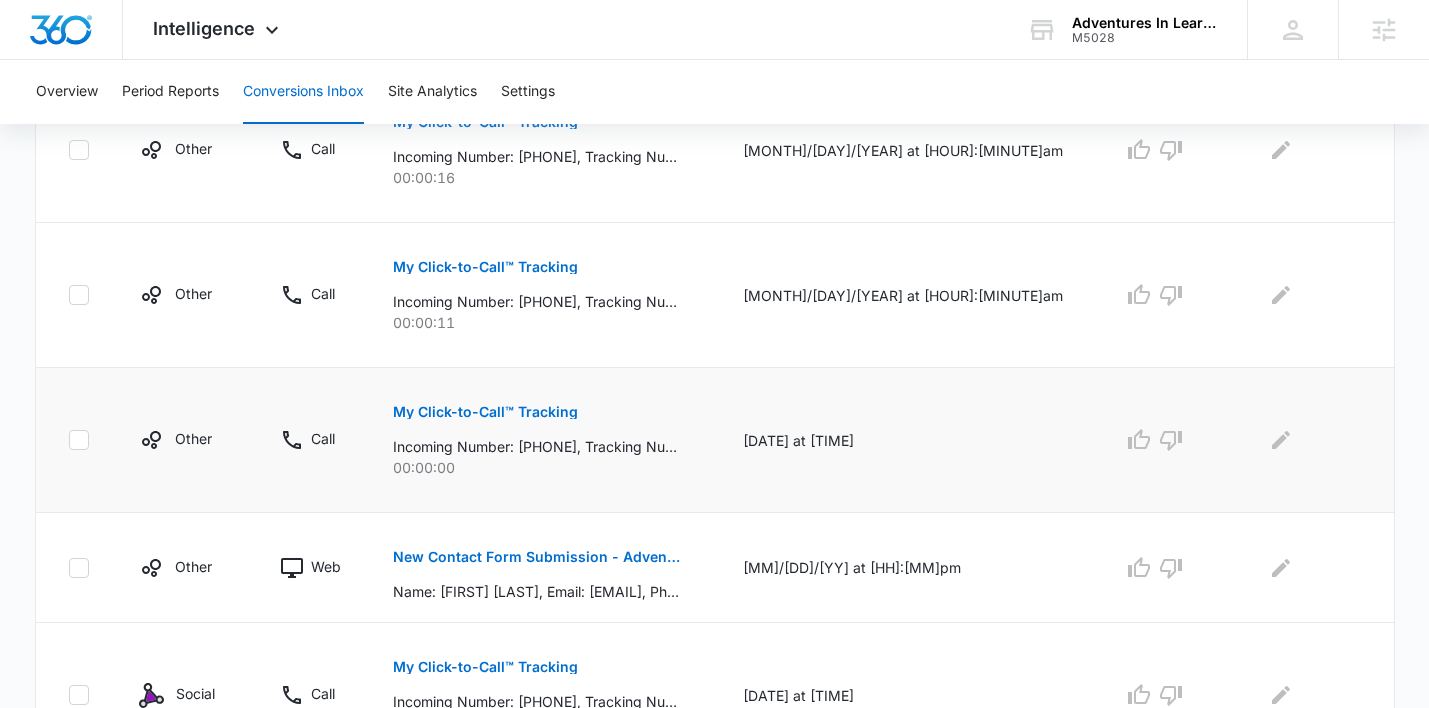 scroll, scrollTop: 986, scrollLeft: 0, axis: vertical 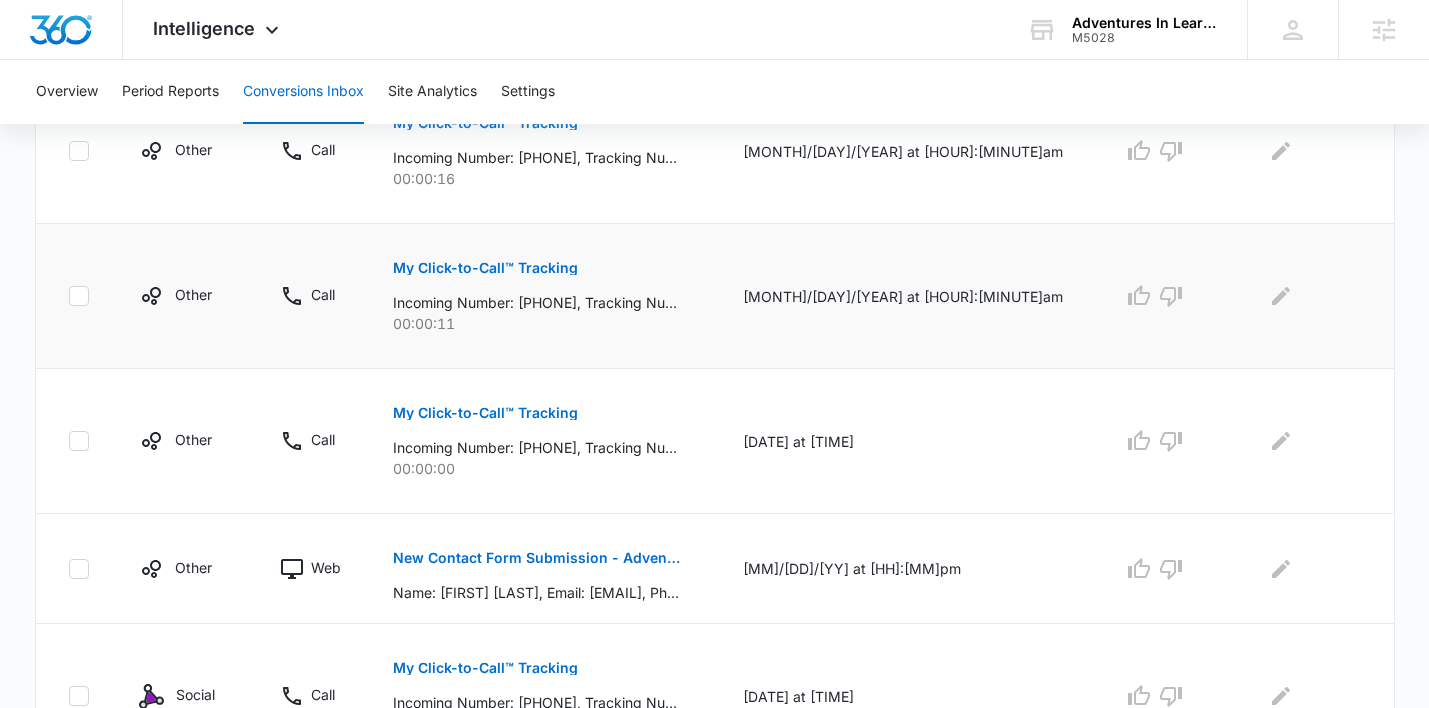 click on "My Click-to-Call™ Tracking" at bounding box center (485, 268) 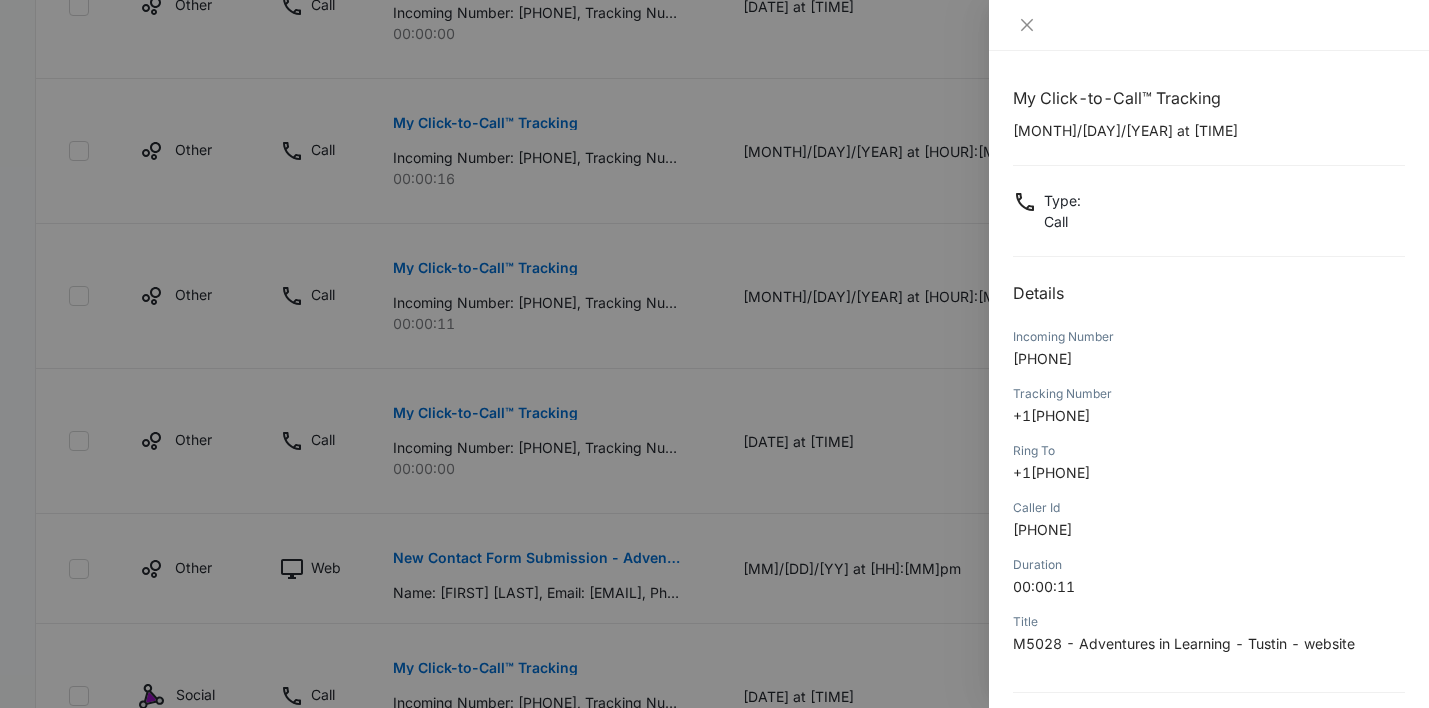 scroll, scrollTop: 180, scrollLeft: 0, axis: vertical 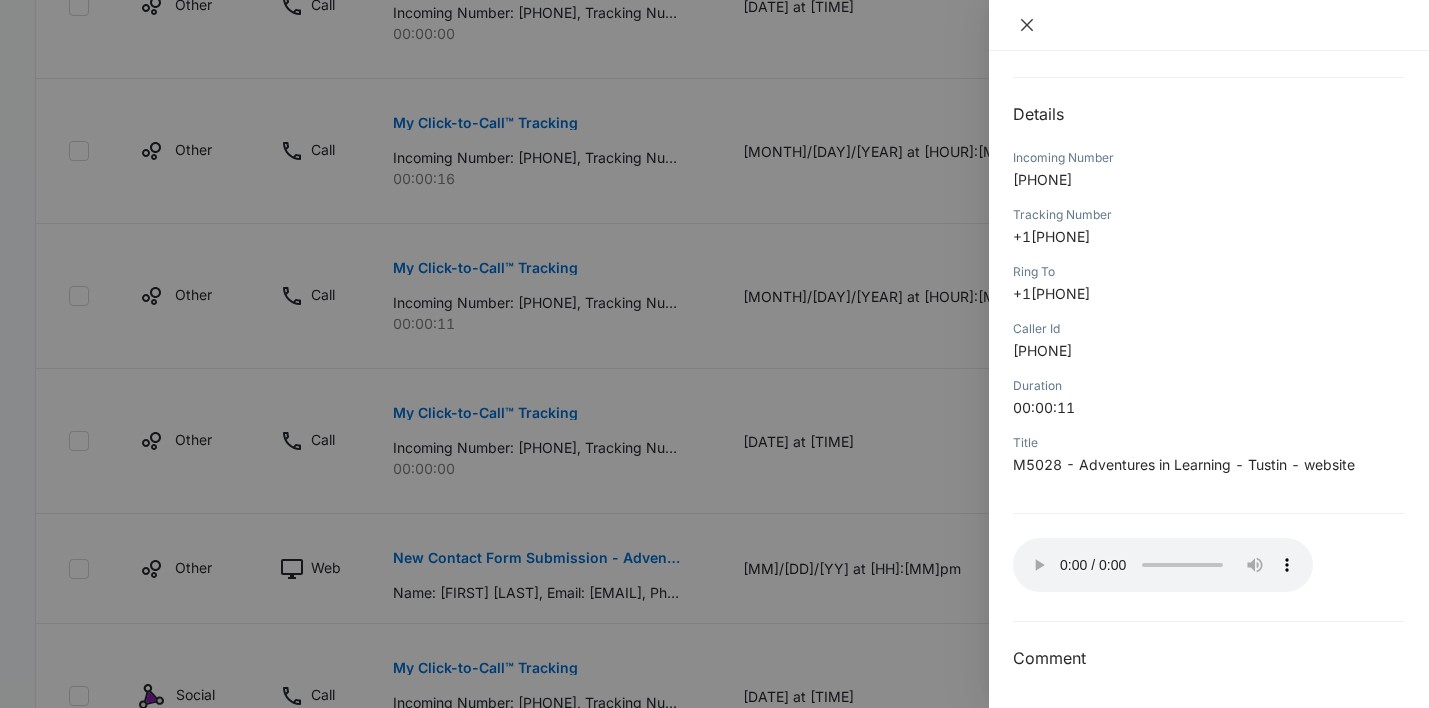 click 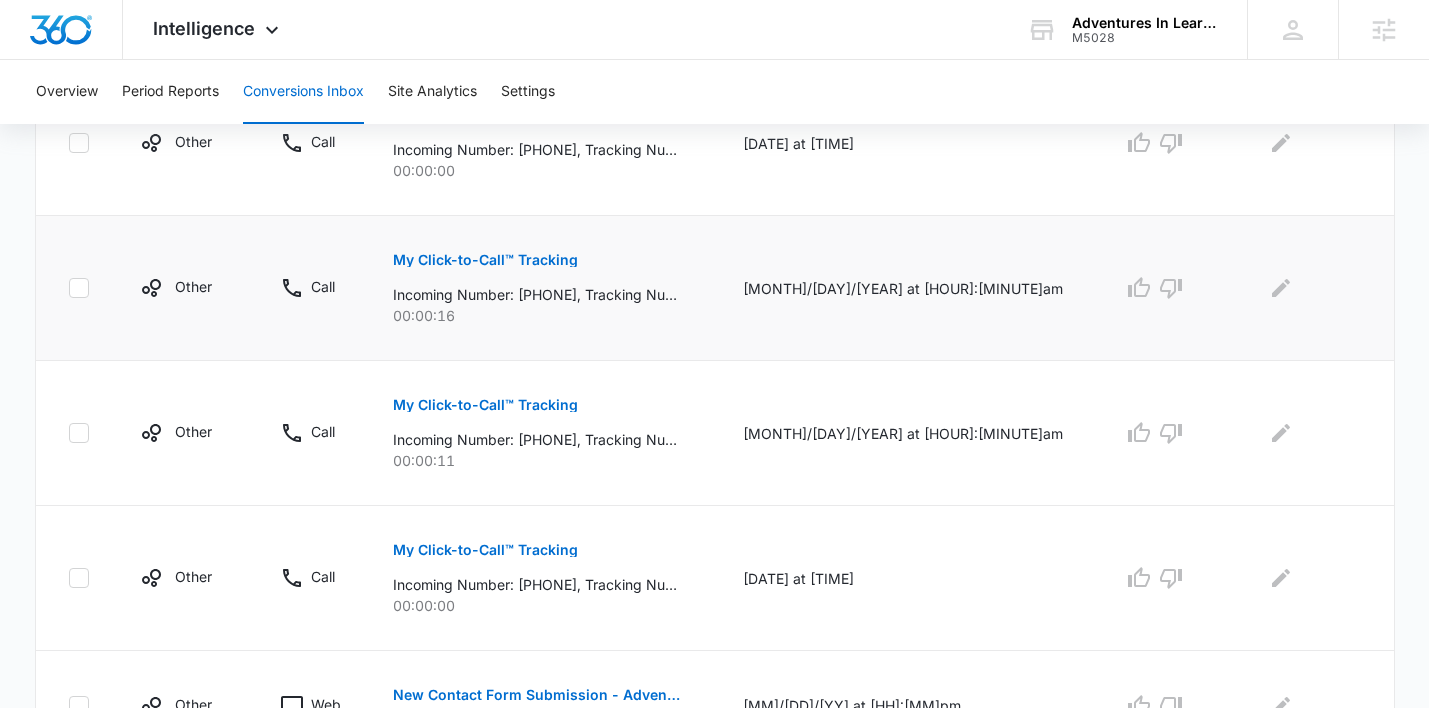 scroll, scrollTop: 791, scrollLeft: 0, axis: vertical 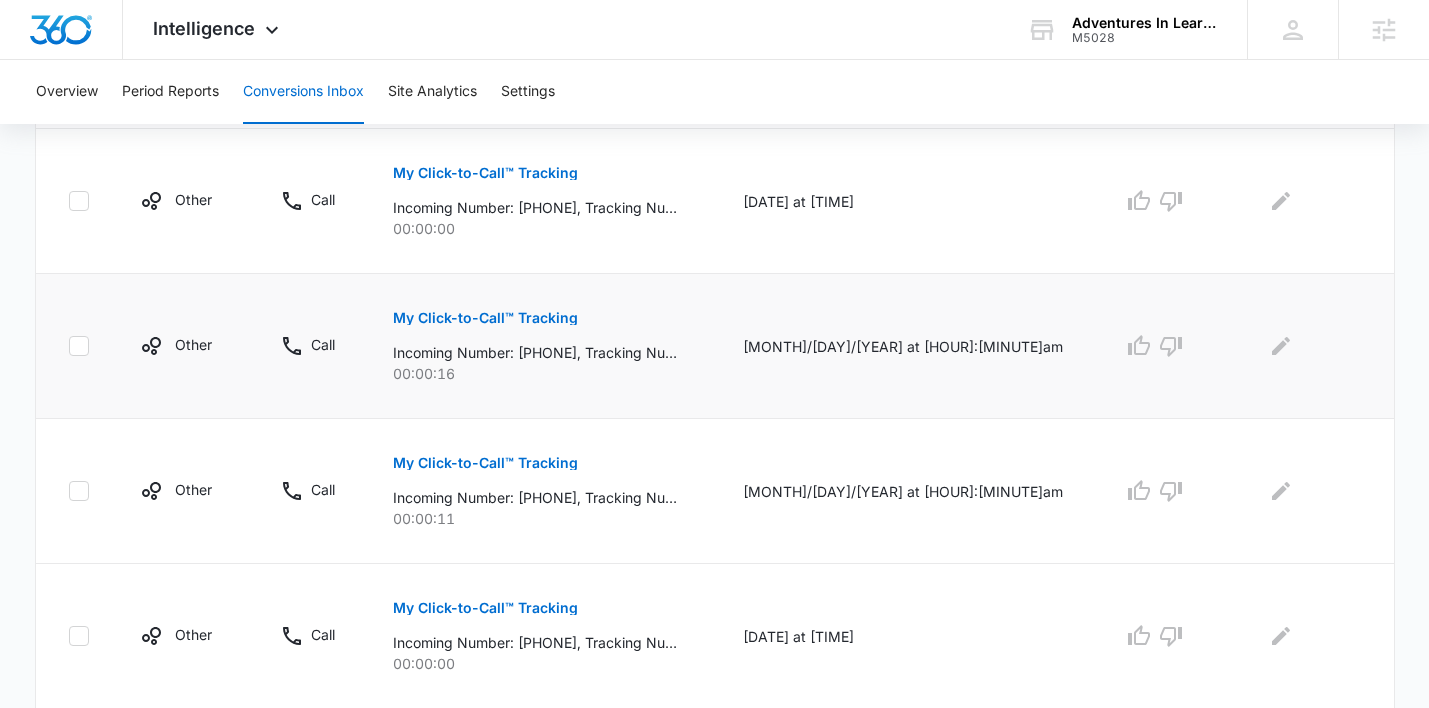 click on "My Click-to-Call™ Tracking" at bounding box center (485, 318) 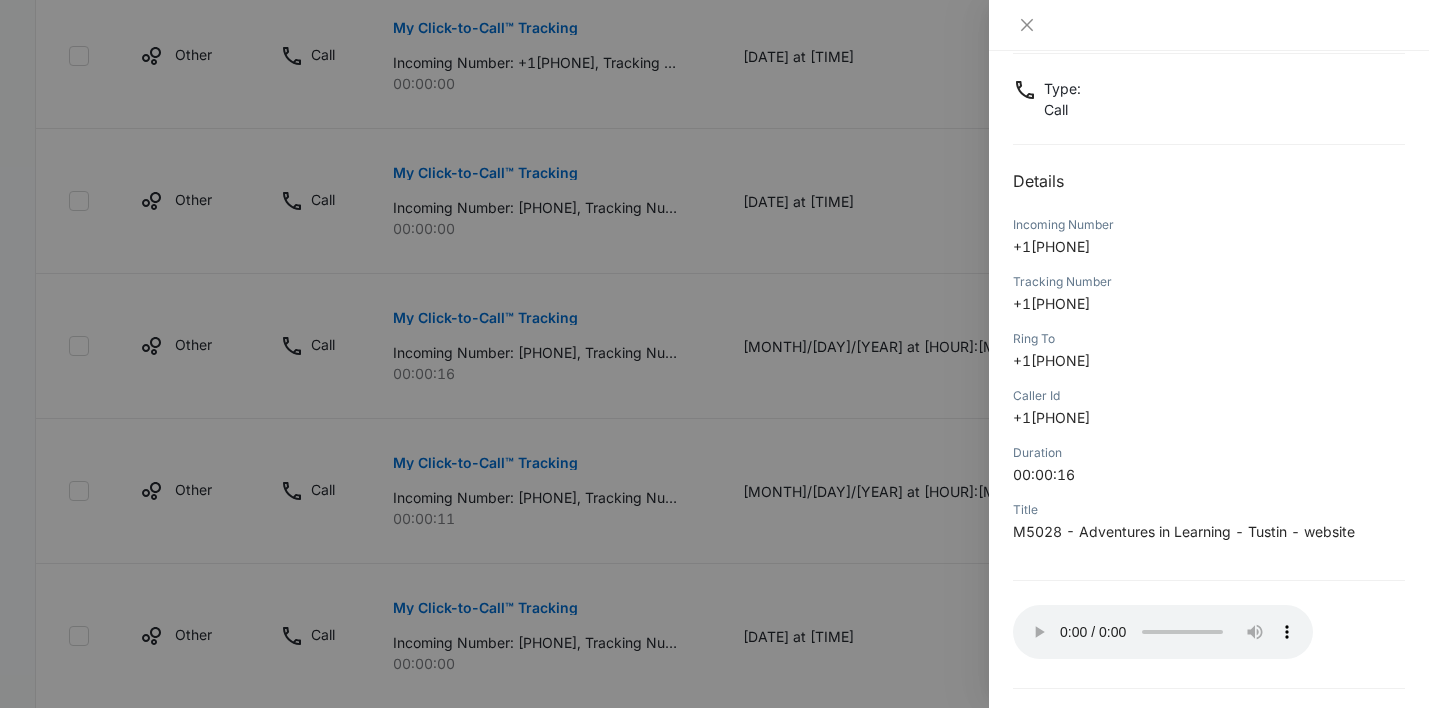 scroll, scrollTop: 180, scrollLeft: 0, axis: vertical 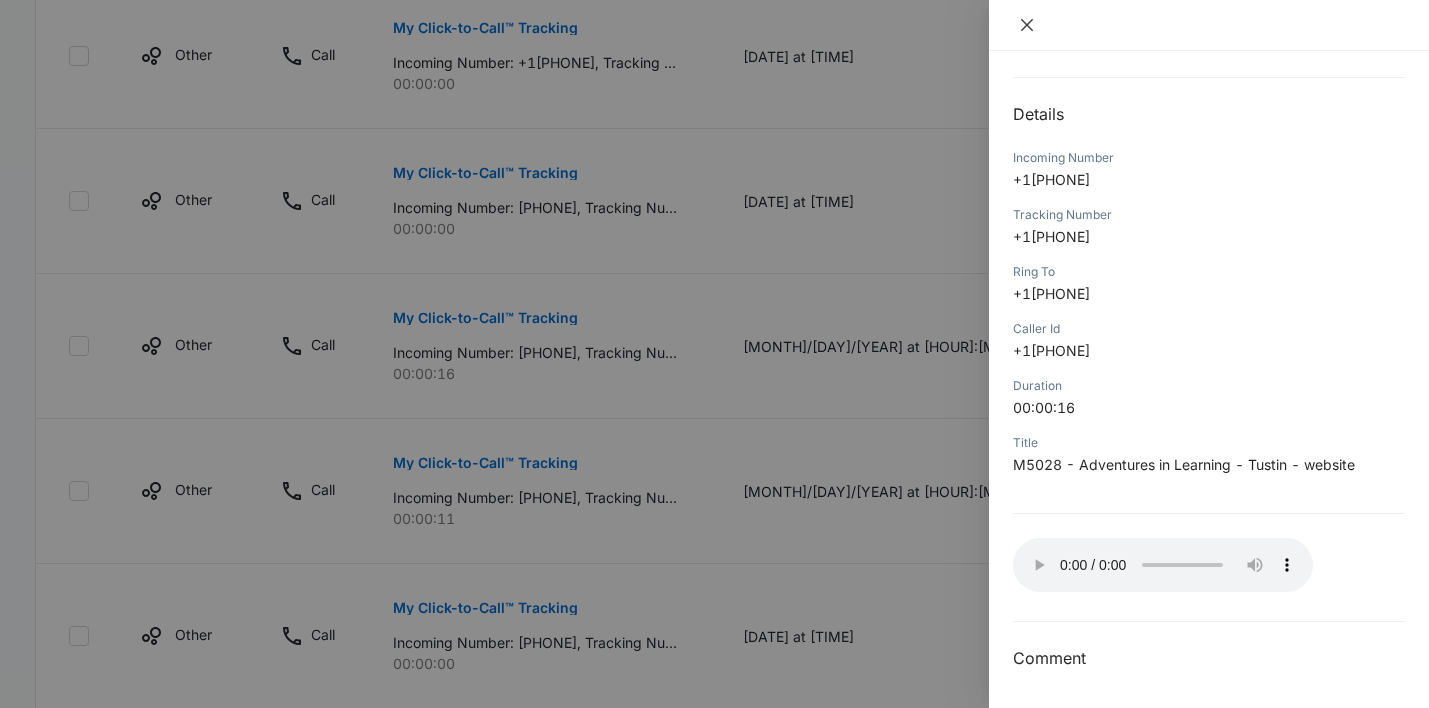 click 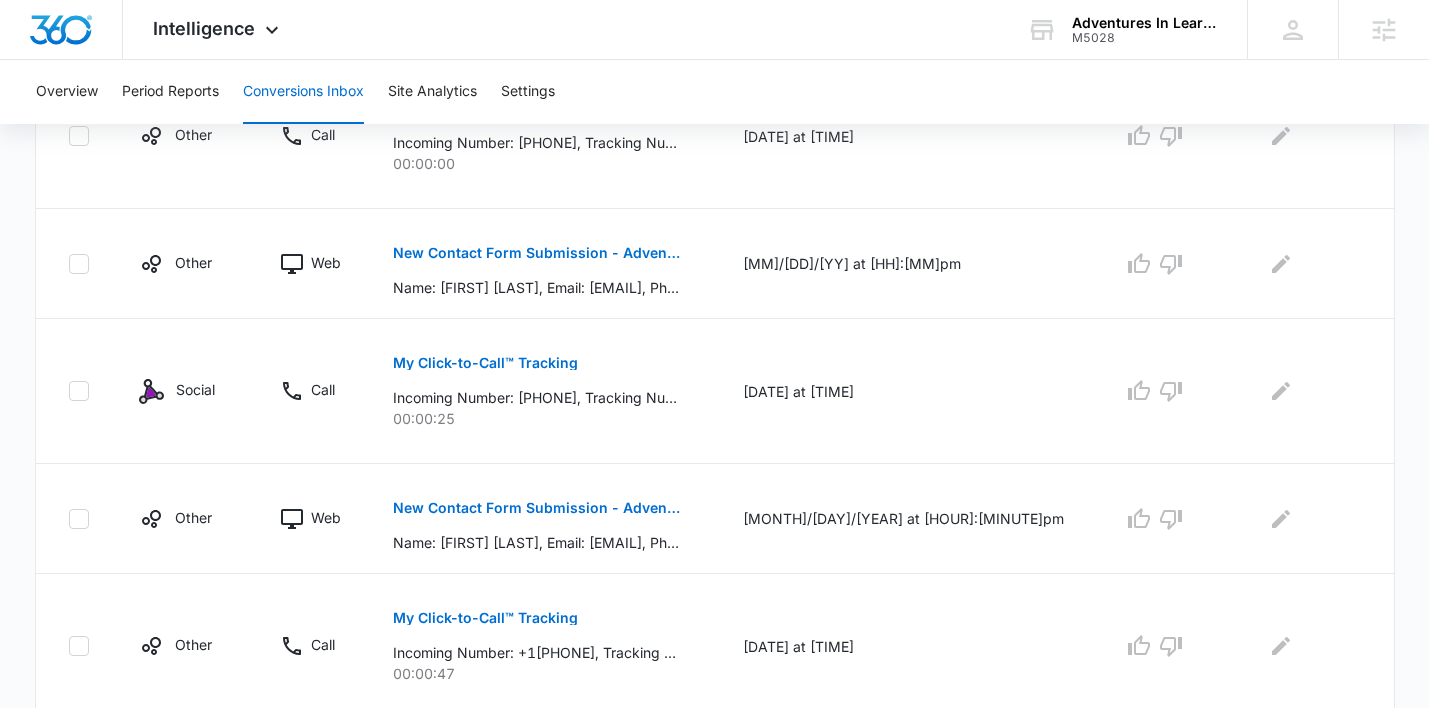 scroll, scrollTop: 1364, scrollLeft: 0, axis: vertical 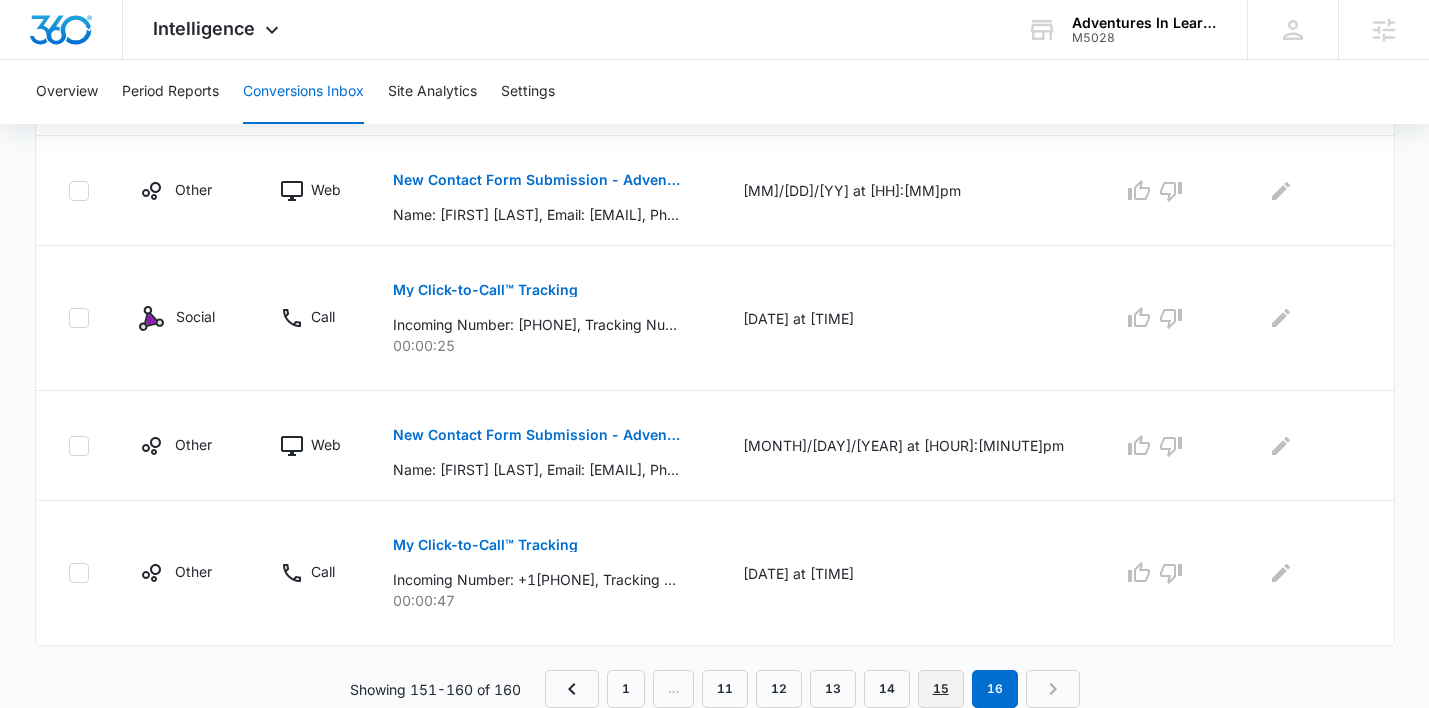 click on "15" at bounding box center (941, 689) 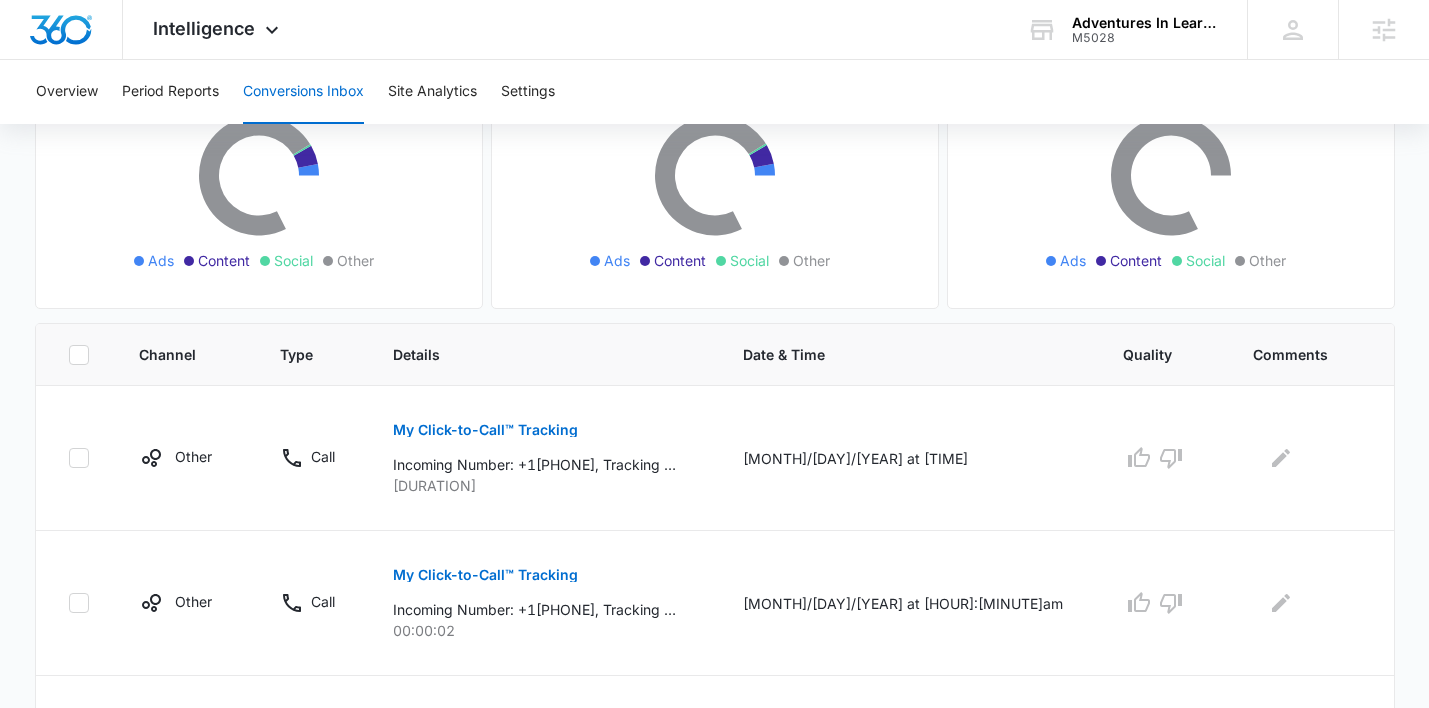 scroll, scrollTop: 249, scrollLeft: 0, axis: vertical 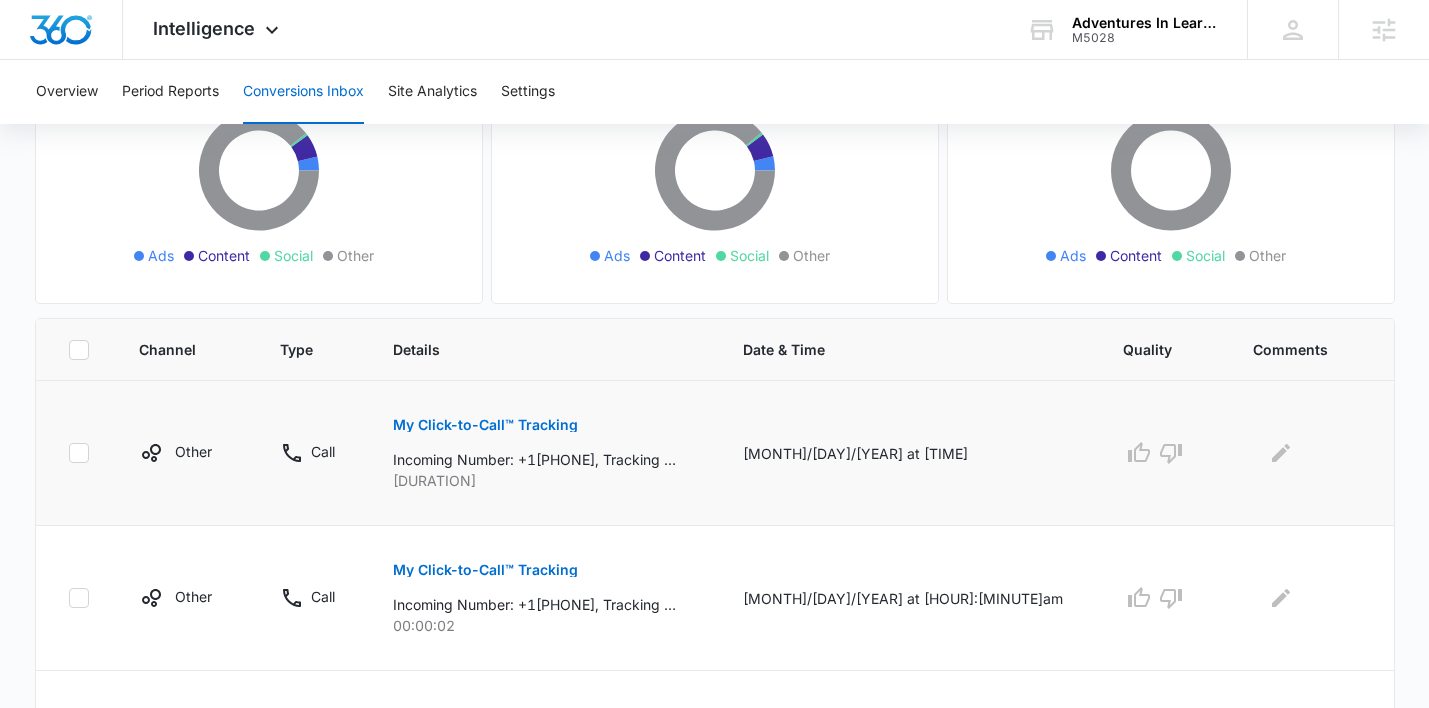 click on "My Click-to-Call™ Tracking" at bounding box center (485, 425) 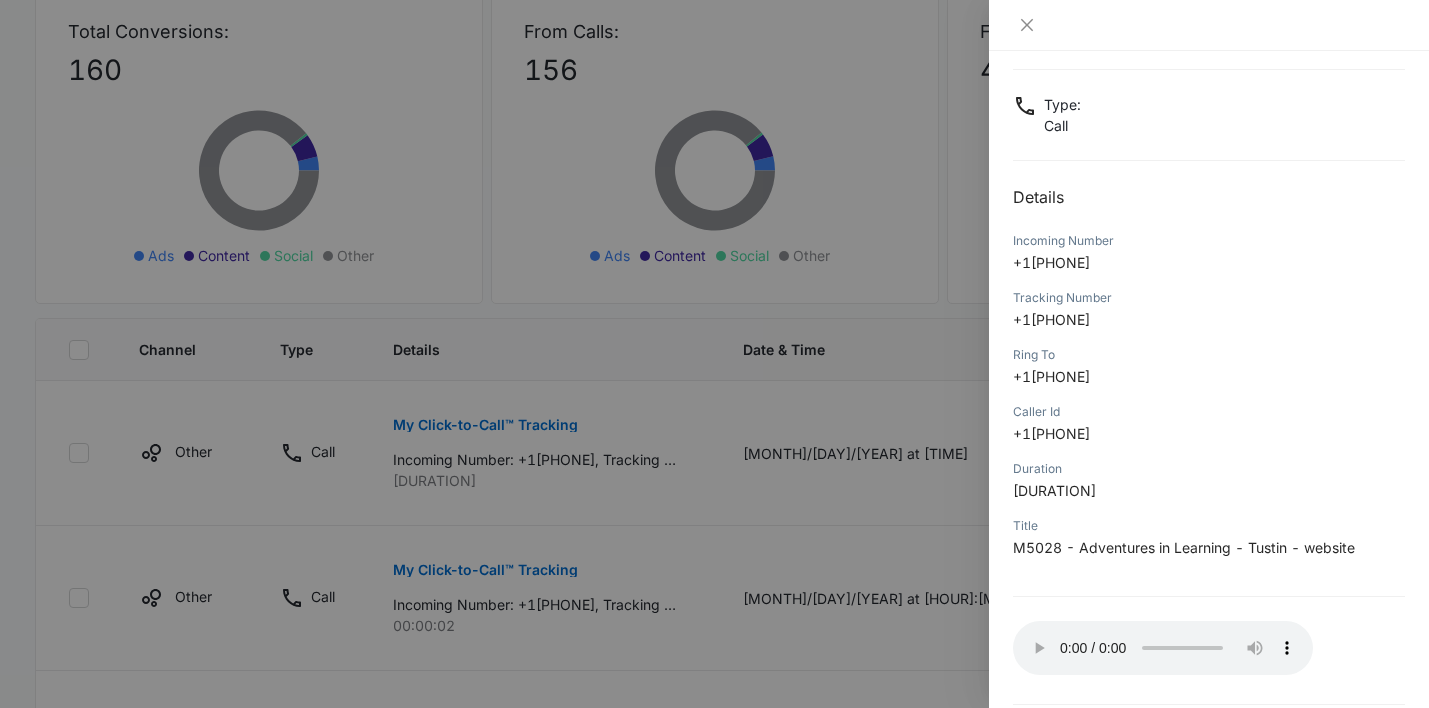 scroll, scrollTop: 100, scrollLeft: 0, axis: vertical 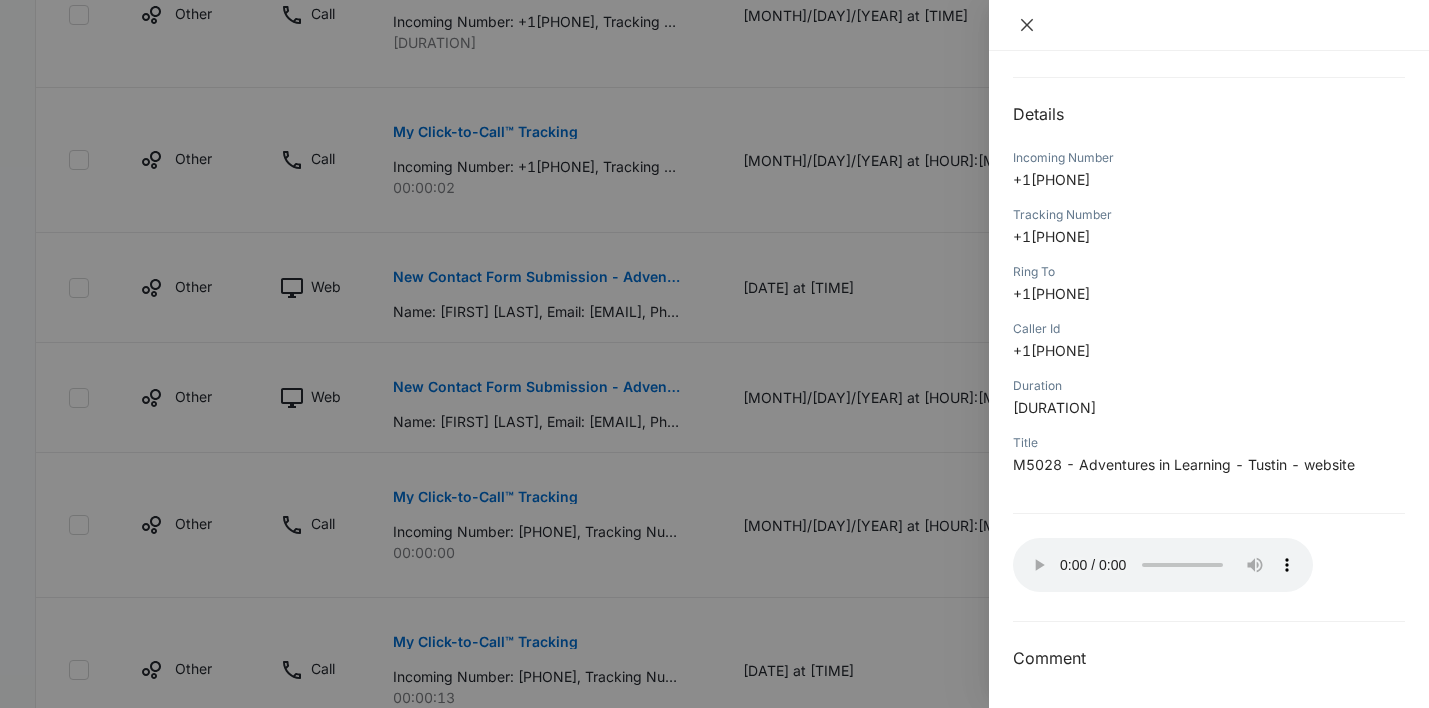 click 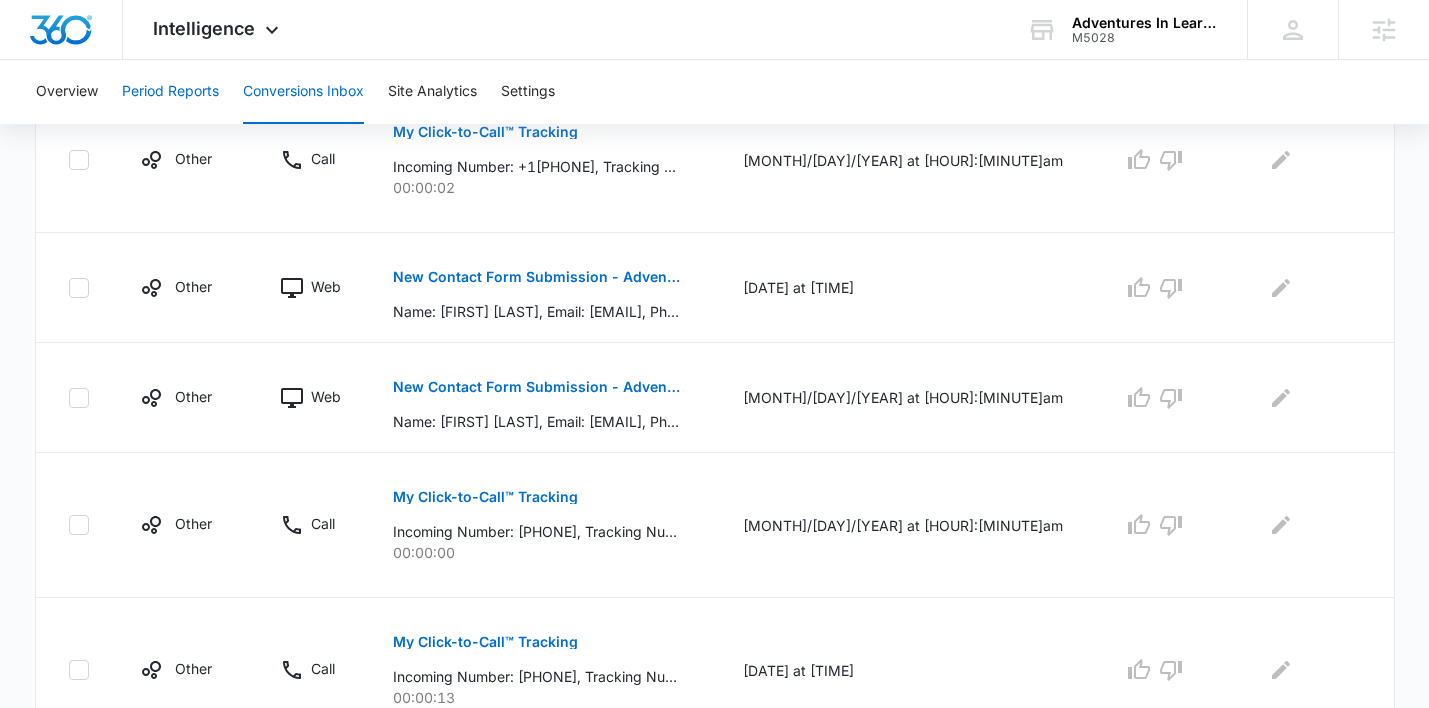 click on "Period Reports" at bounding box center (170, 92) 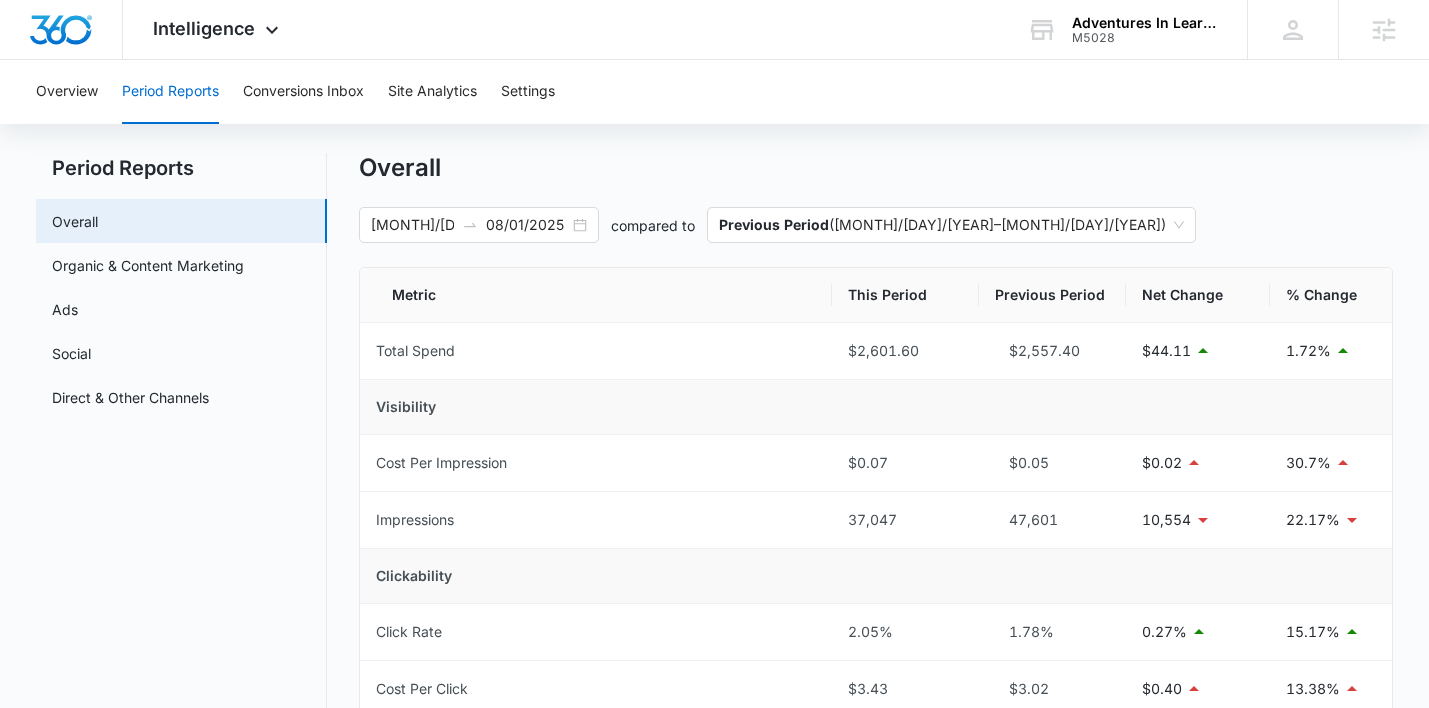 scroll, scrollTop: 0, scrollLeft: 0, axis: both 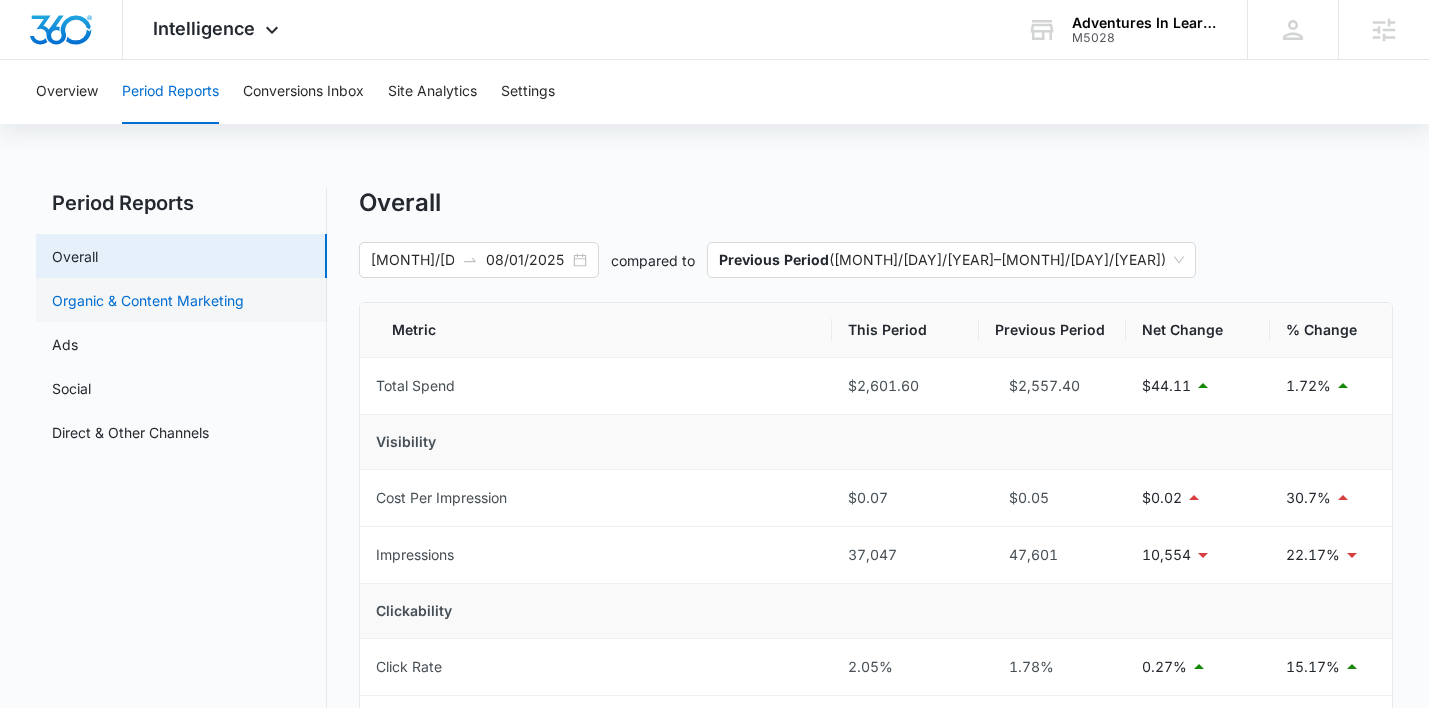 click on "Organic & Content Marketing" at bounding box center [148, 300] 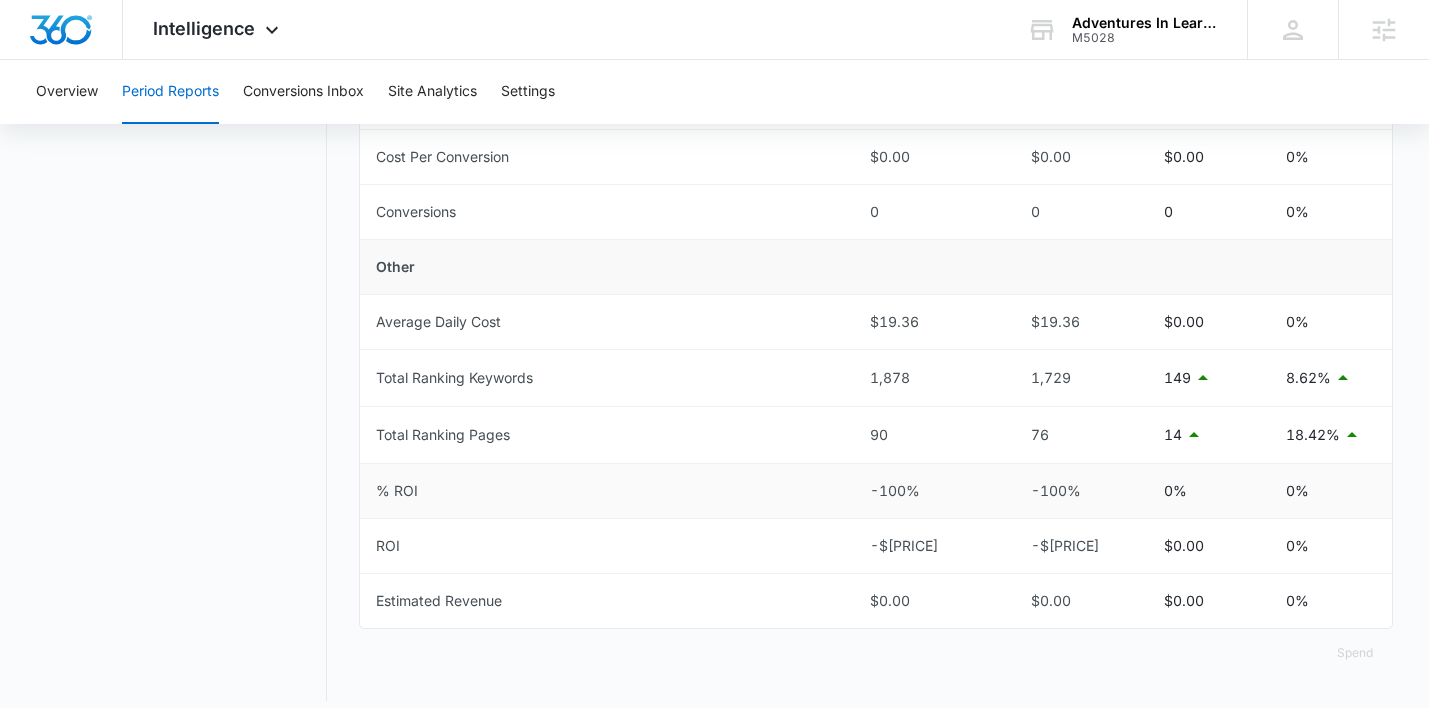 scroll, scrollTop: 856, scrollLeft: 0, axis: vertical 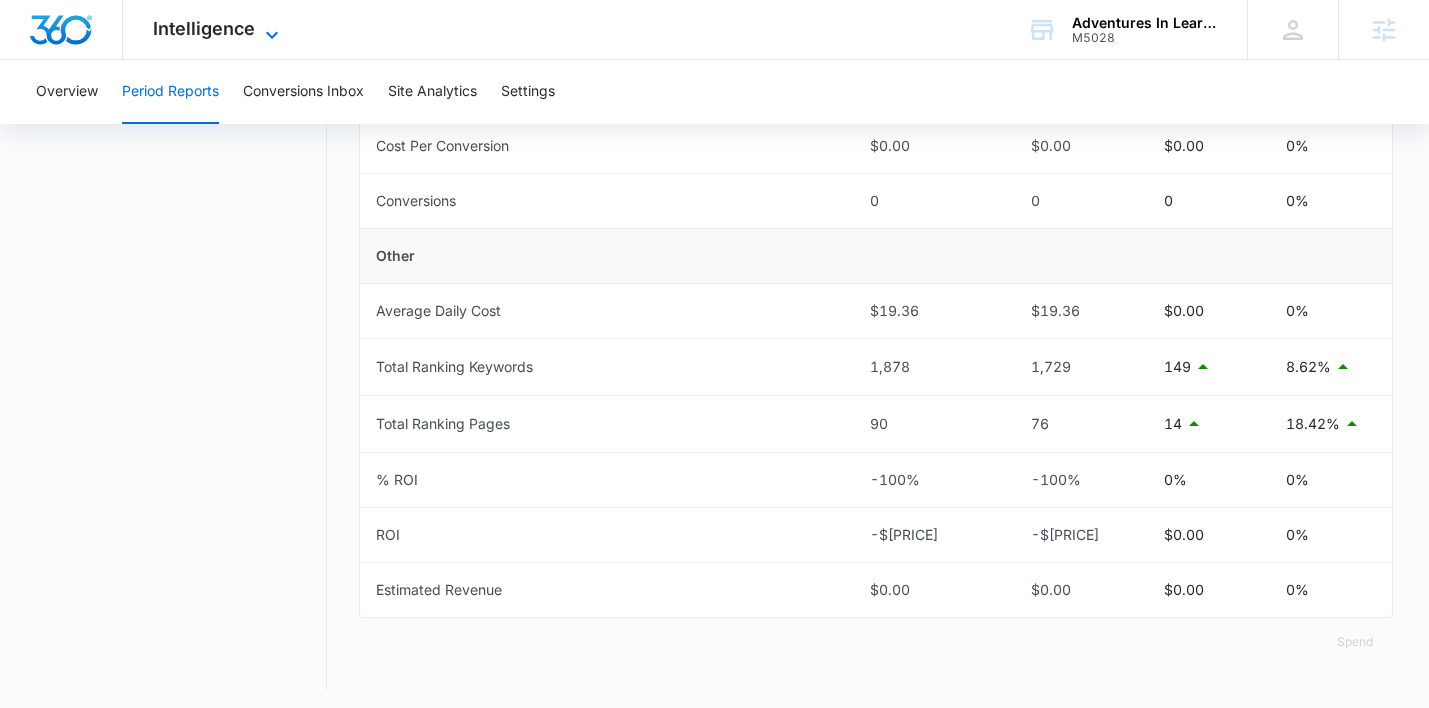 click on "Intelligence" at bounding box center [204, 28] 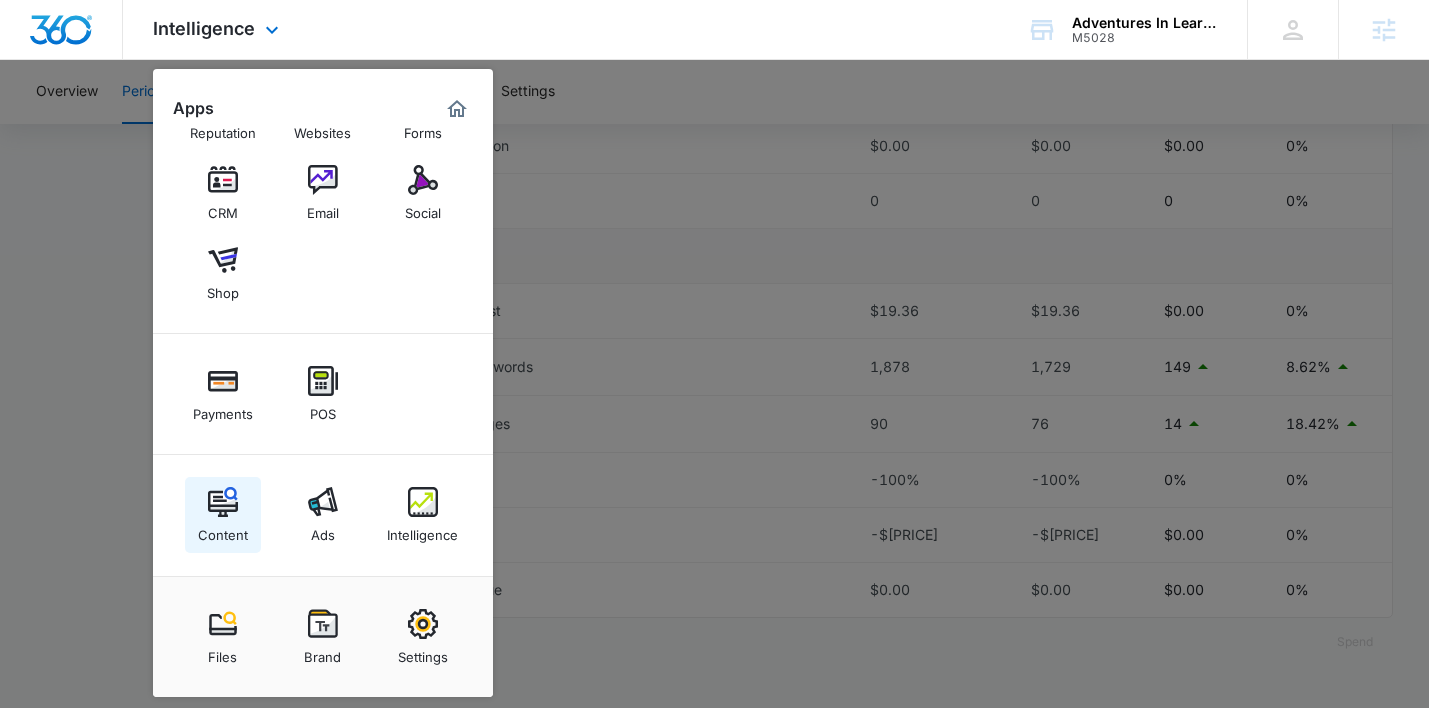 click on "Content" at bounding box center (223, 515) 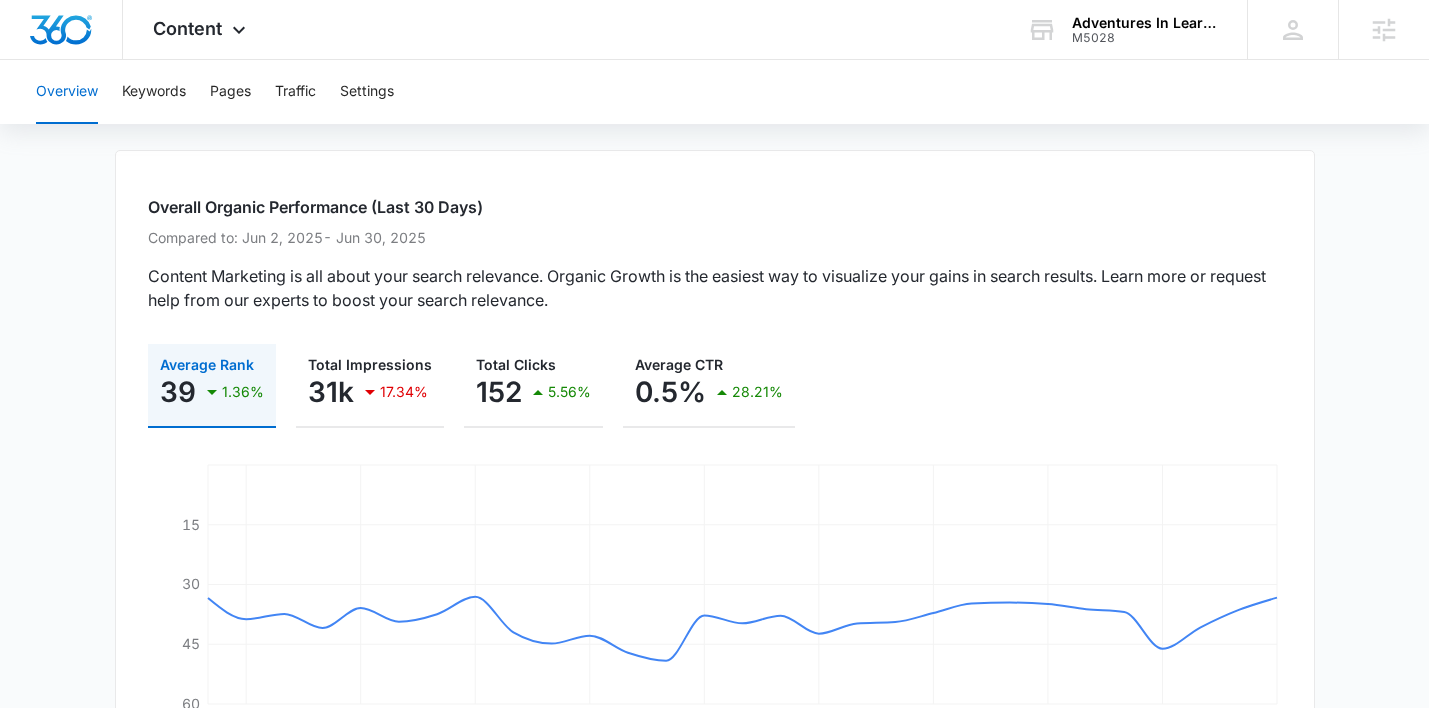 scroll, scrollTop: 0, scrollLeft: 0, axis: both 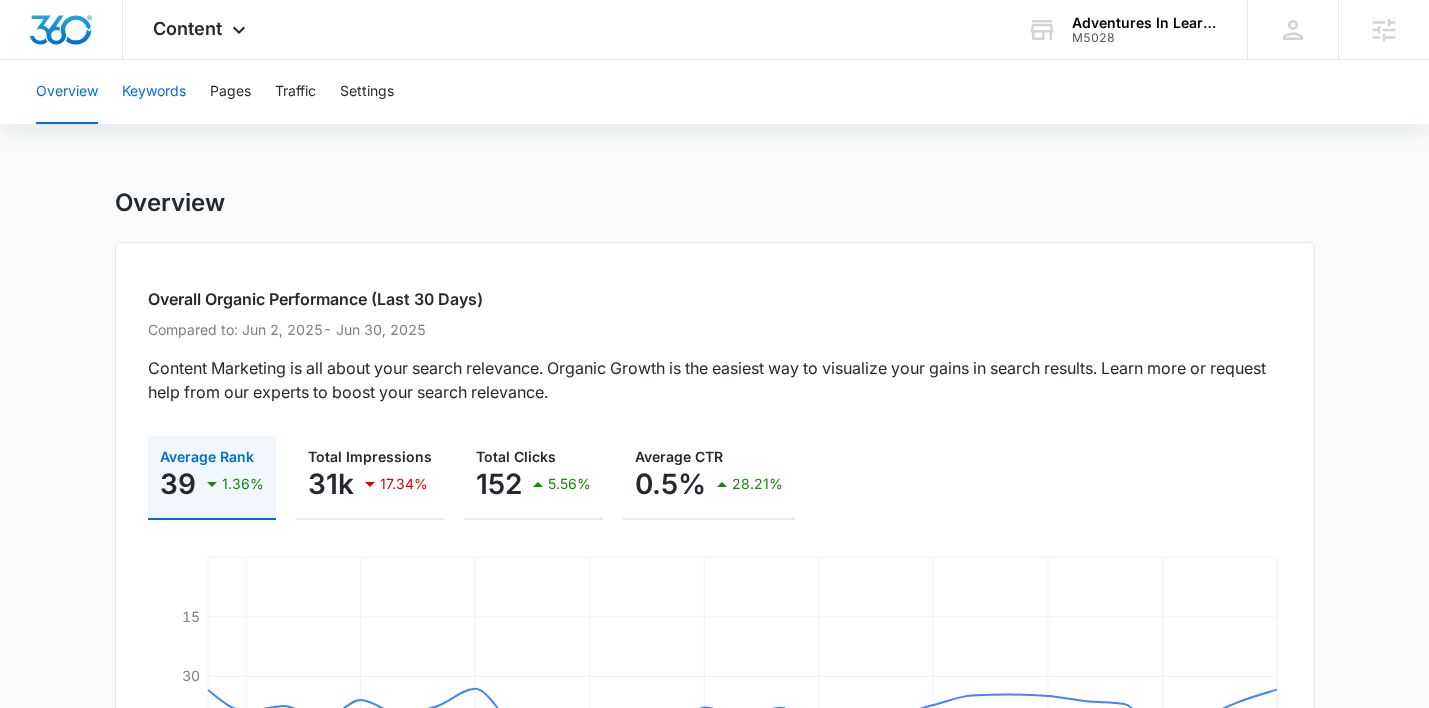 click on "Keywords" at bounding box center [154, 92] 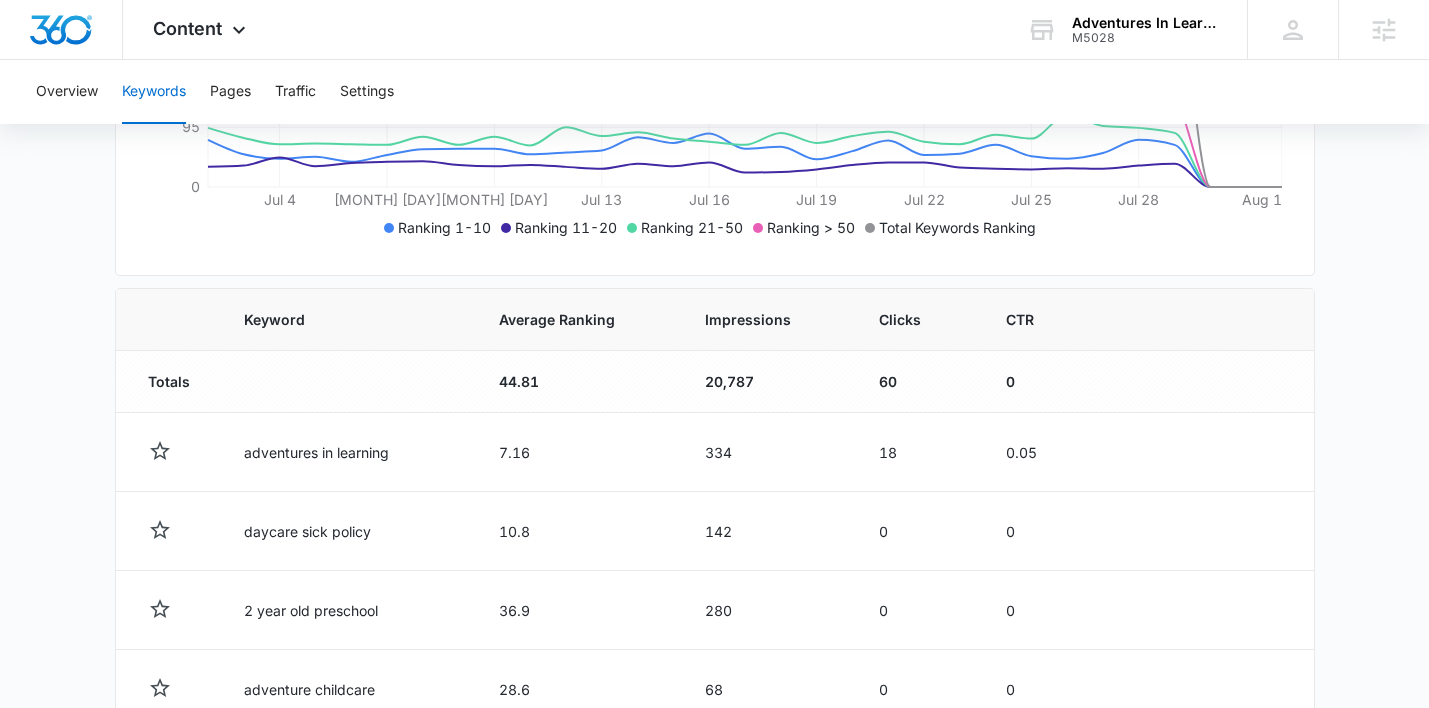 scroll, scrollTop: 358, scrollLeft: 0, axis: vertical 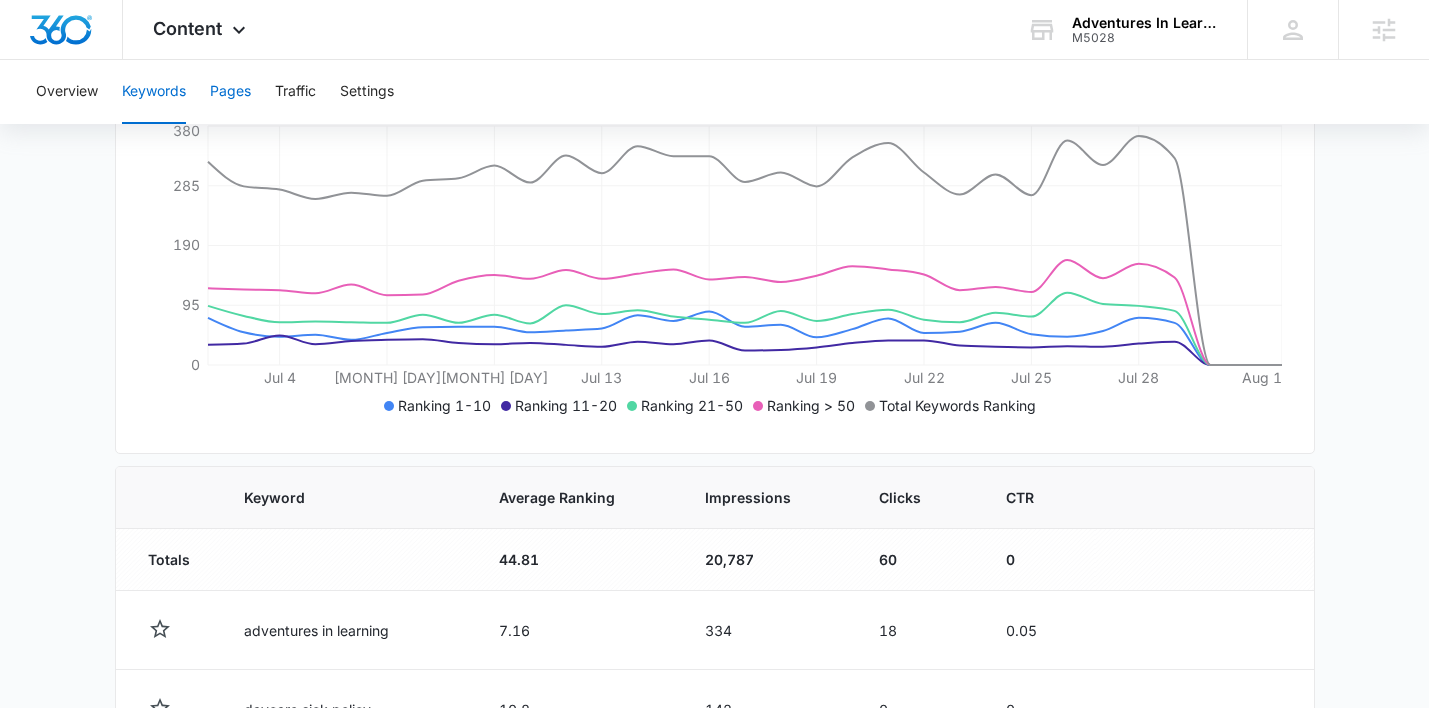 click on "Pages" at bounding box center [230, 92] 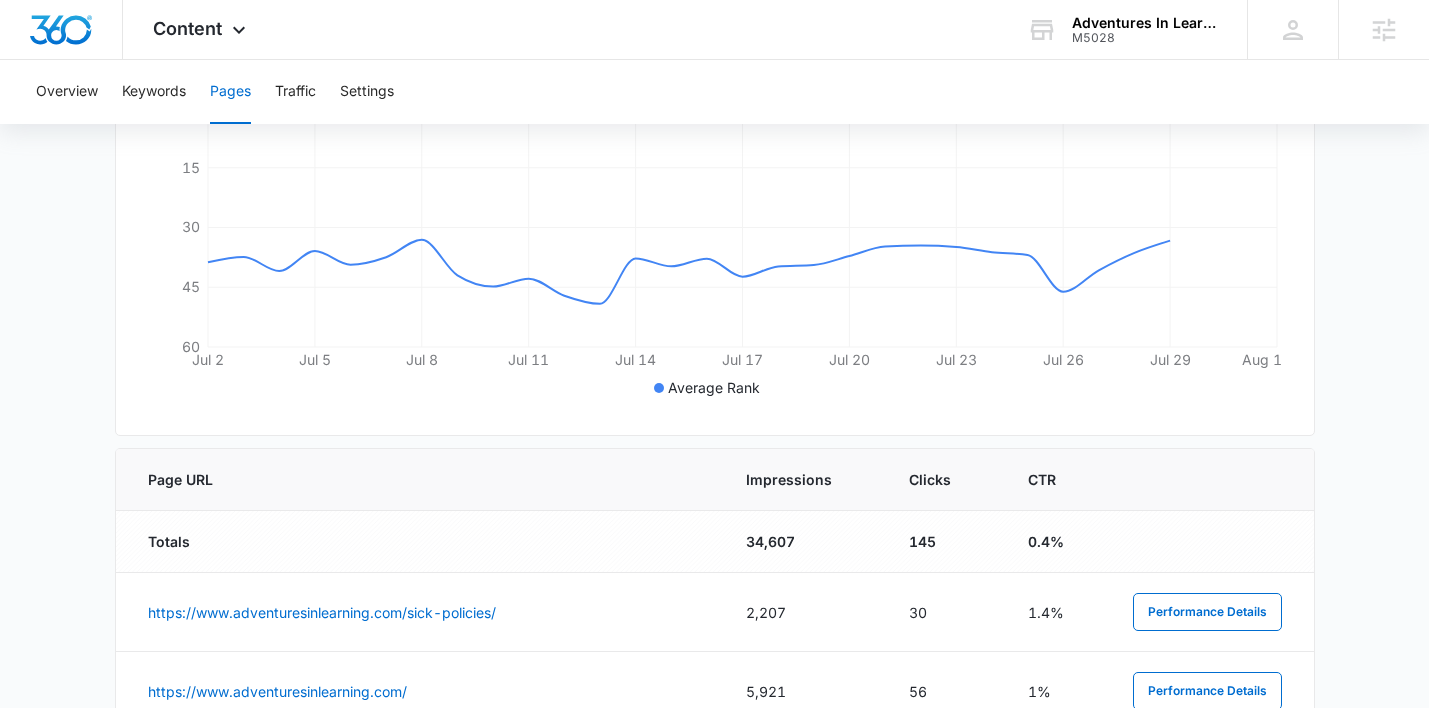 scroll, scrollTop: 462, scrollLeft: 0, axis: vertical 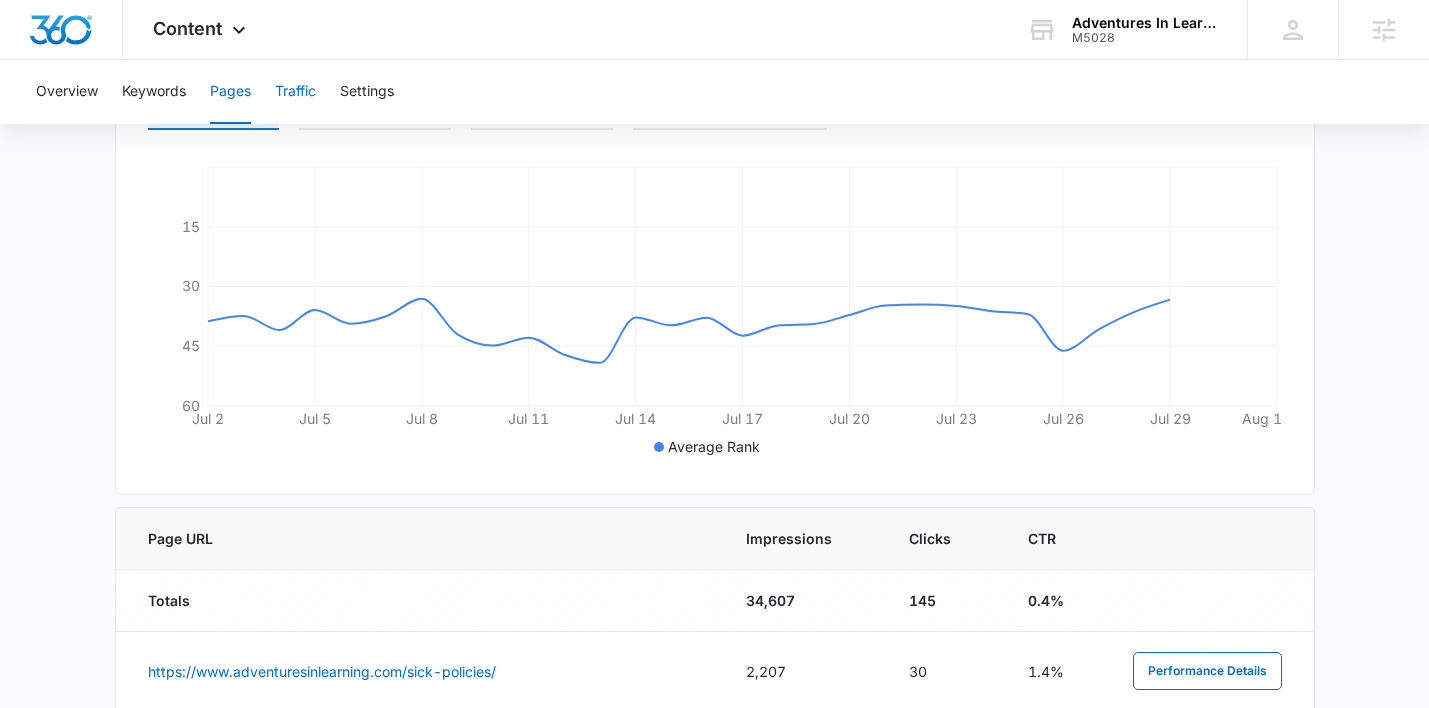 click on "Traffic" at bounding box center [295, 92] 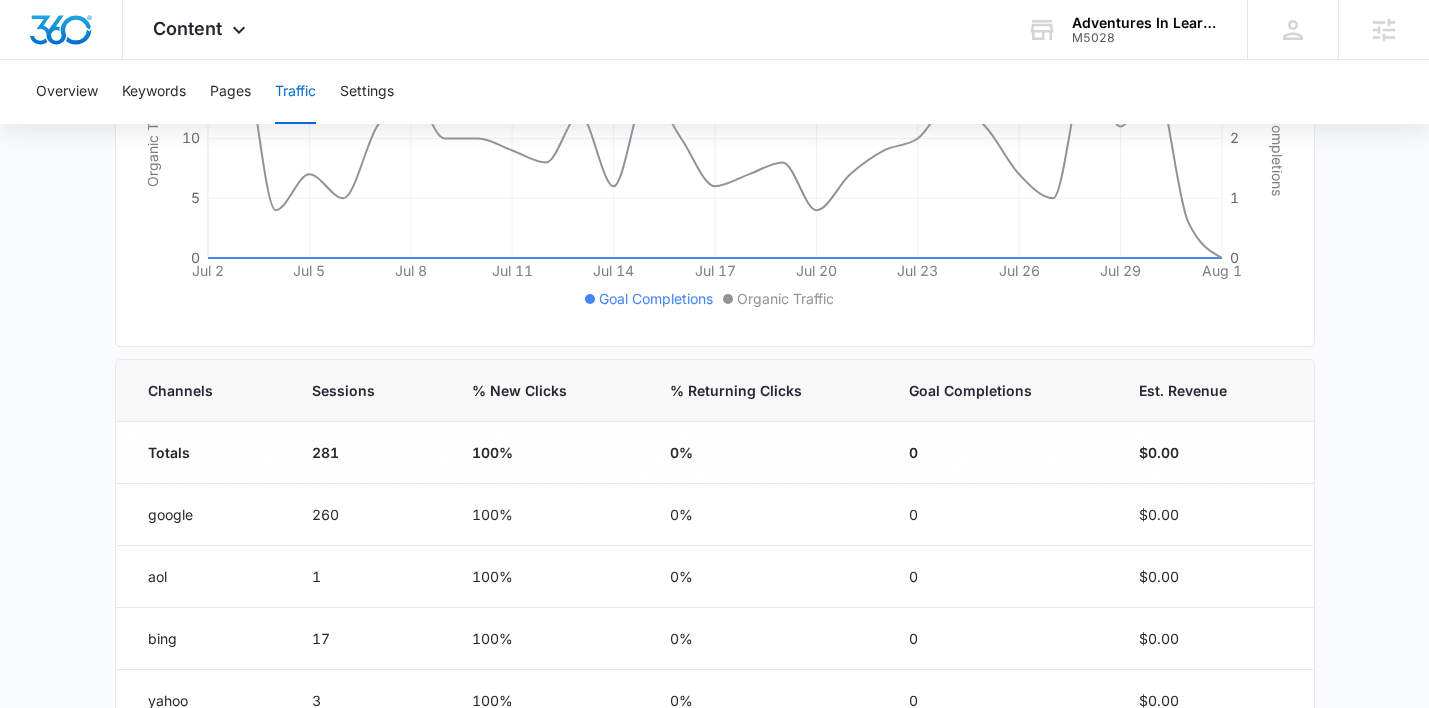 scroll, scrollTop: 570, scrollLeft: 0, axis: vertical 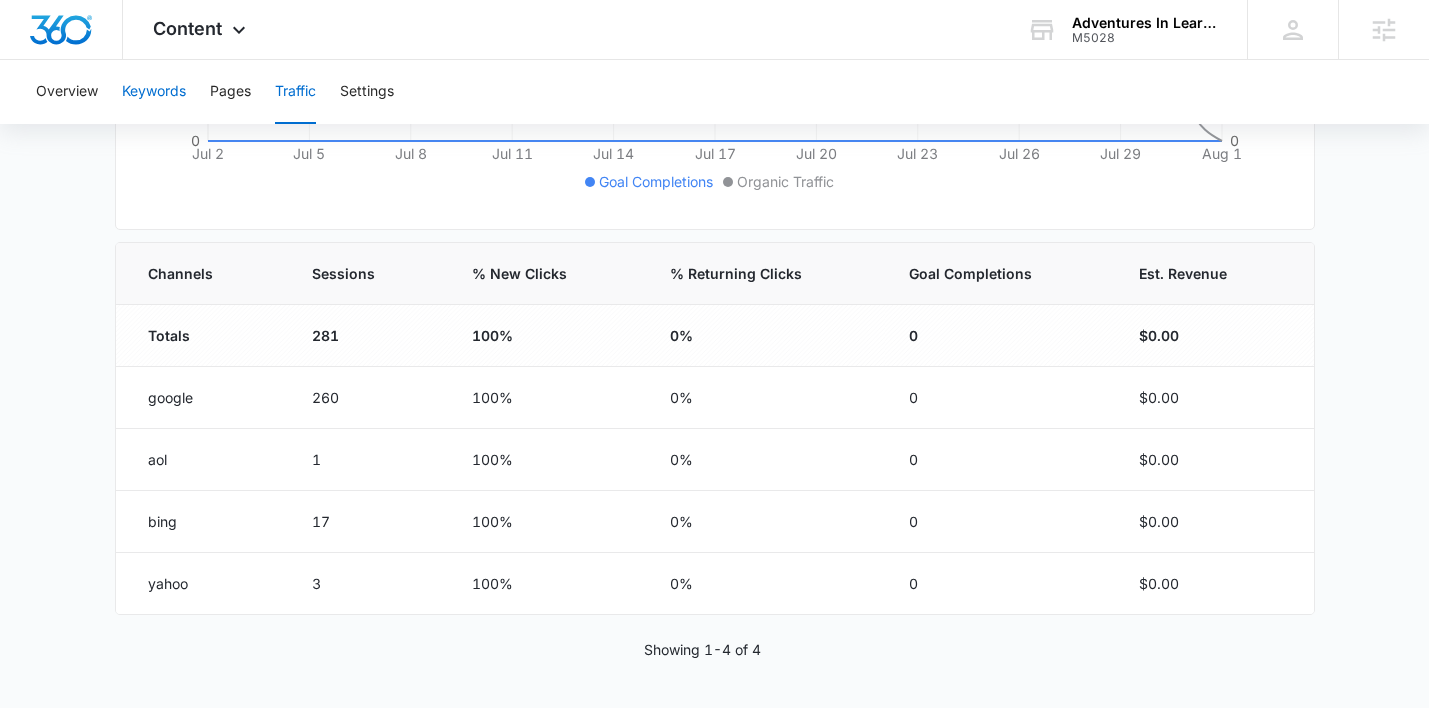 click on "Keywords" at bounding box center [154, 92] 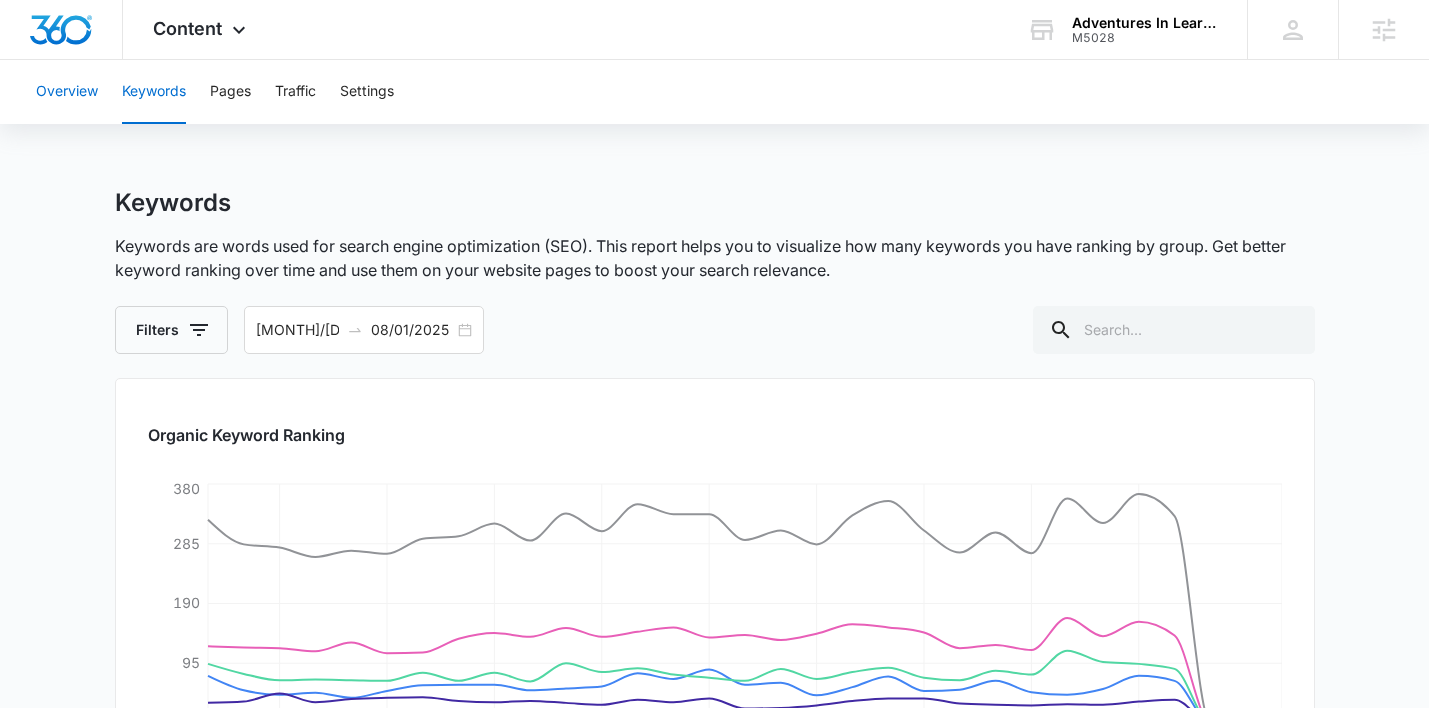 click on "Overview" at bounding box center (67, 92) 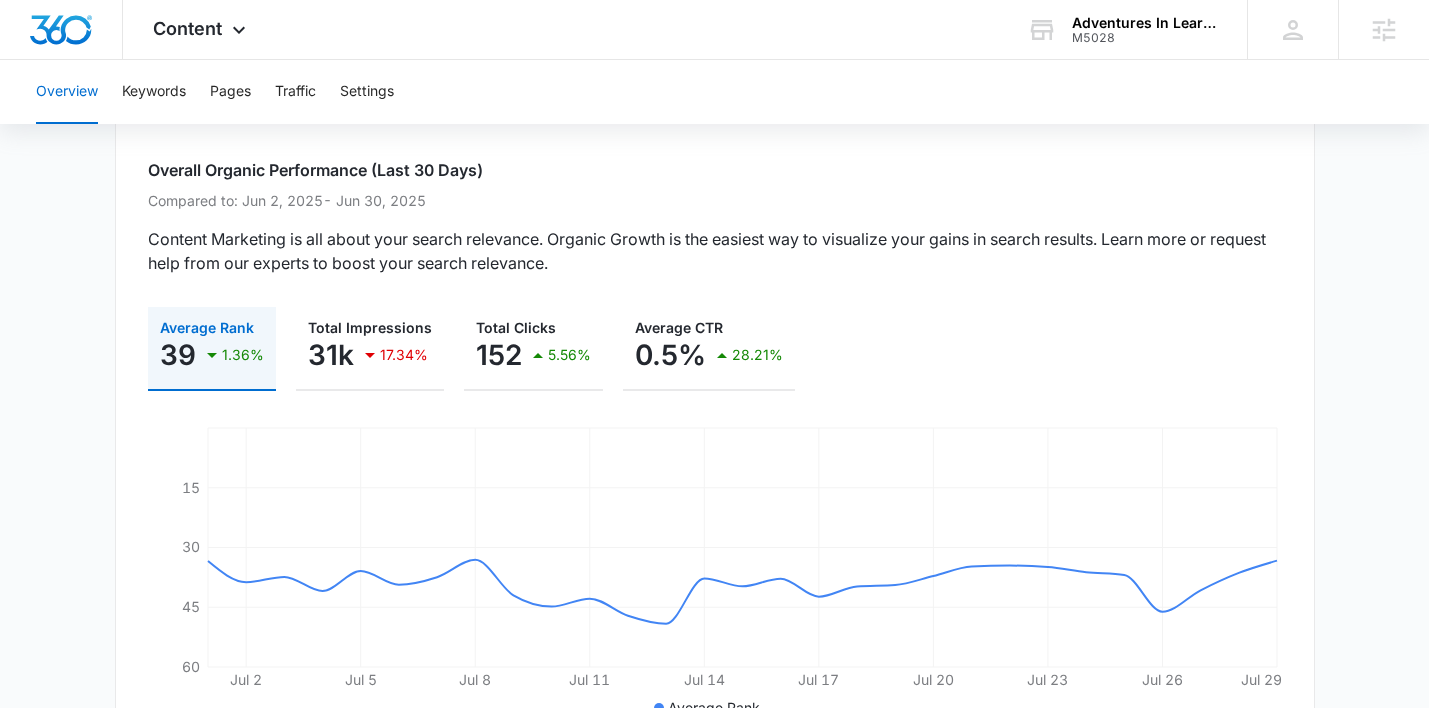 scroll, scrollTop: 0, scrollLeft: 0, axis: both 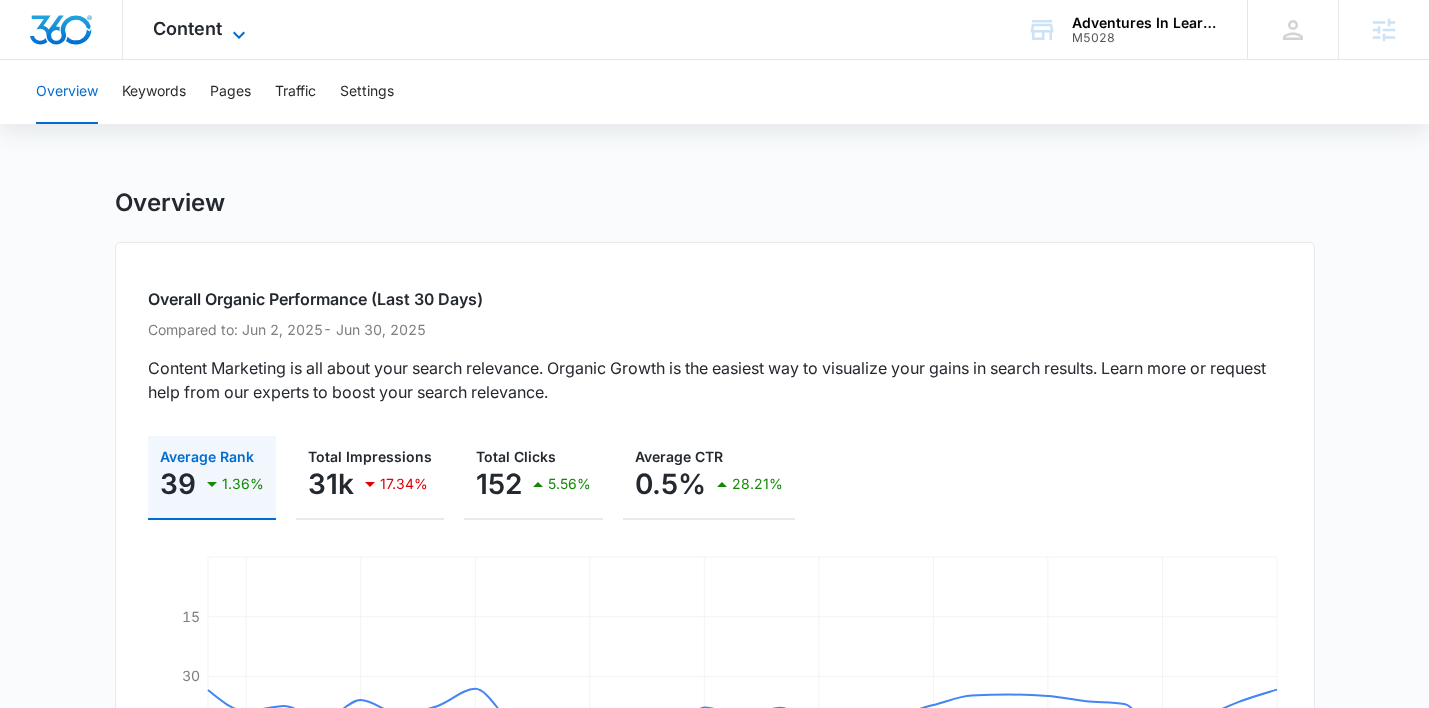 click on "Content" at bounding box center [187, 28] 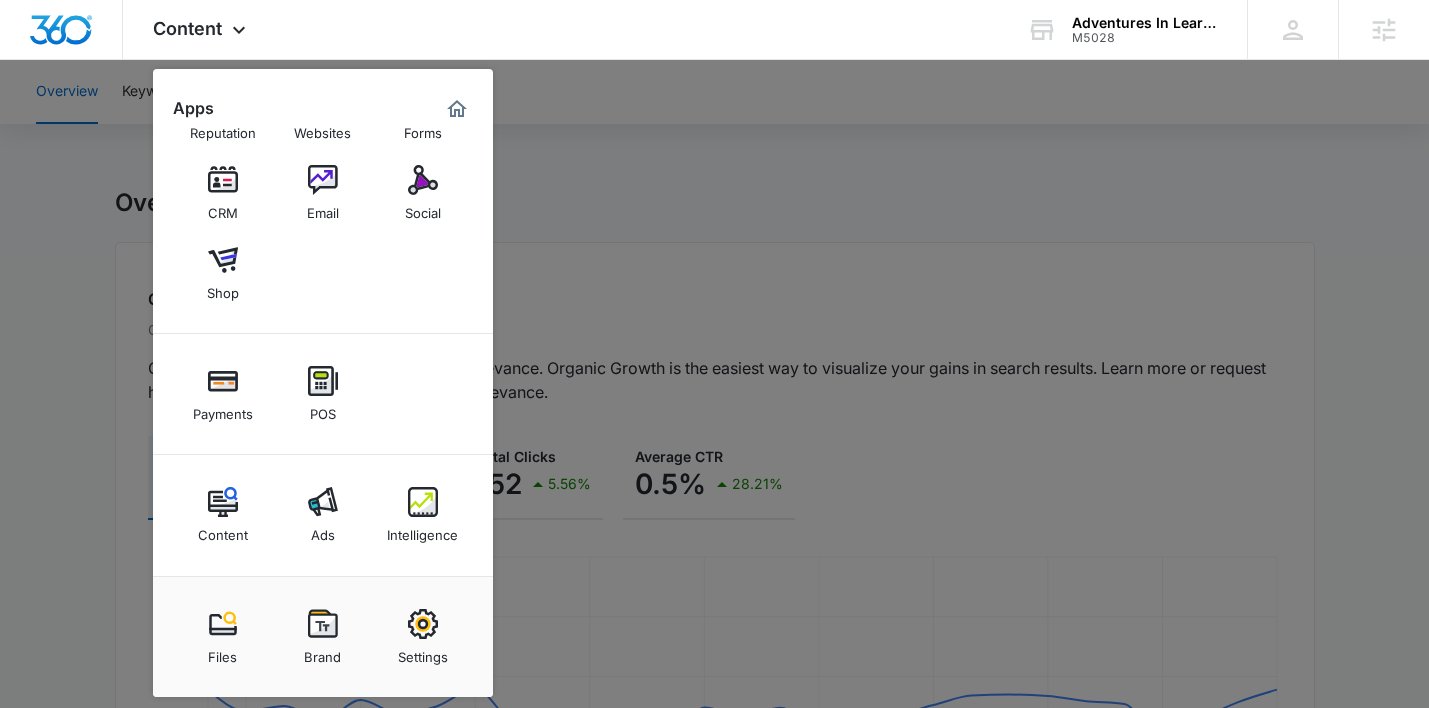 click at bounding box center [714, 354] 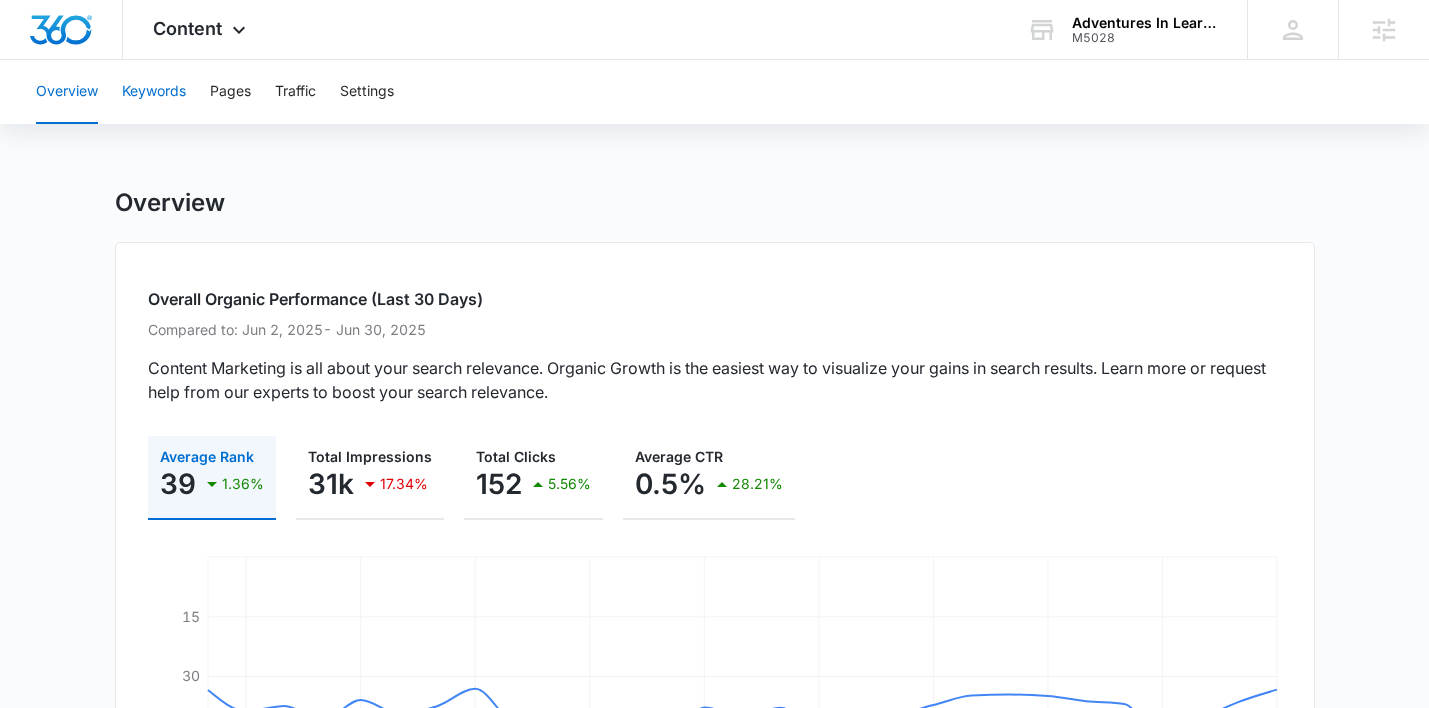 click on "Keywords" at bounding box center [154, 92] 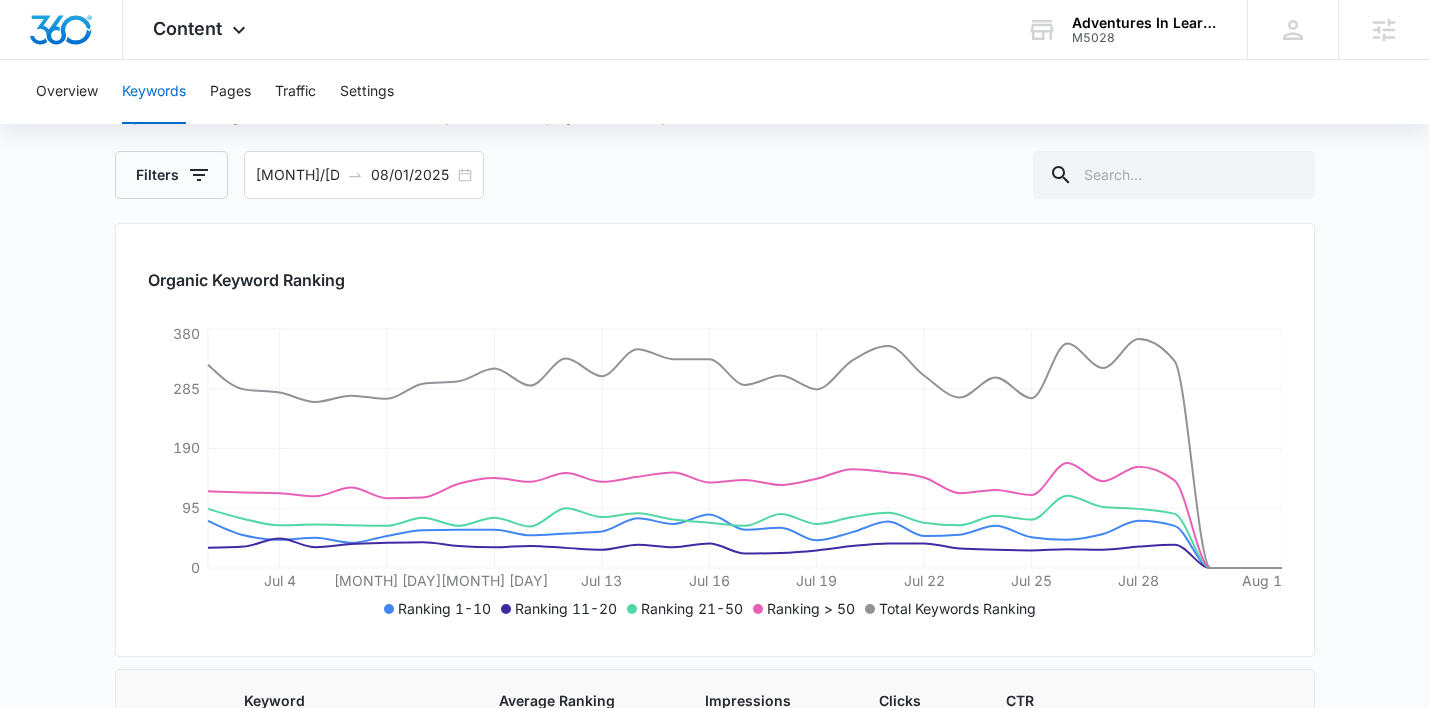 scroll, scrollTop: 157, scrollLeft: 0, axis: vertical 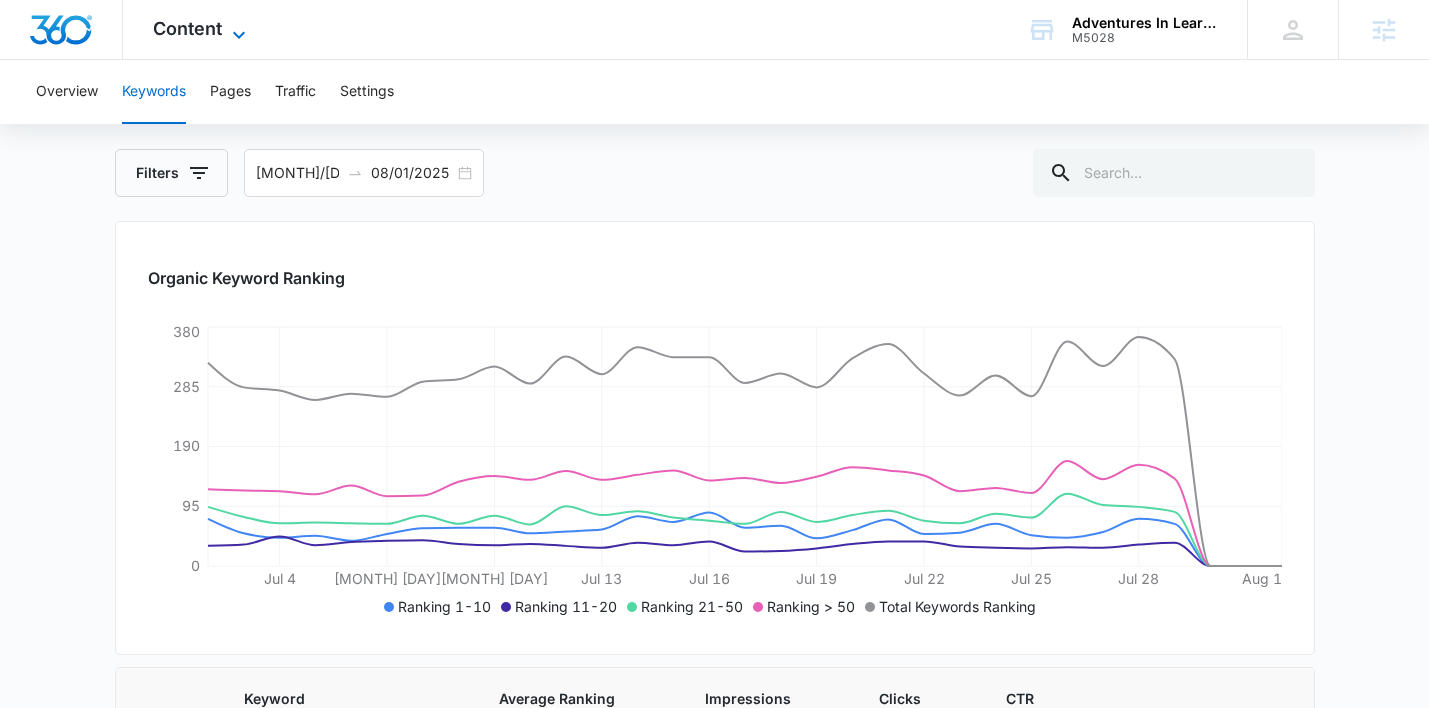 click on "Content" at bounding box center [187, 28] 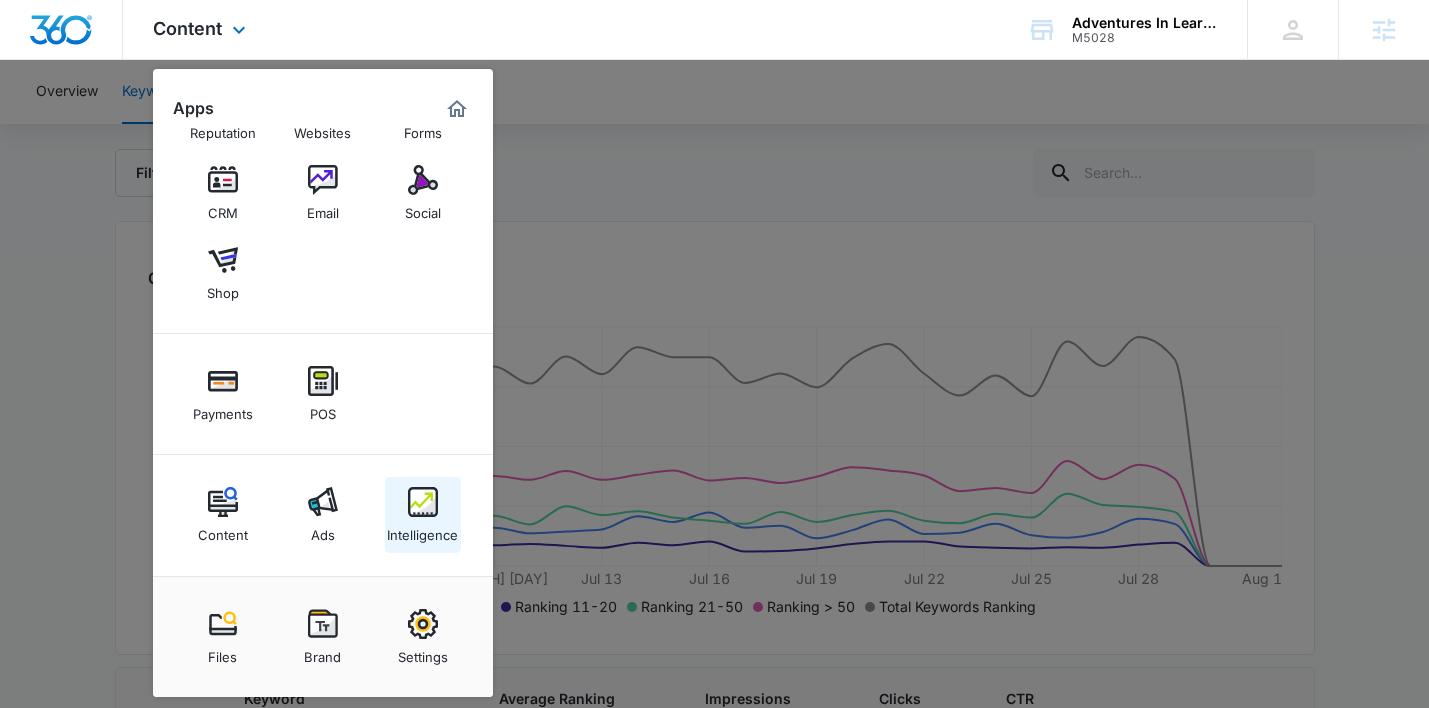 click at bounding box center [423, 502] 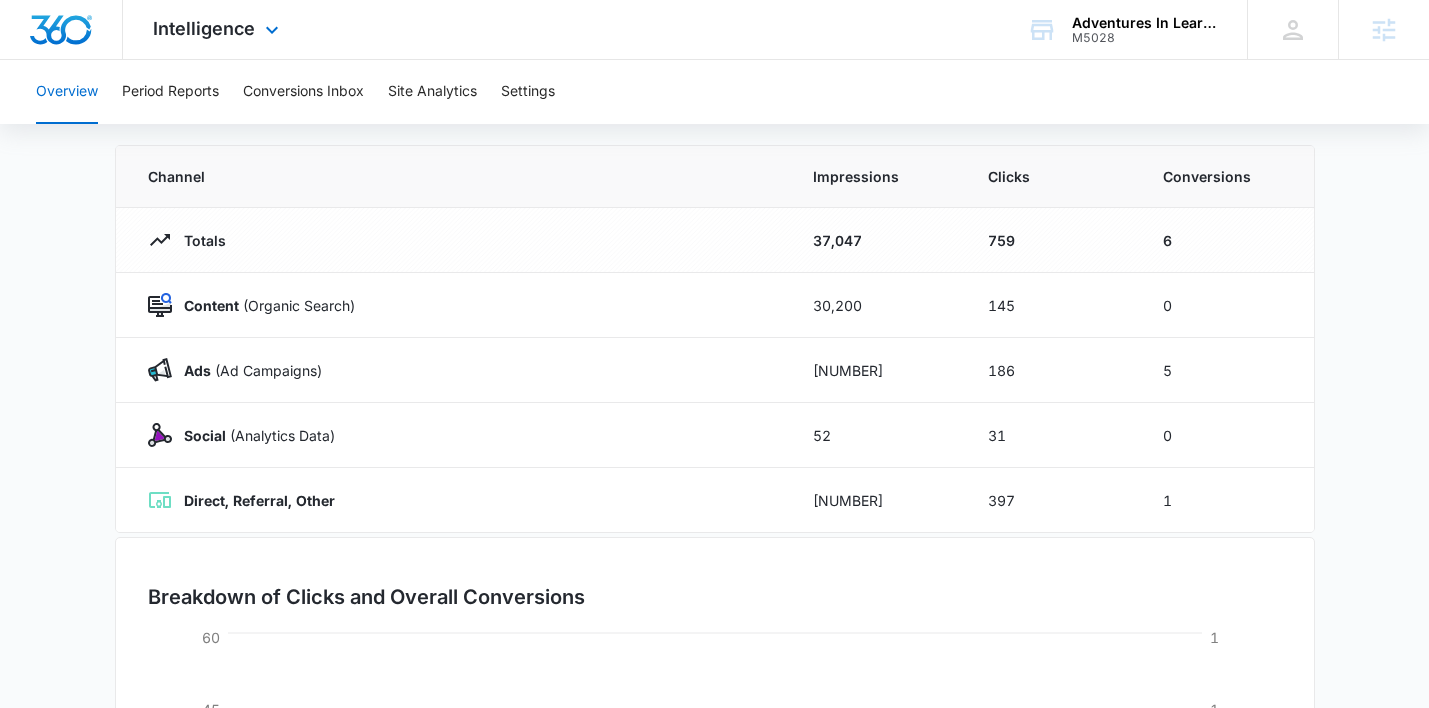 scroll, scrollTop: 0, scrollLeft: 0, axis: both 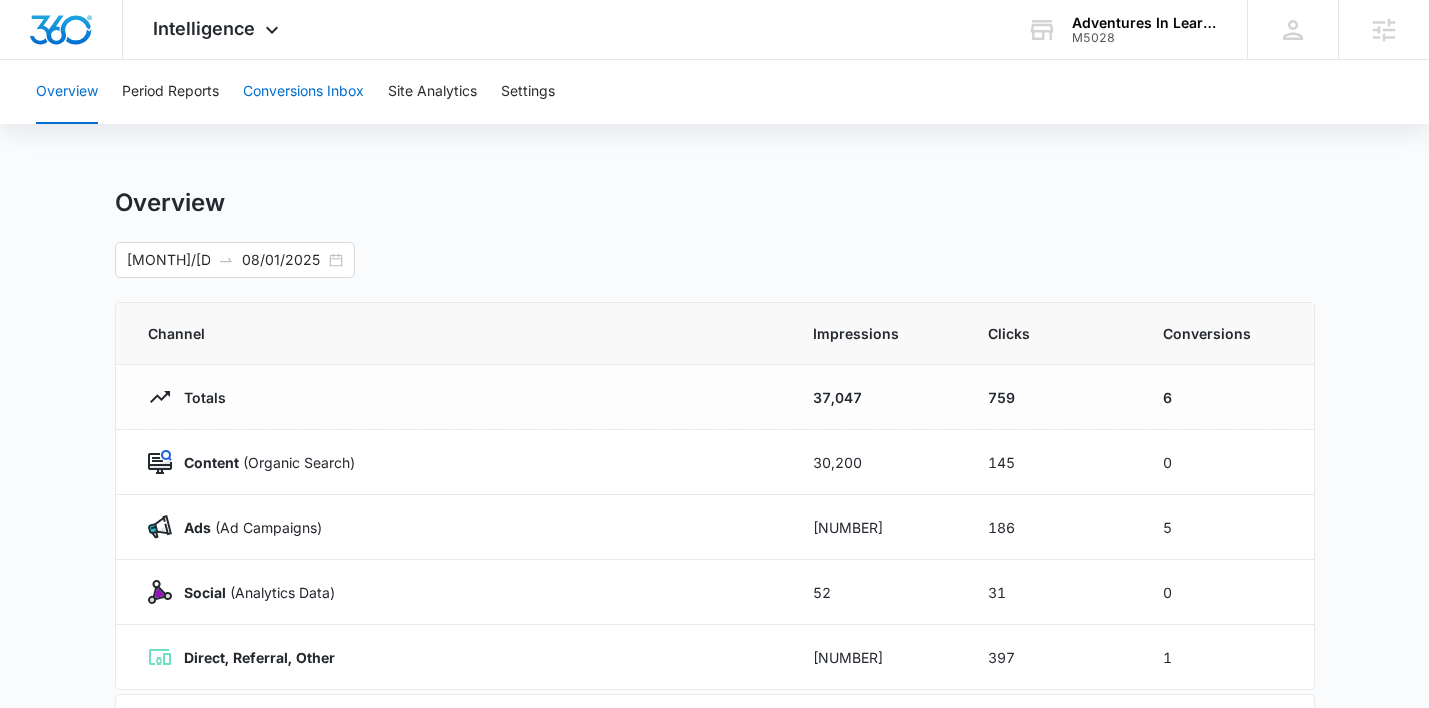 click on "Conversions Inbox" at bounding box center [303, 92] 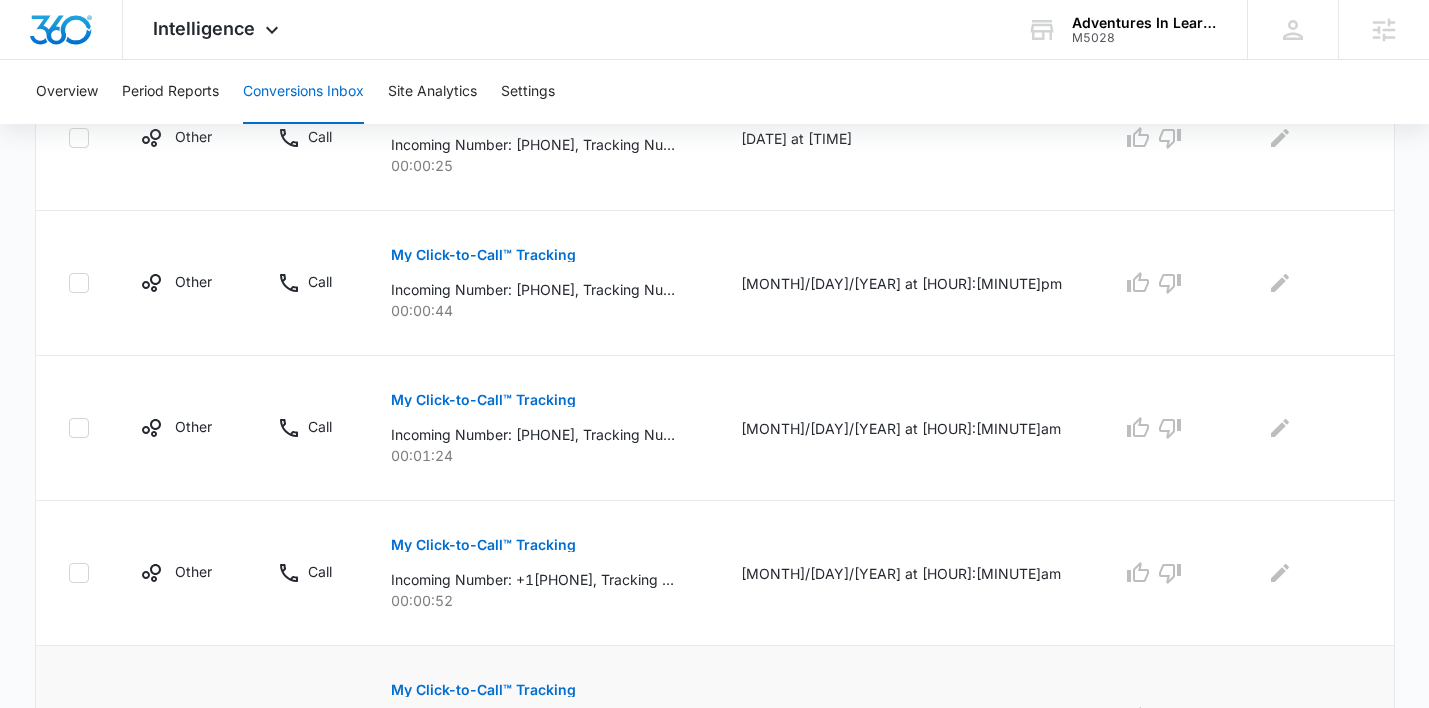scroll, scrollTop: 1322, scrollLeft: 0, axis: vertical 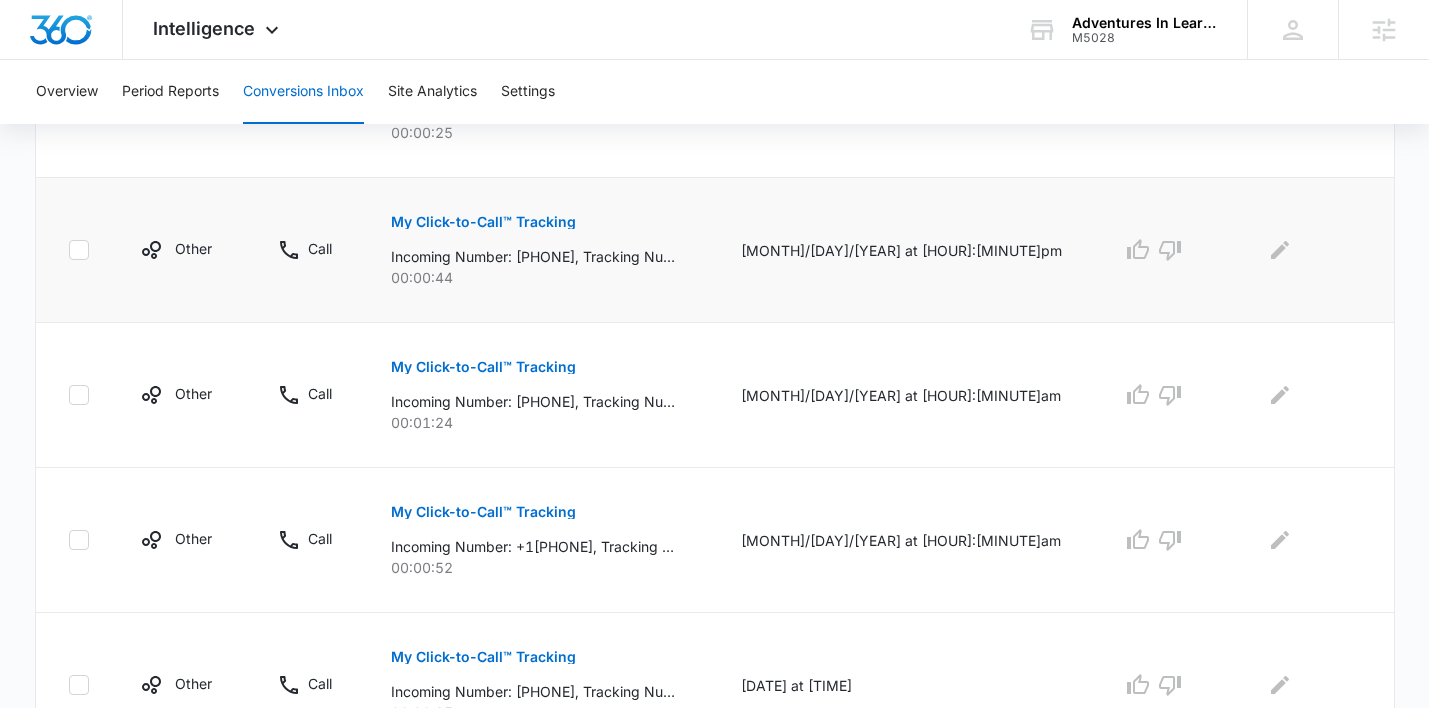 click on "My Click-to-Call™ Tracking" at bounding box center [483, 222] 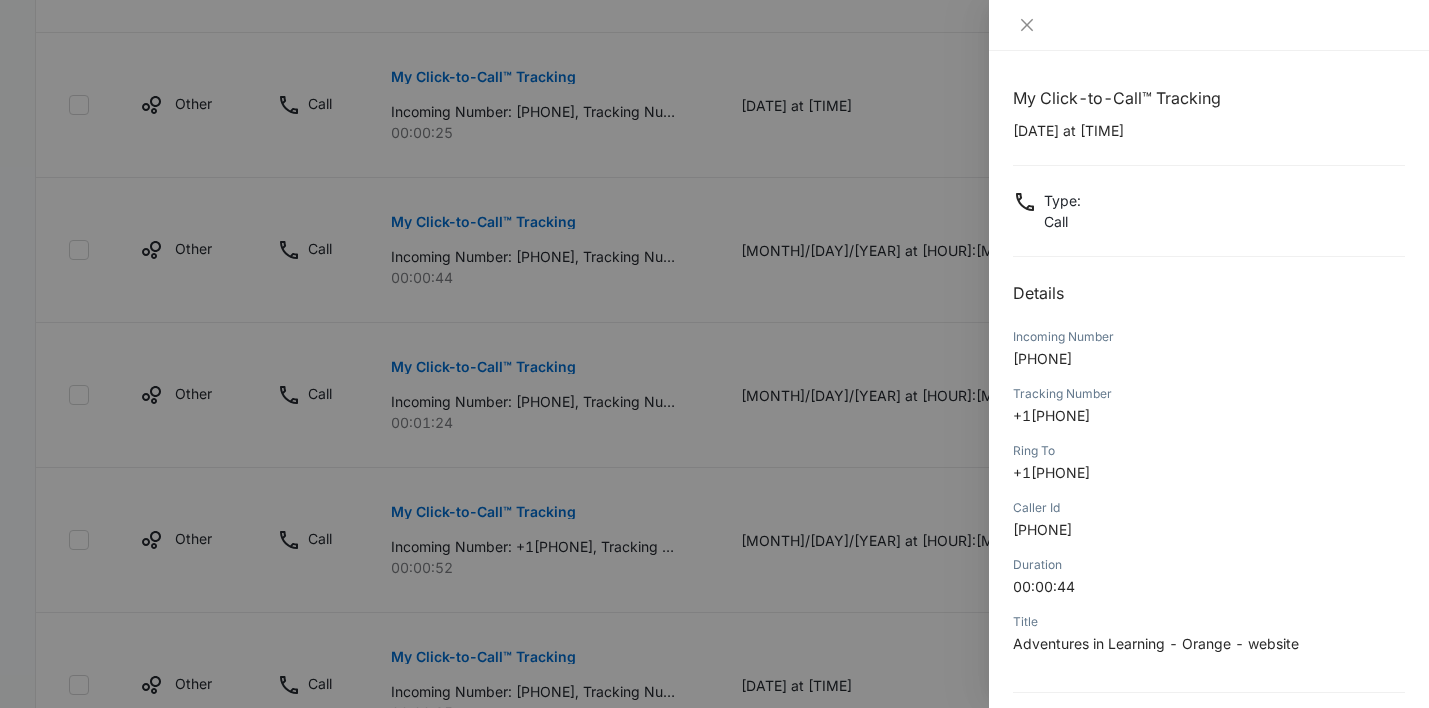 drag, startPoint x: 1129, startPoint y: 415, endPoint x: 1031, endPoint y: 417, distance: 98.02041 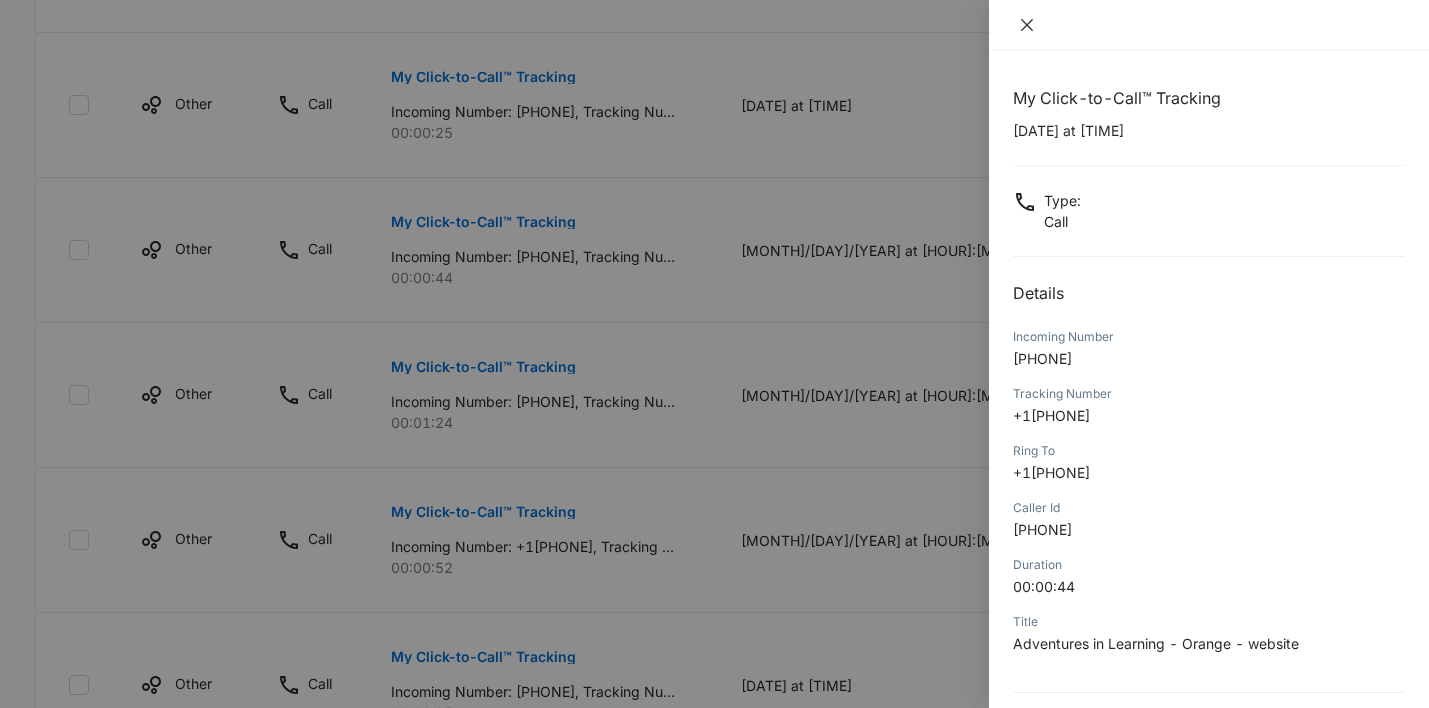 click 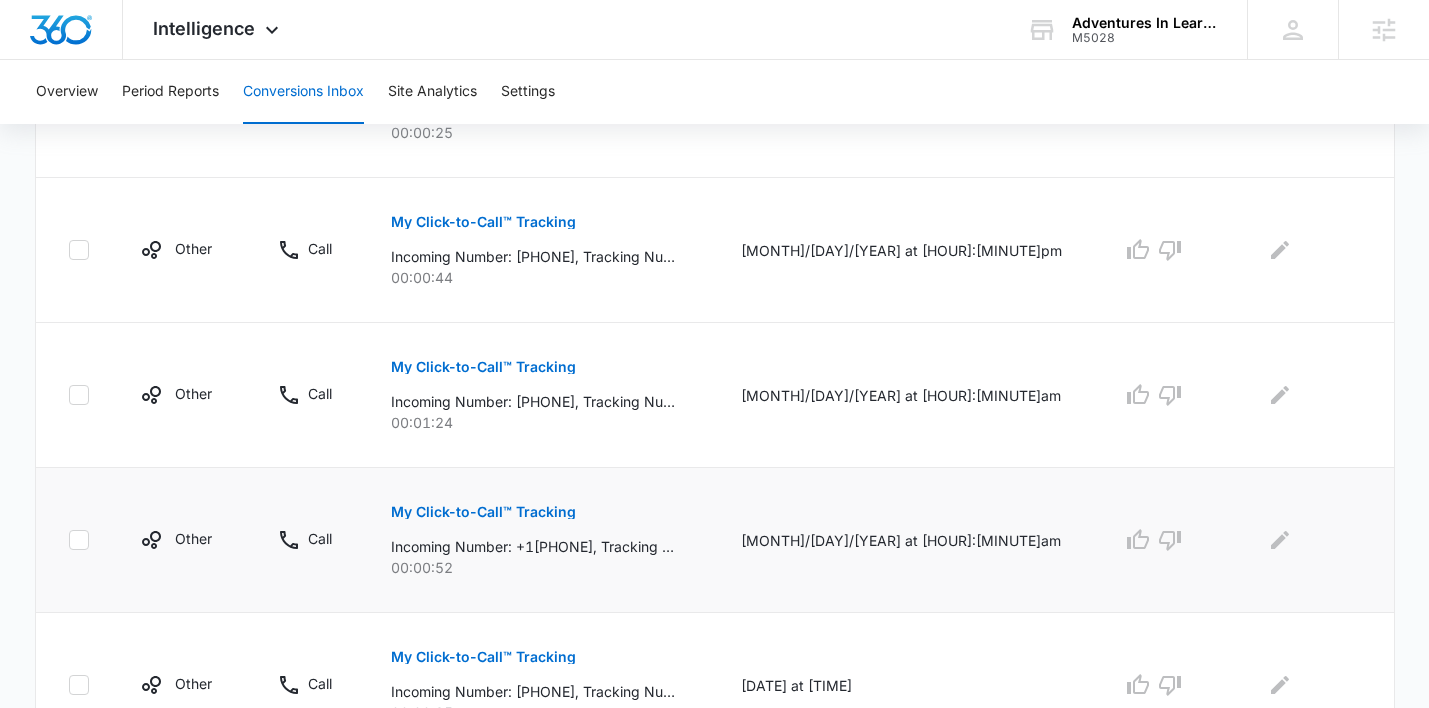 click on "My Click-to-Call™ Tracking" at bounding box center (483, 512) 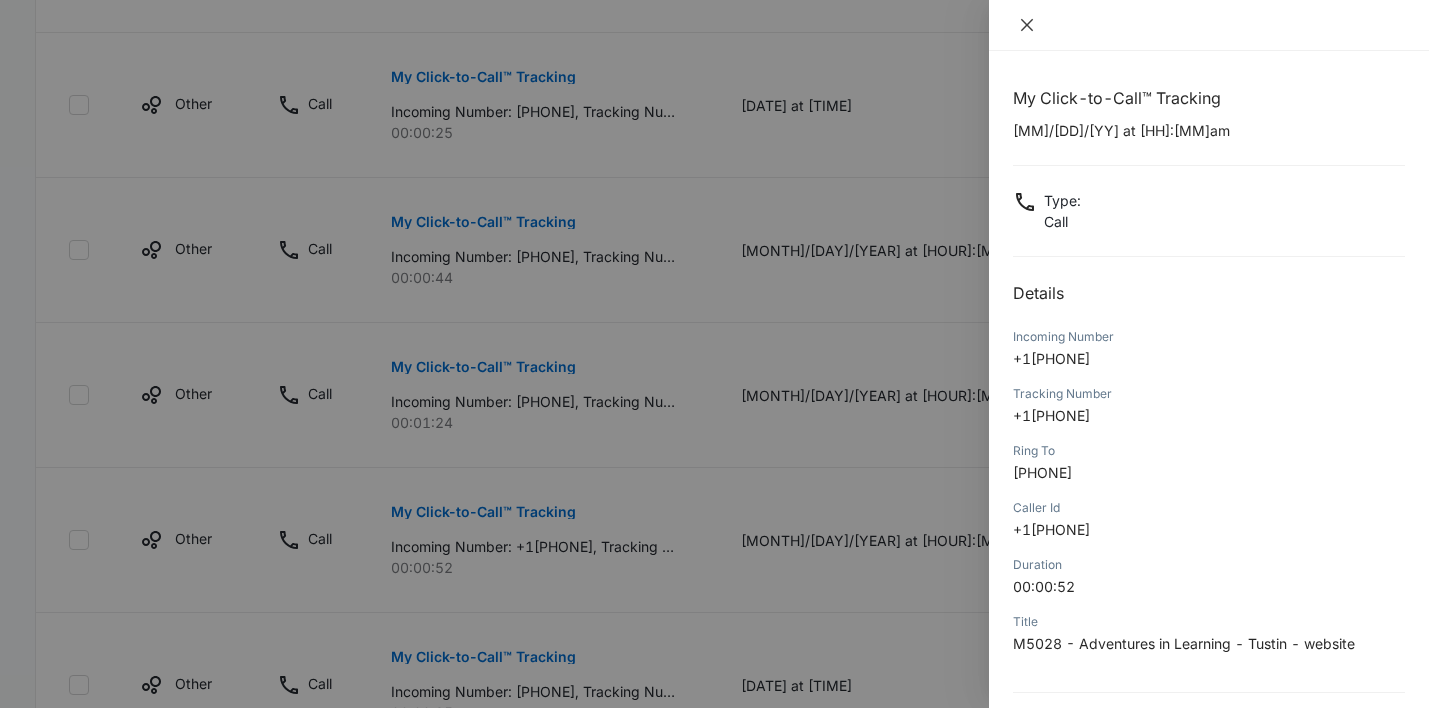 click 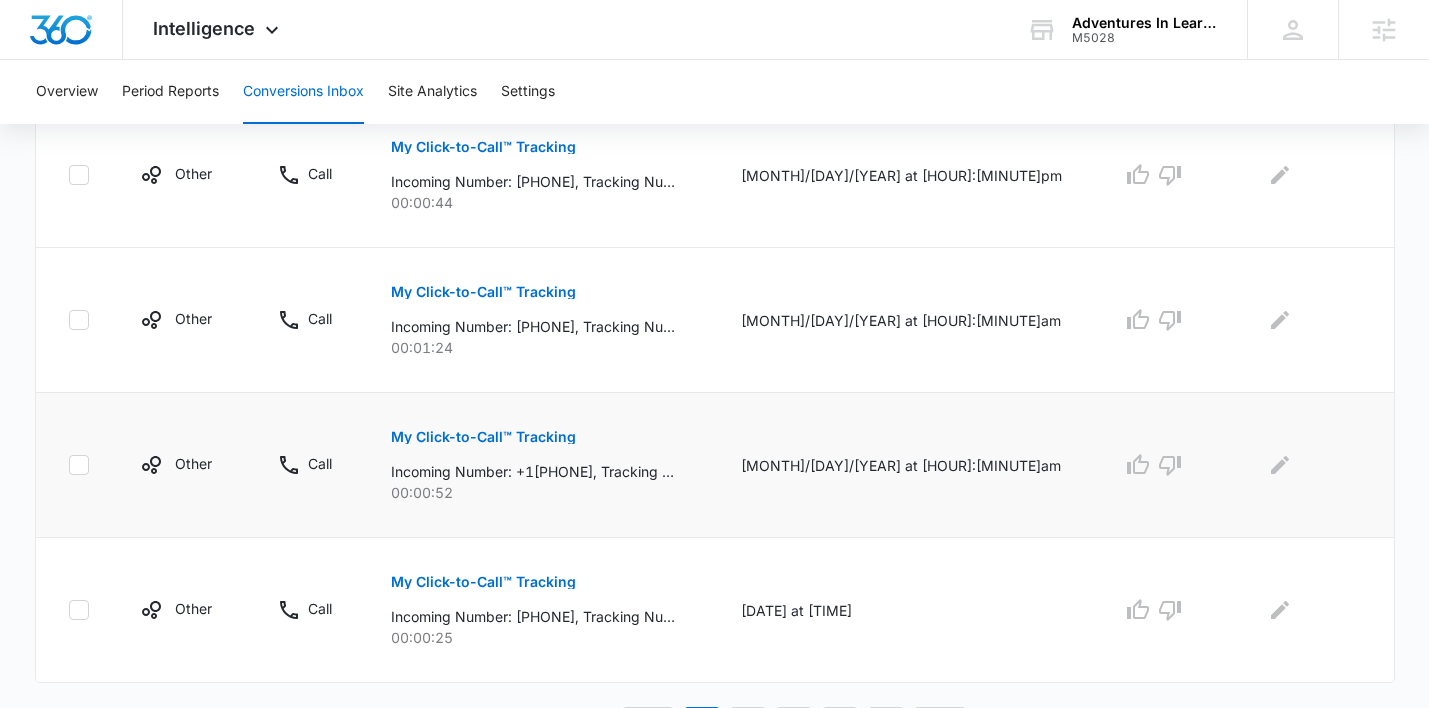 scroll, scrollTop: 1434, scrollLeft: 0, axis: vertical 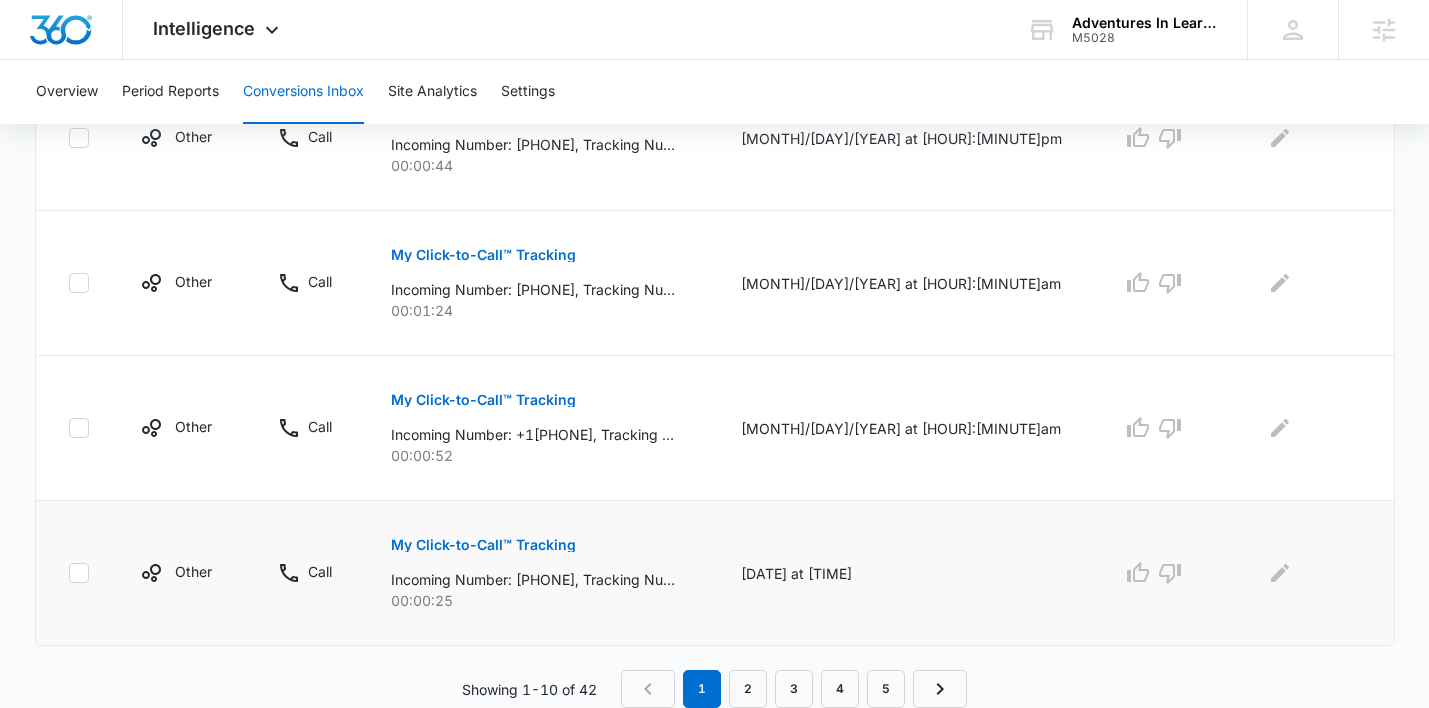 click on "My Click-to-Call™ Tracking" at bounding box center [483, 545] 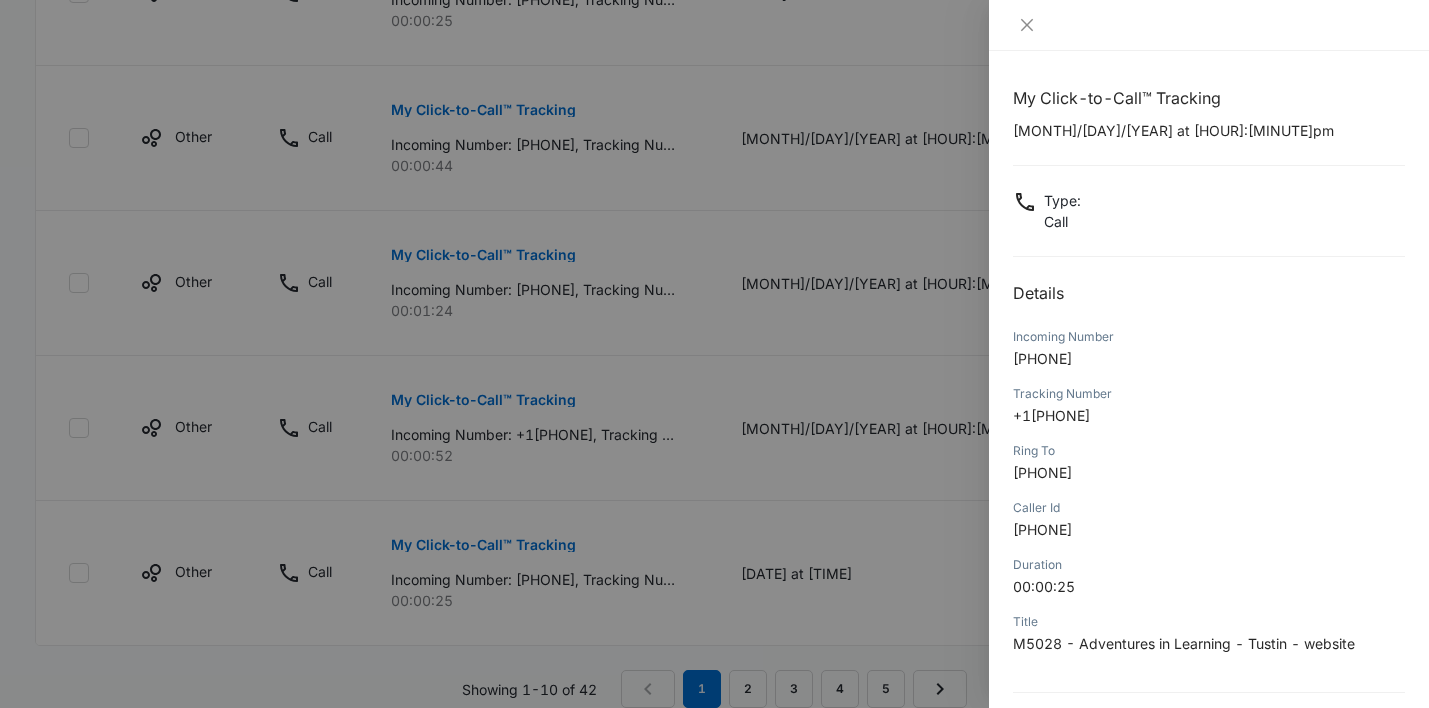 drag, startPoint x: 1126, startPoint y: 417, endPoint x: 1027, endPoint y: 423, distance: 99.18165 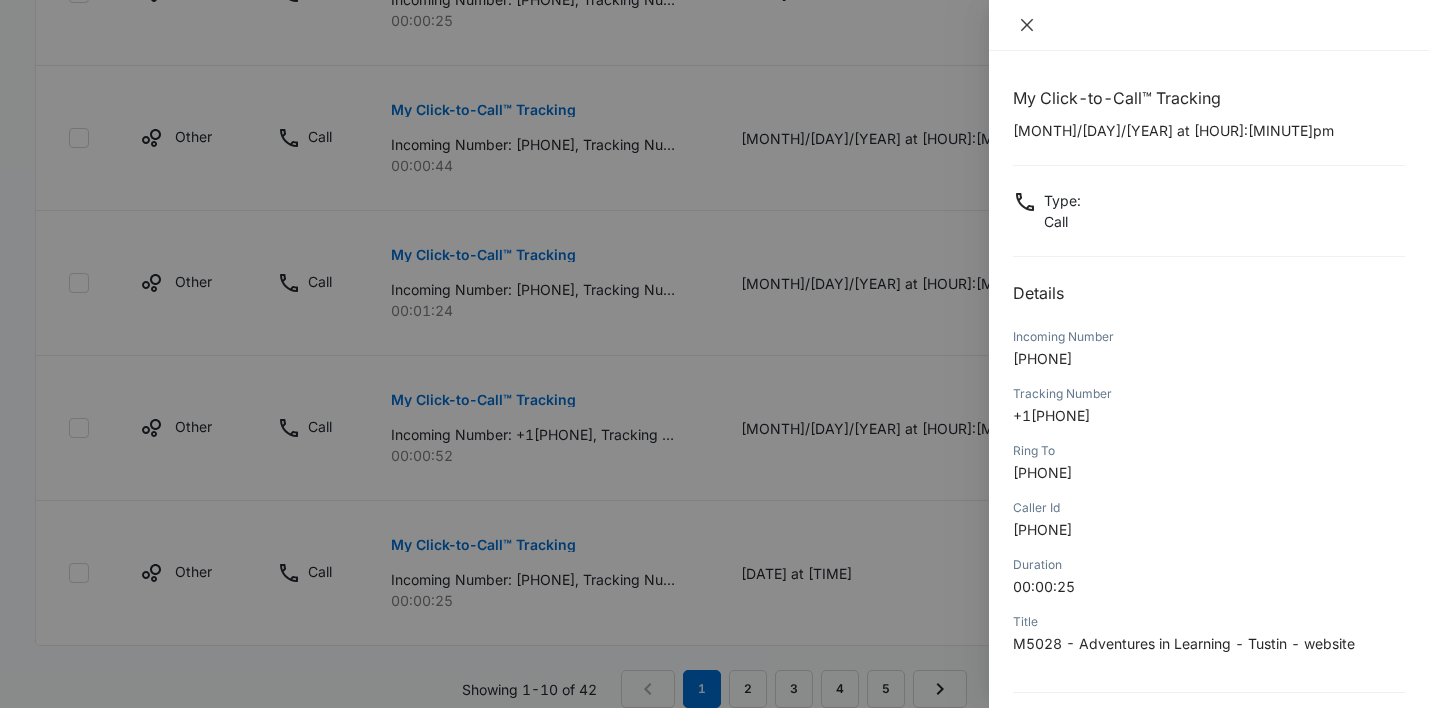 click 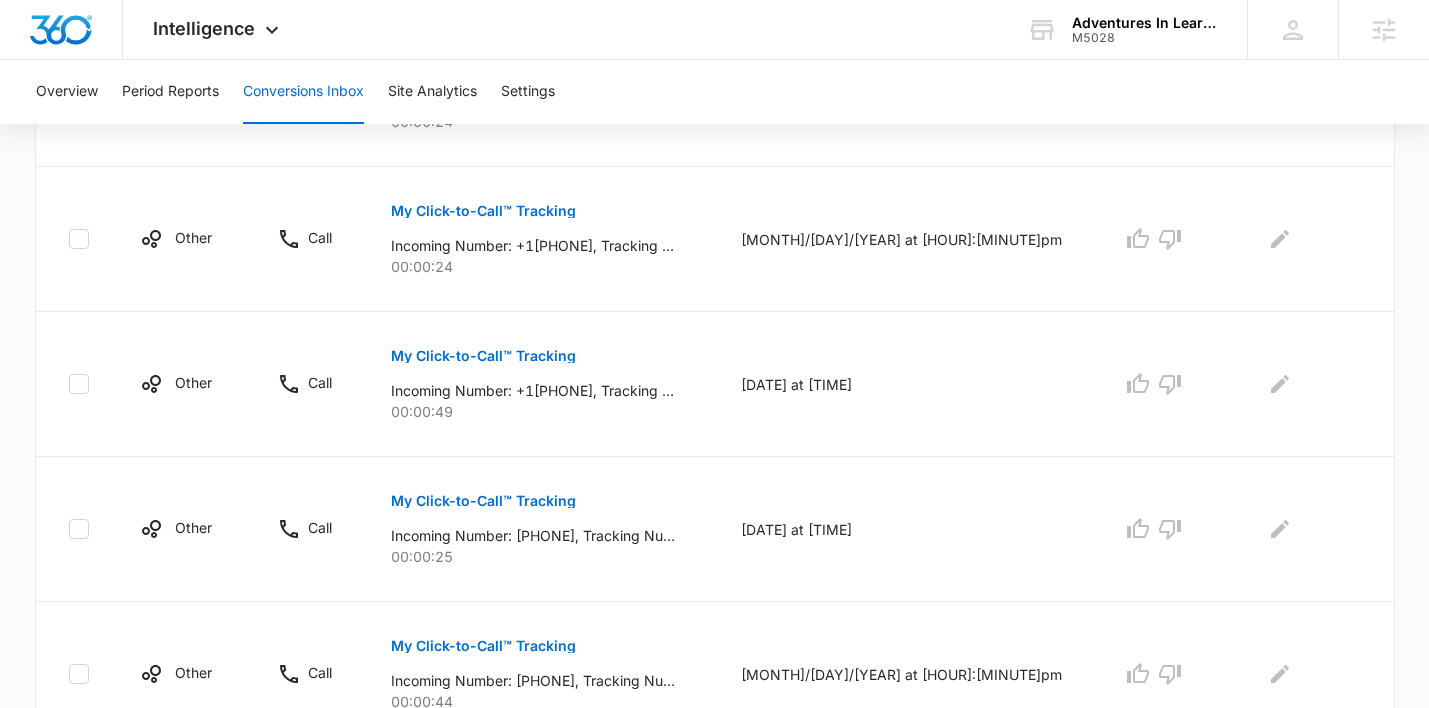 scroll, scrollTop: 856, scrollLeft: 0, axis: vertical 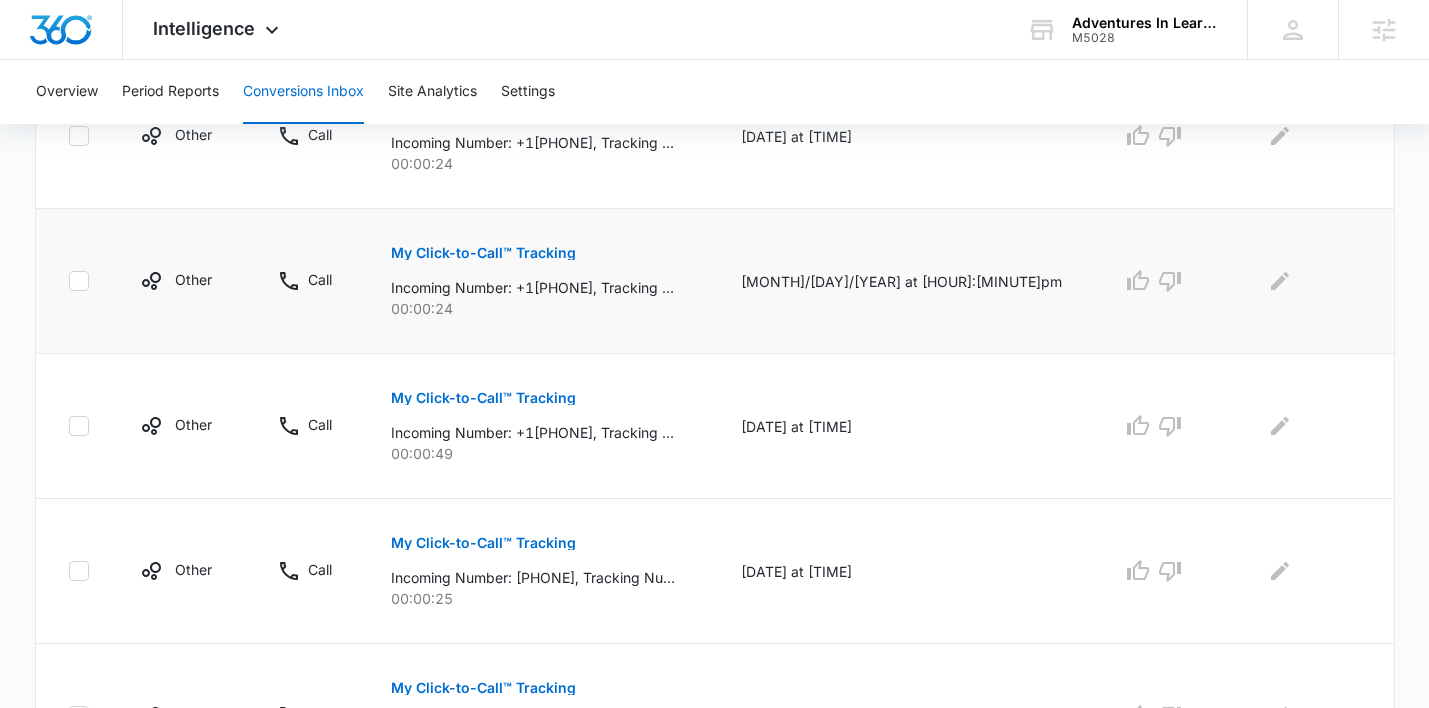 click on "My Click-to-Call™ Tracking" at bounding box center (483, 253) 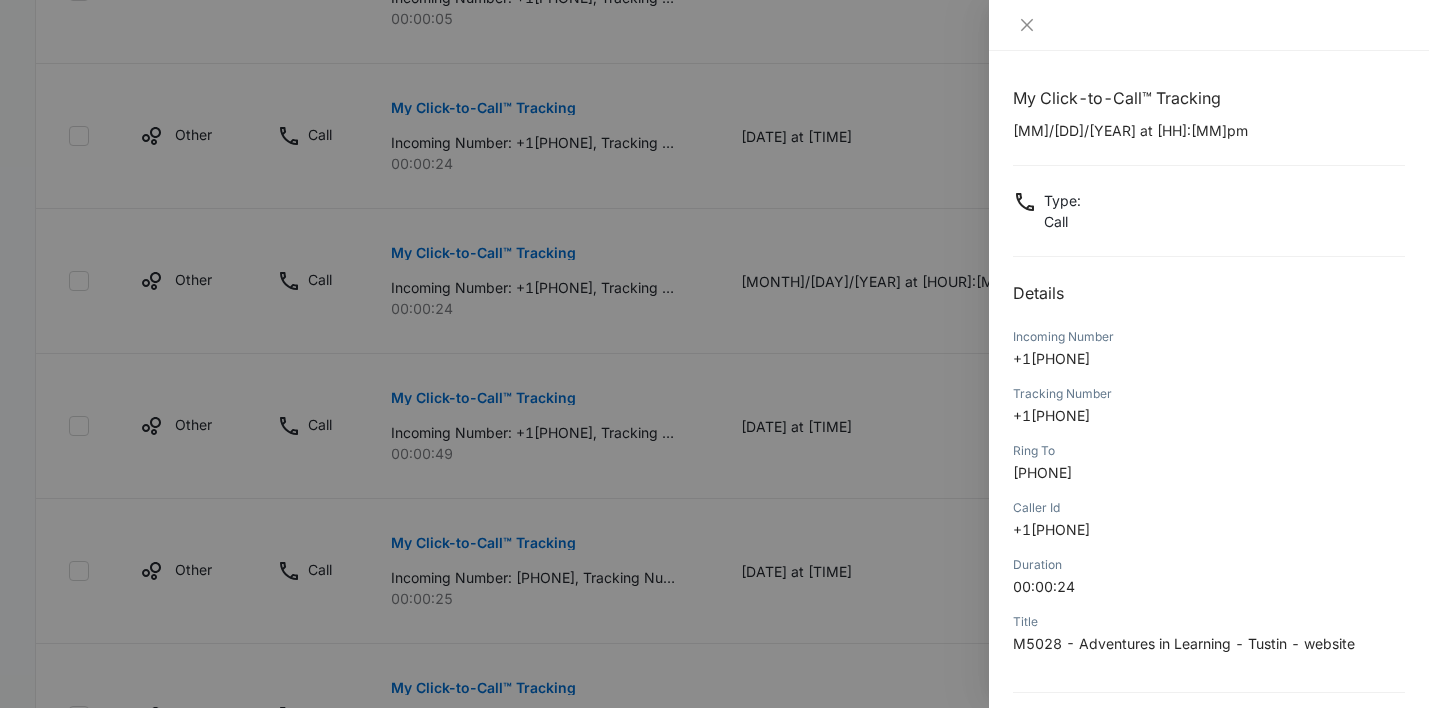 click at bounding box center (714, 354) 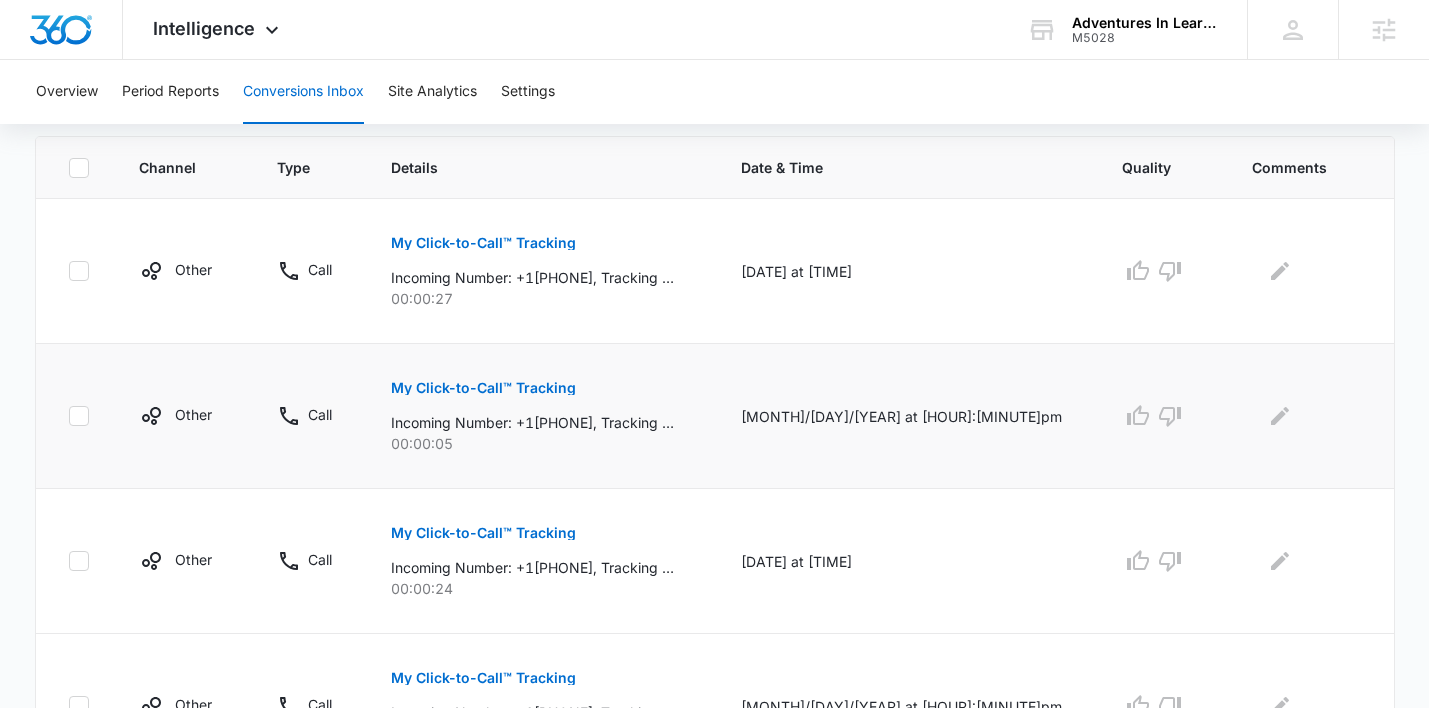 scroll, scrollTop: 295, scrollLeft: 0, axis: vertical 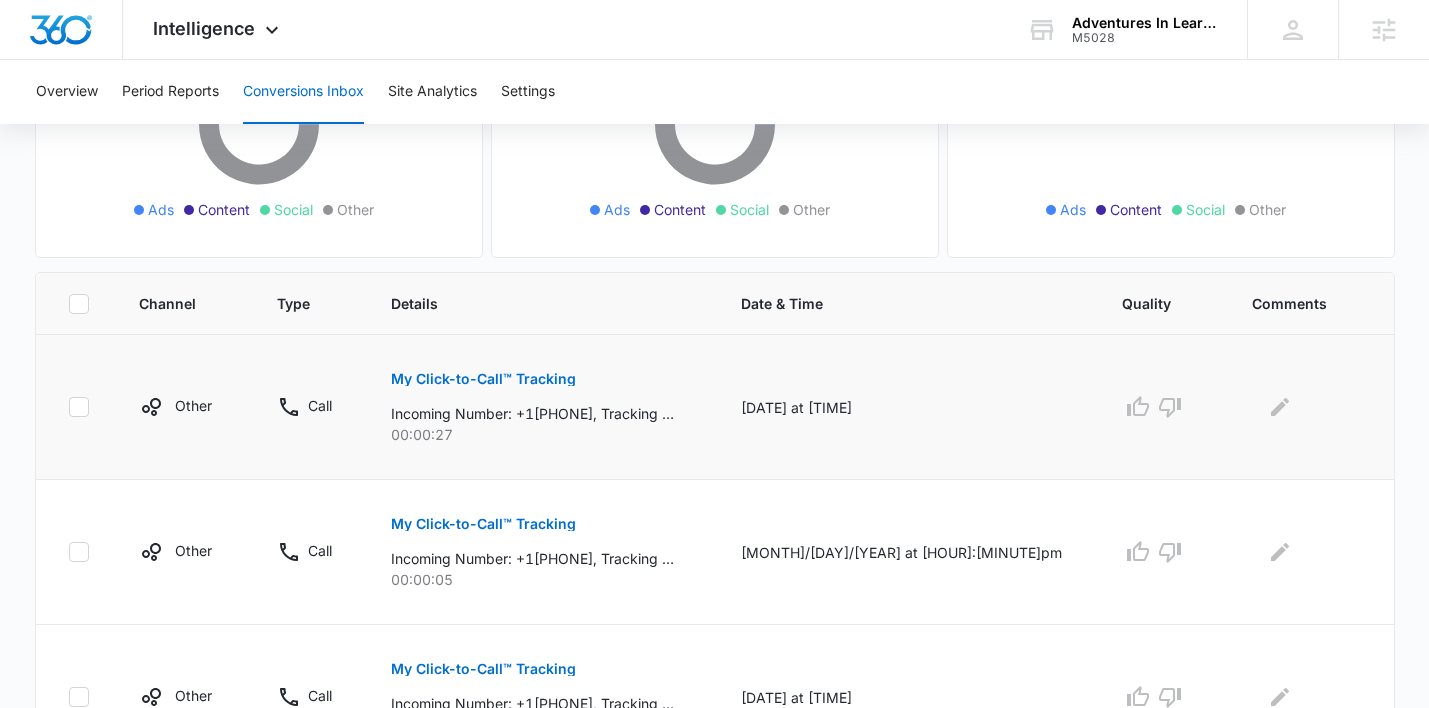 click on "My Click-to-Call™ Tracking" at bounding box center (483, 379) 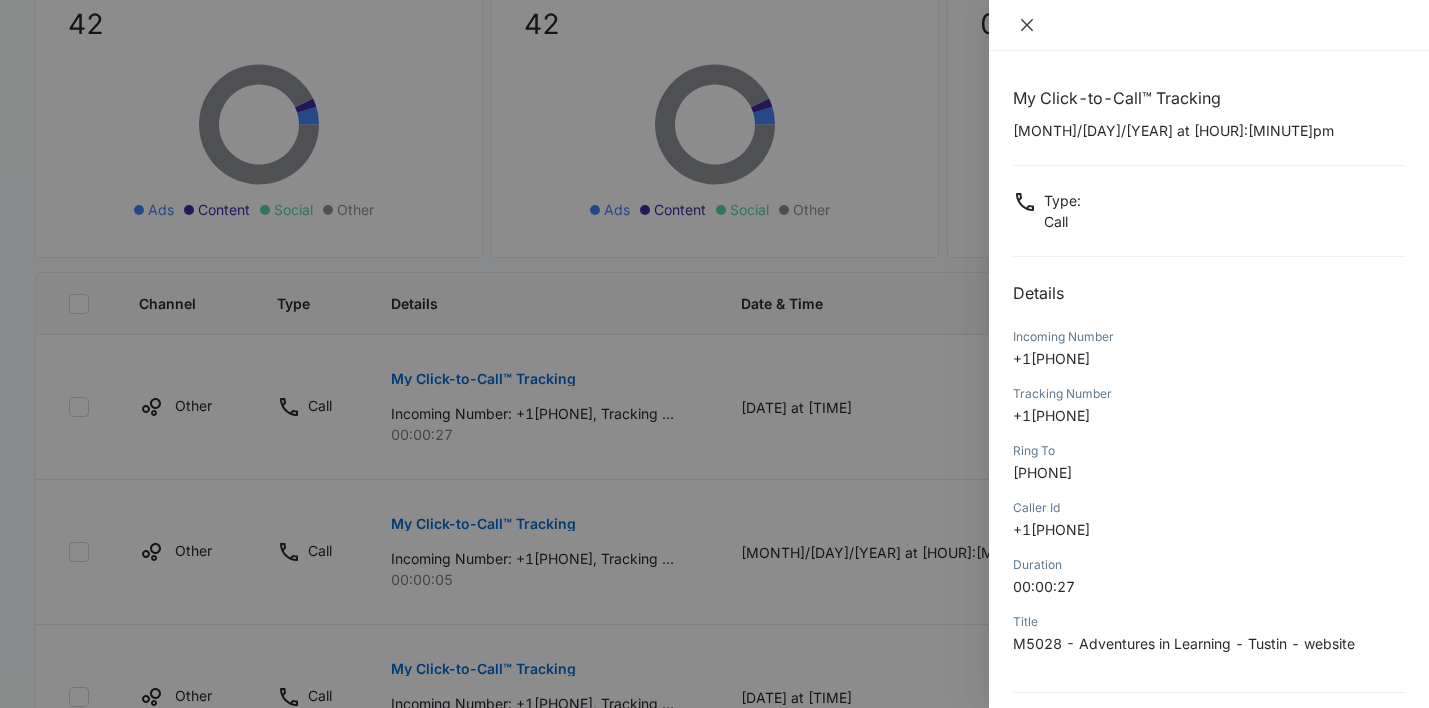 click 